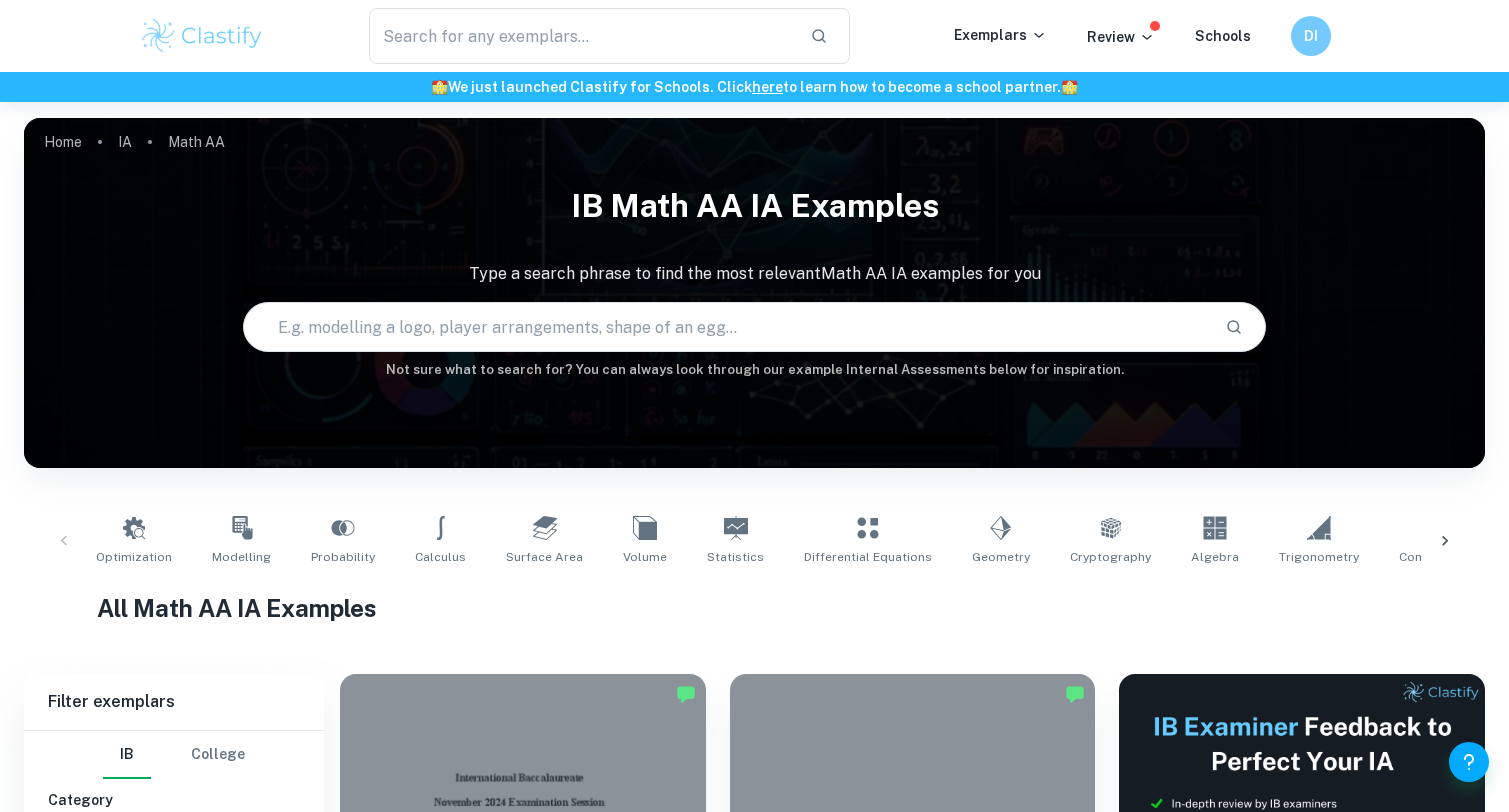 scroll, scrollTop: 200, scrollLeft: 0, axis: vertical 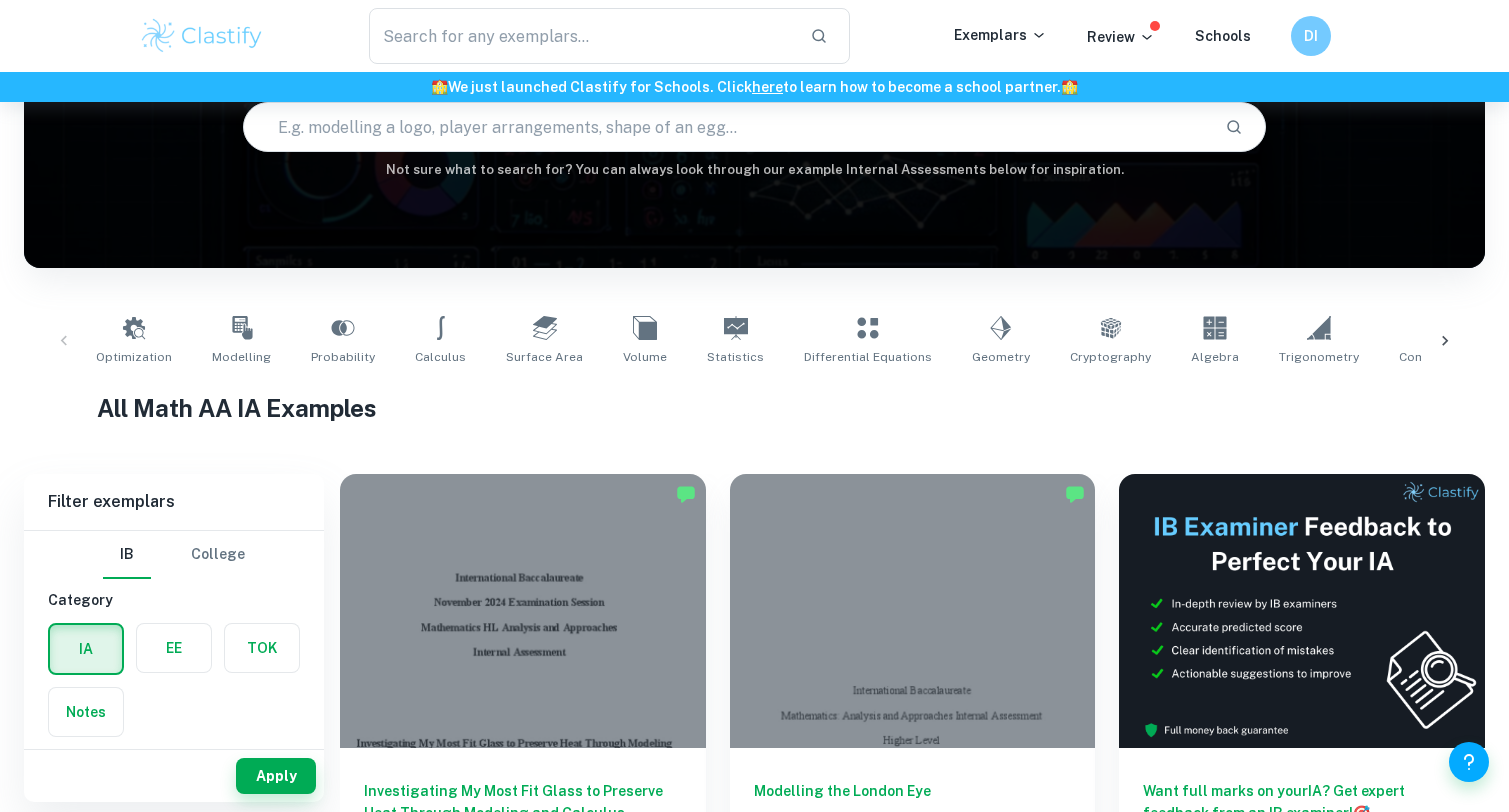 click at bounding box center [174, 648] 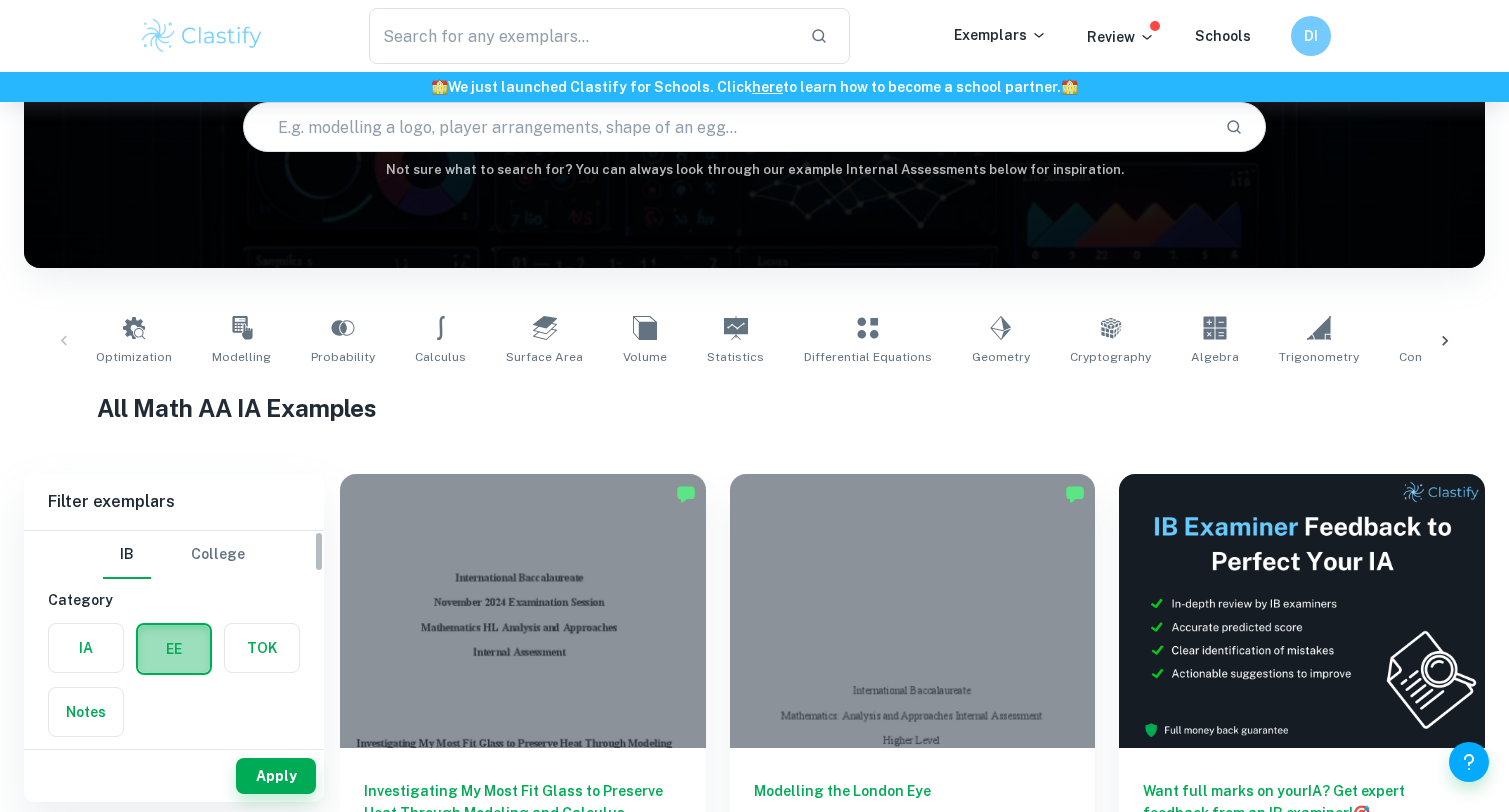 click at bounding box center (174, 649) 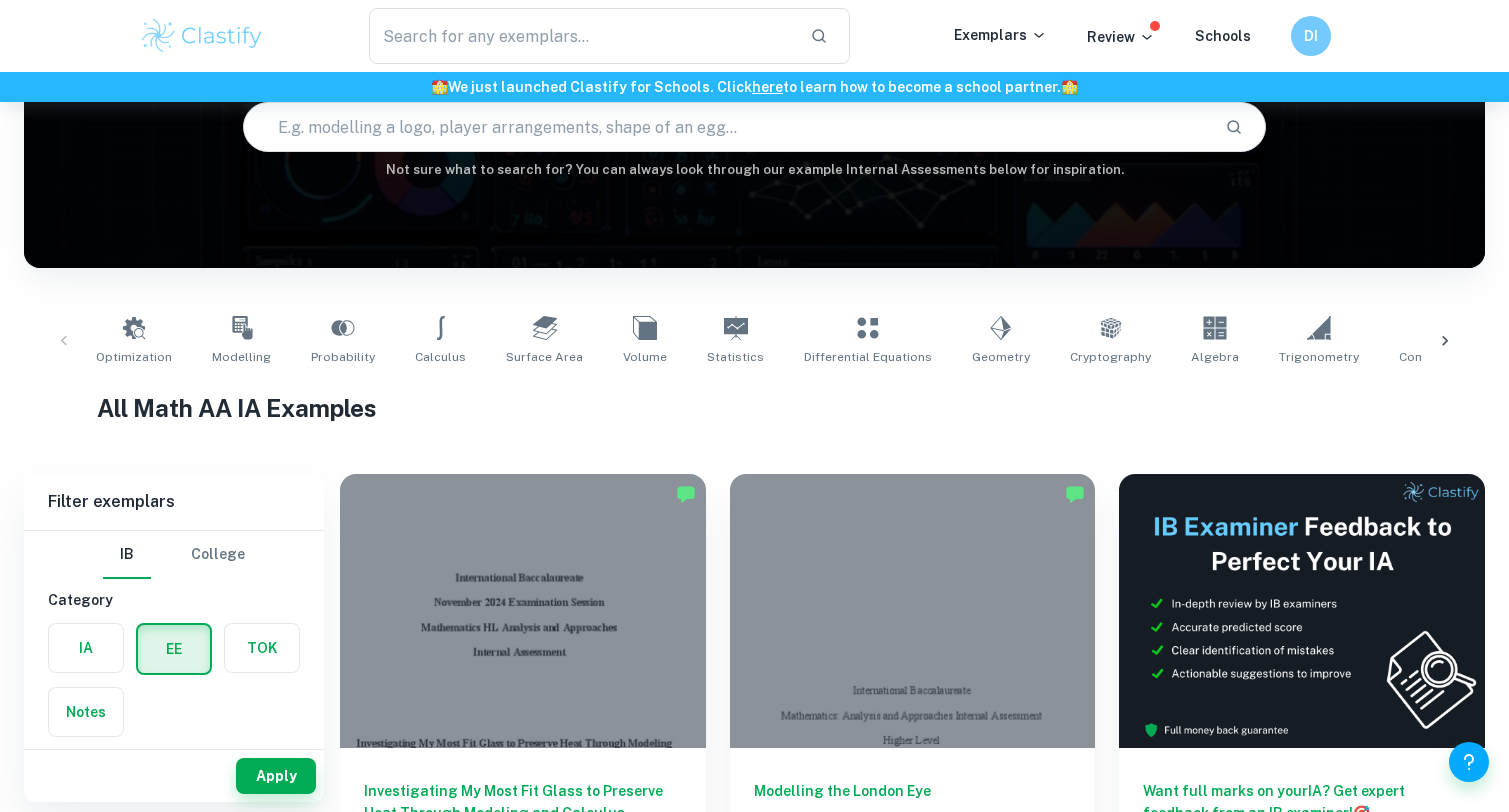 click on "All Math AA IA Examples" at bounding box center (754, 408) 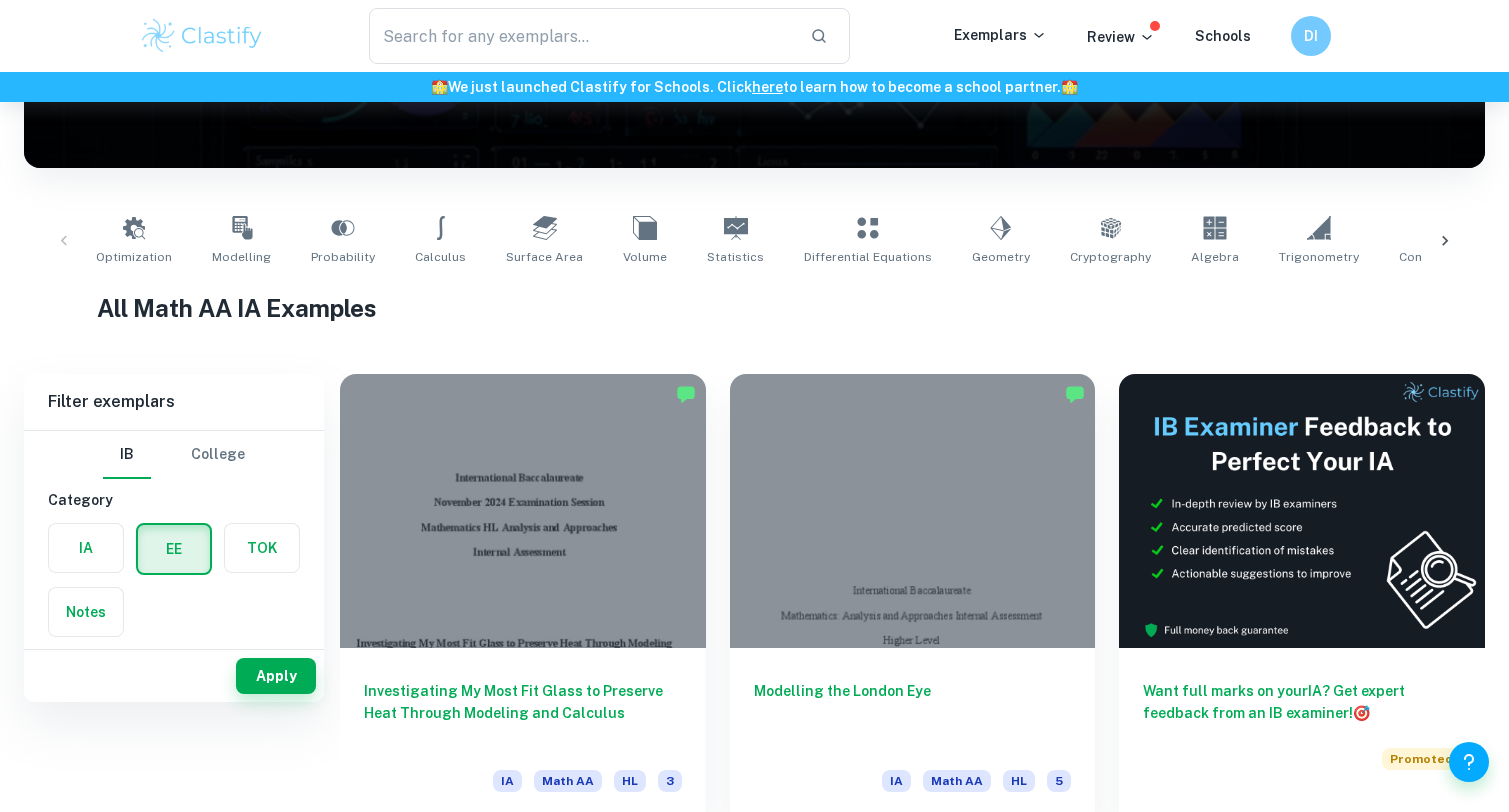 scroll, scrollTop: 400, scrollLeft: 0, axis: vertical 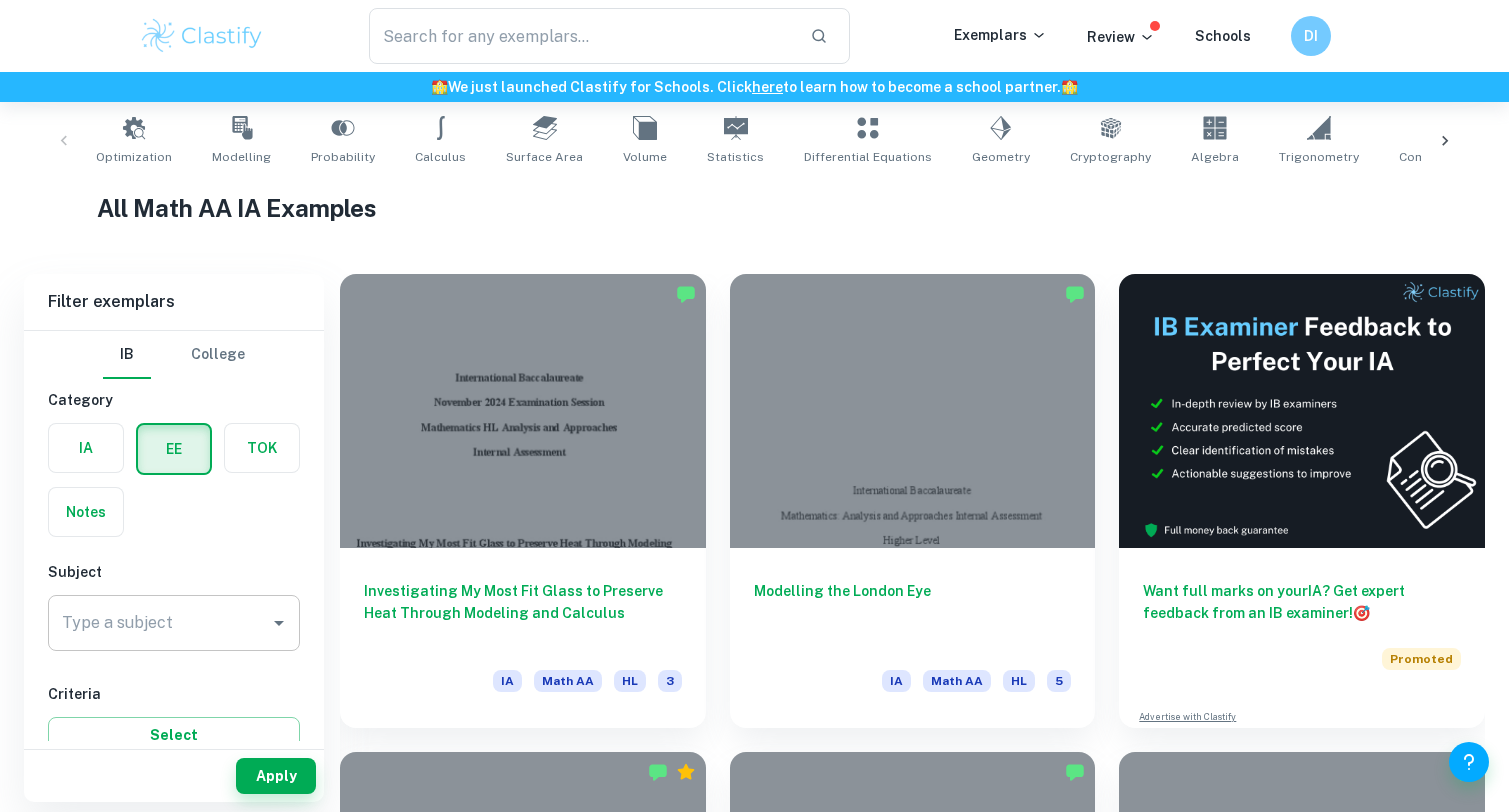 click on "Type a subject" at bounding box center (159, 623) 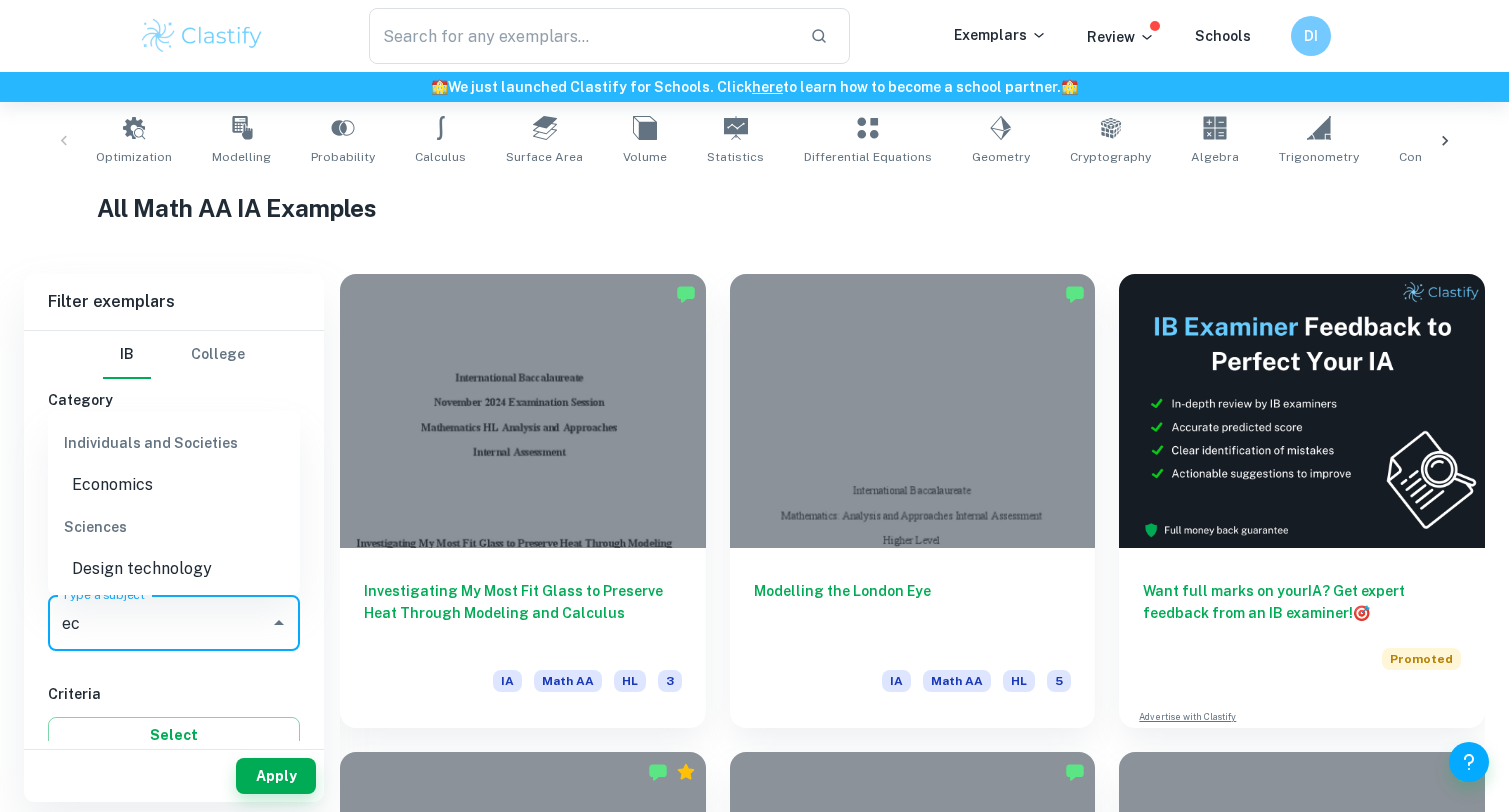 type on "e" 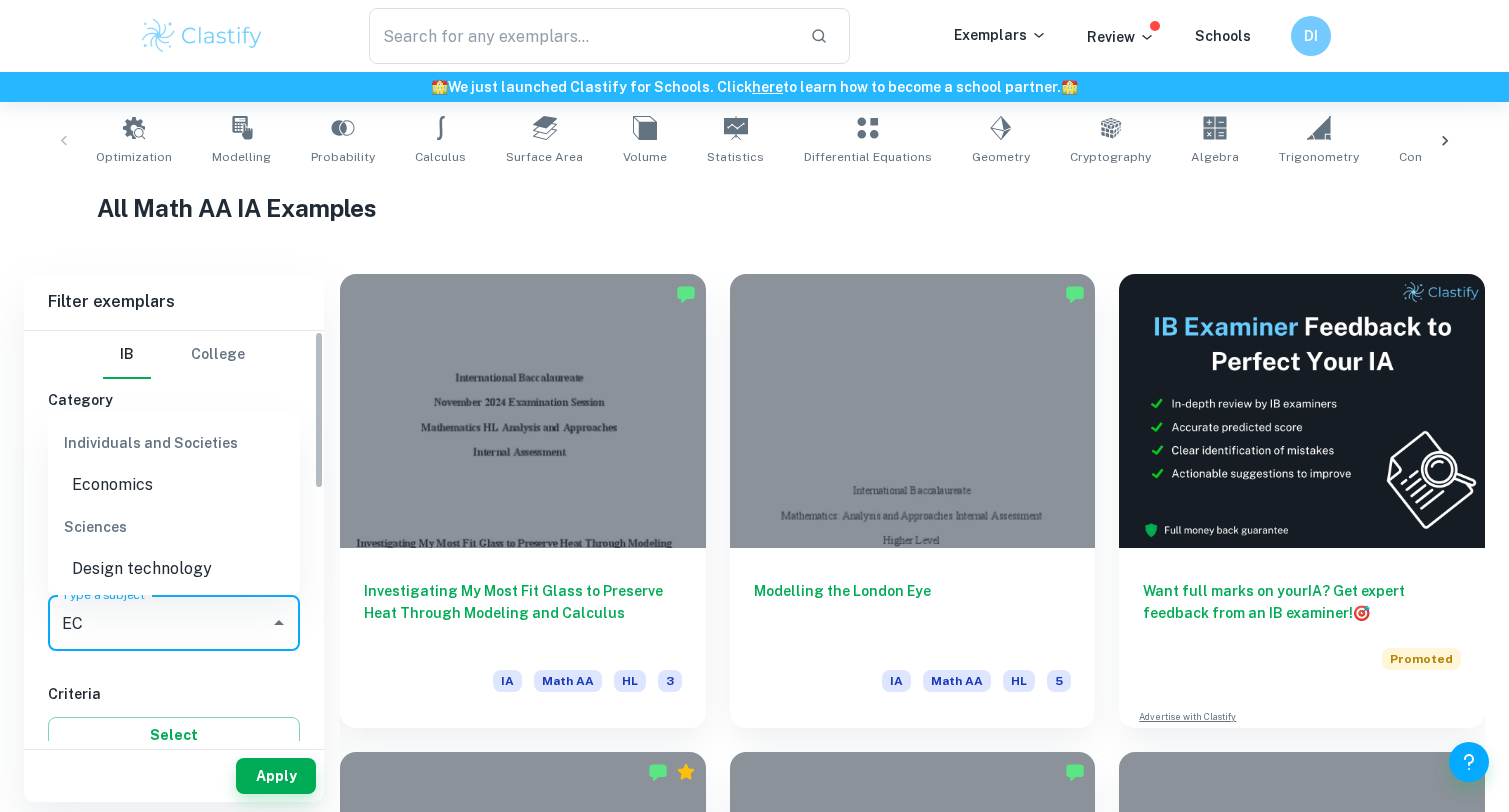 click on "Economics" at bounding box center (174, 485) 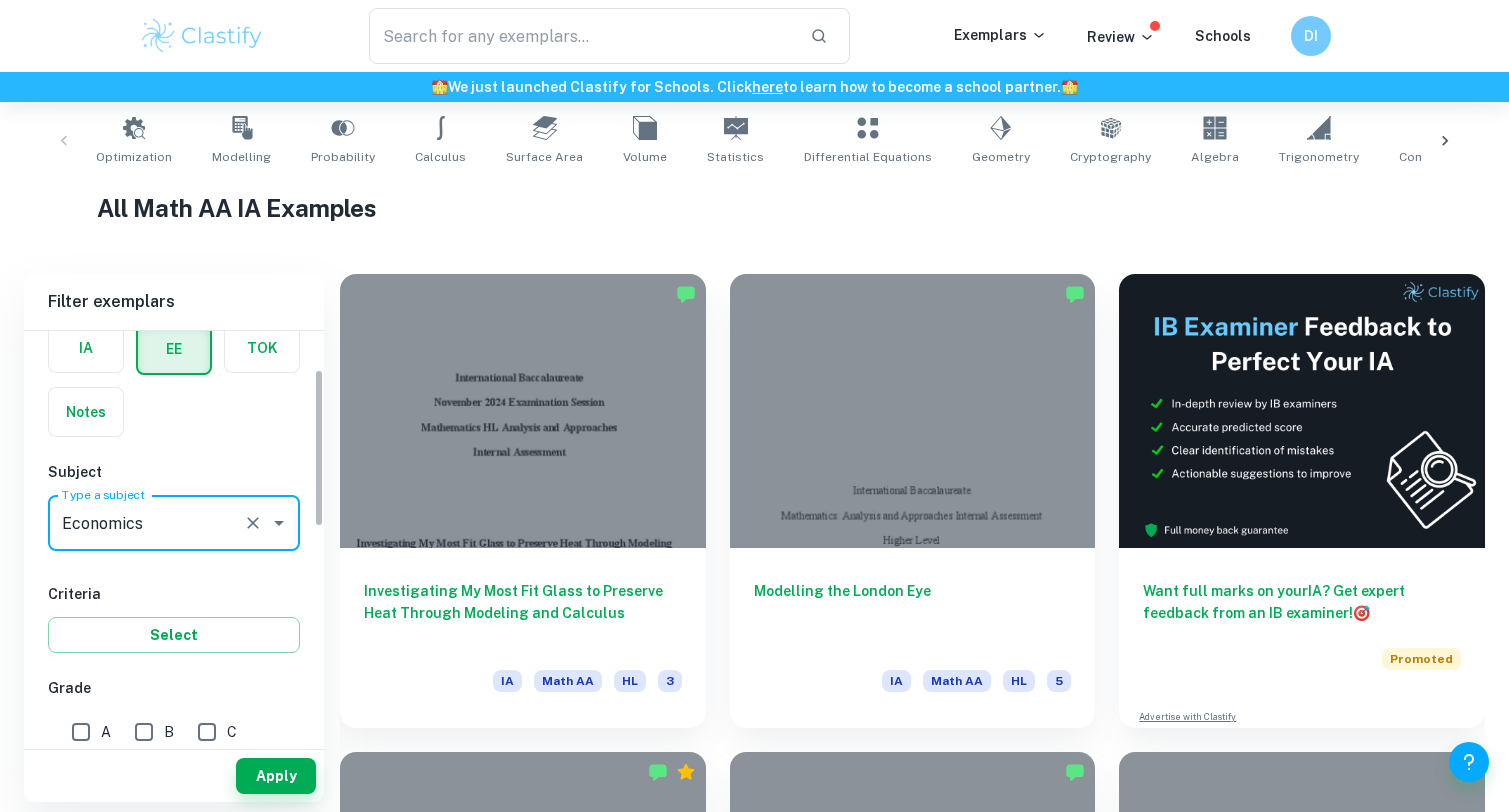 scroll, scrollTop: 200, scrollLeft: 0, axis: vertical 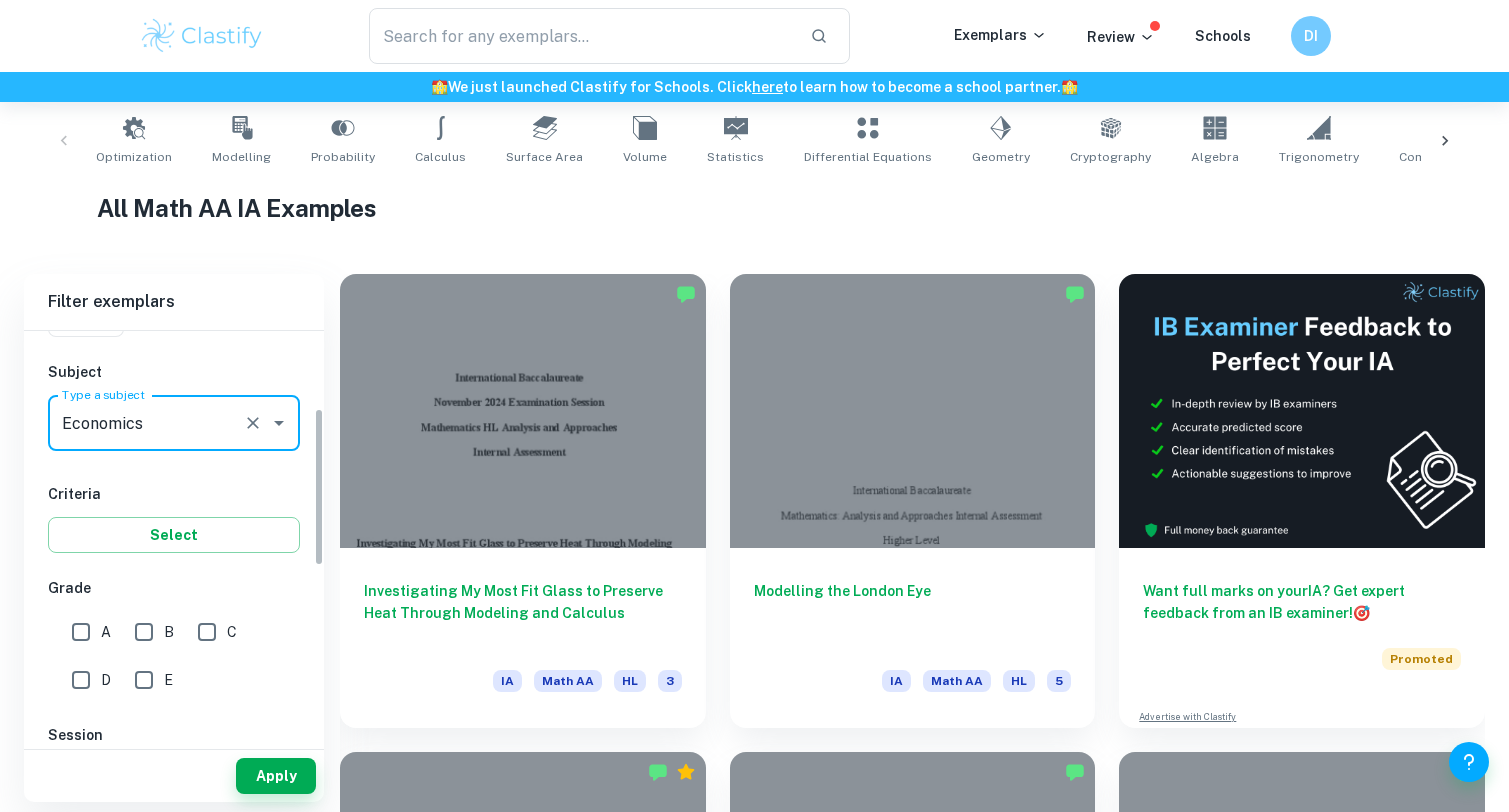 type on "Economics" 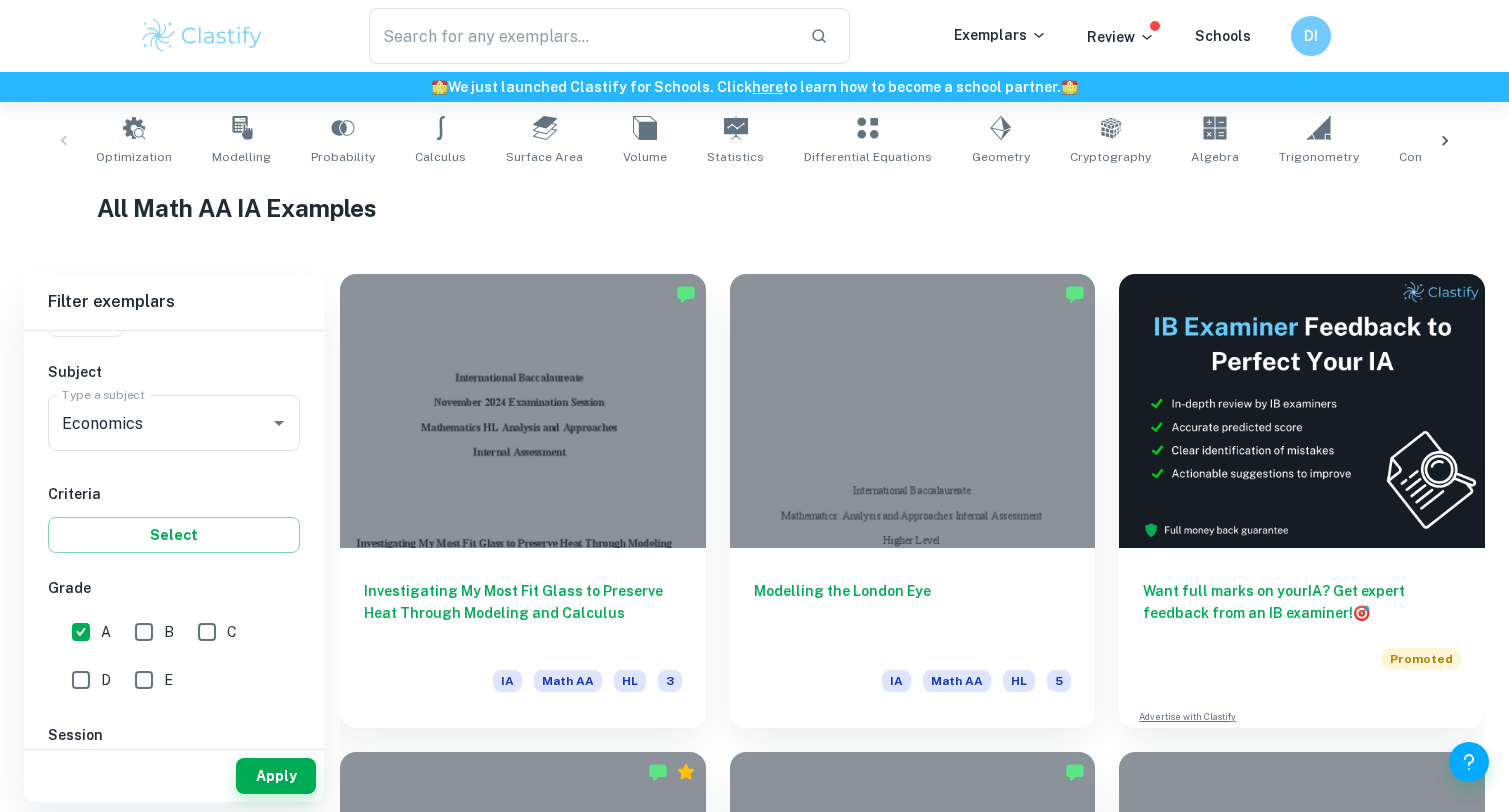 scroll, scrollTop: 300, scrollLeft: 0, axis: vertical 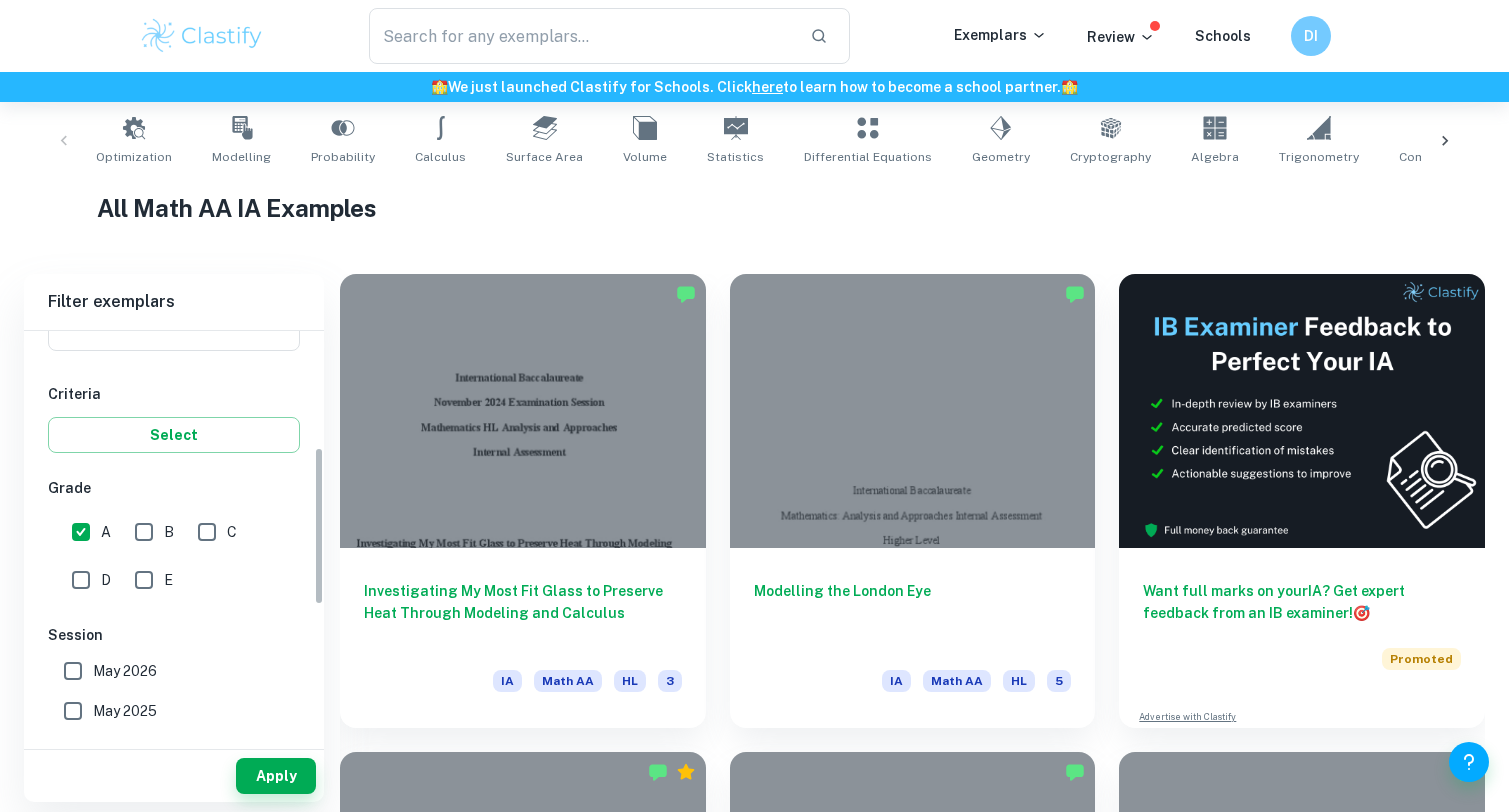 click on "Apply" at bounding box center (174, 776) 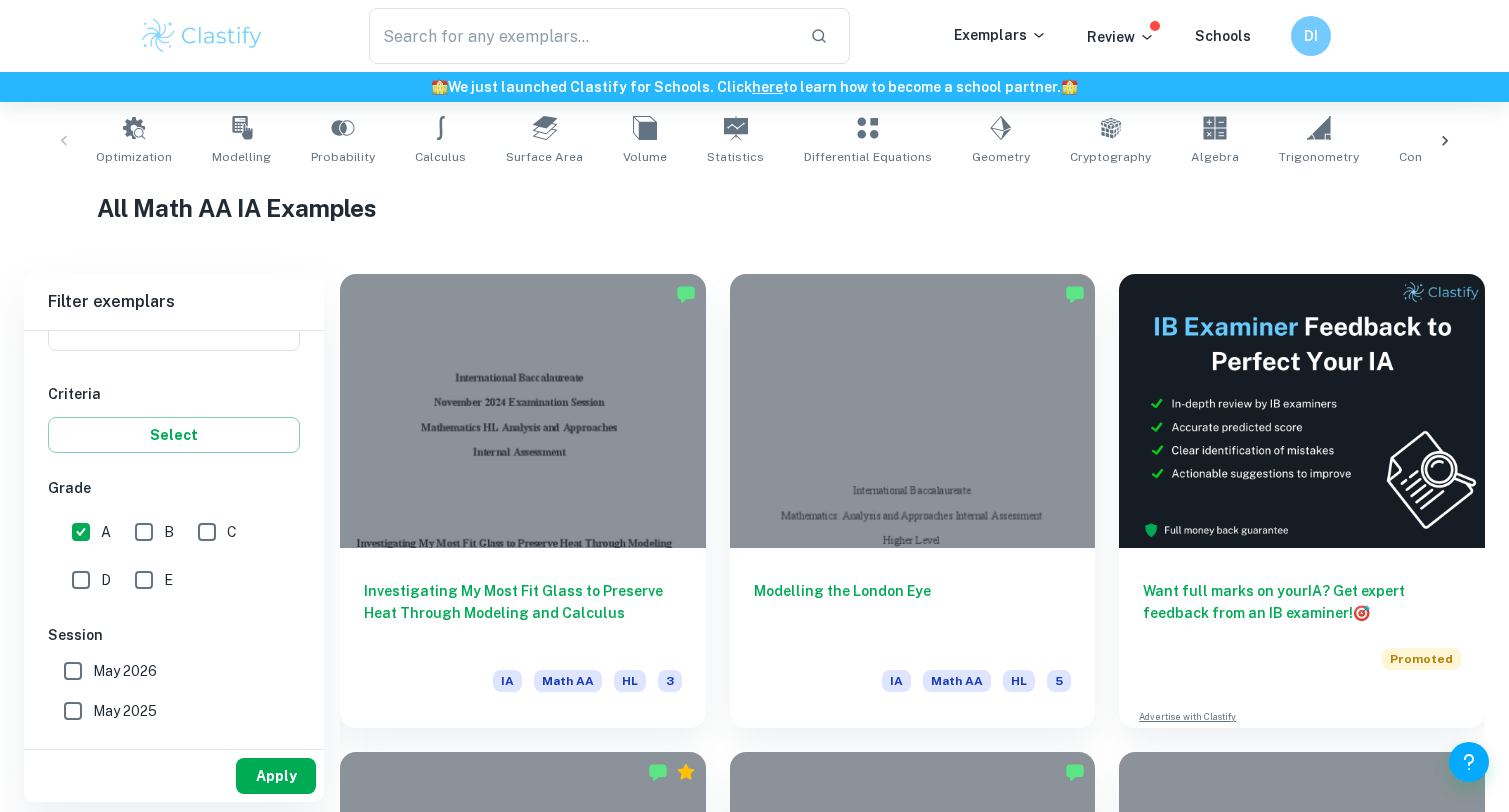 click on "Apply" at bounding box center [276, 776] 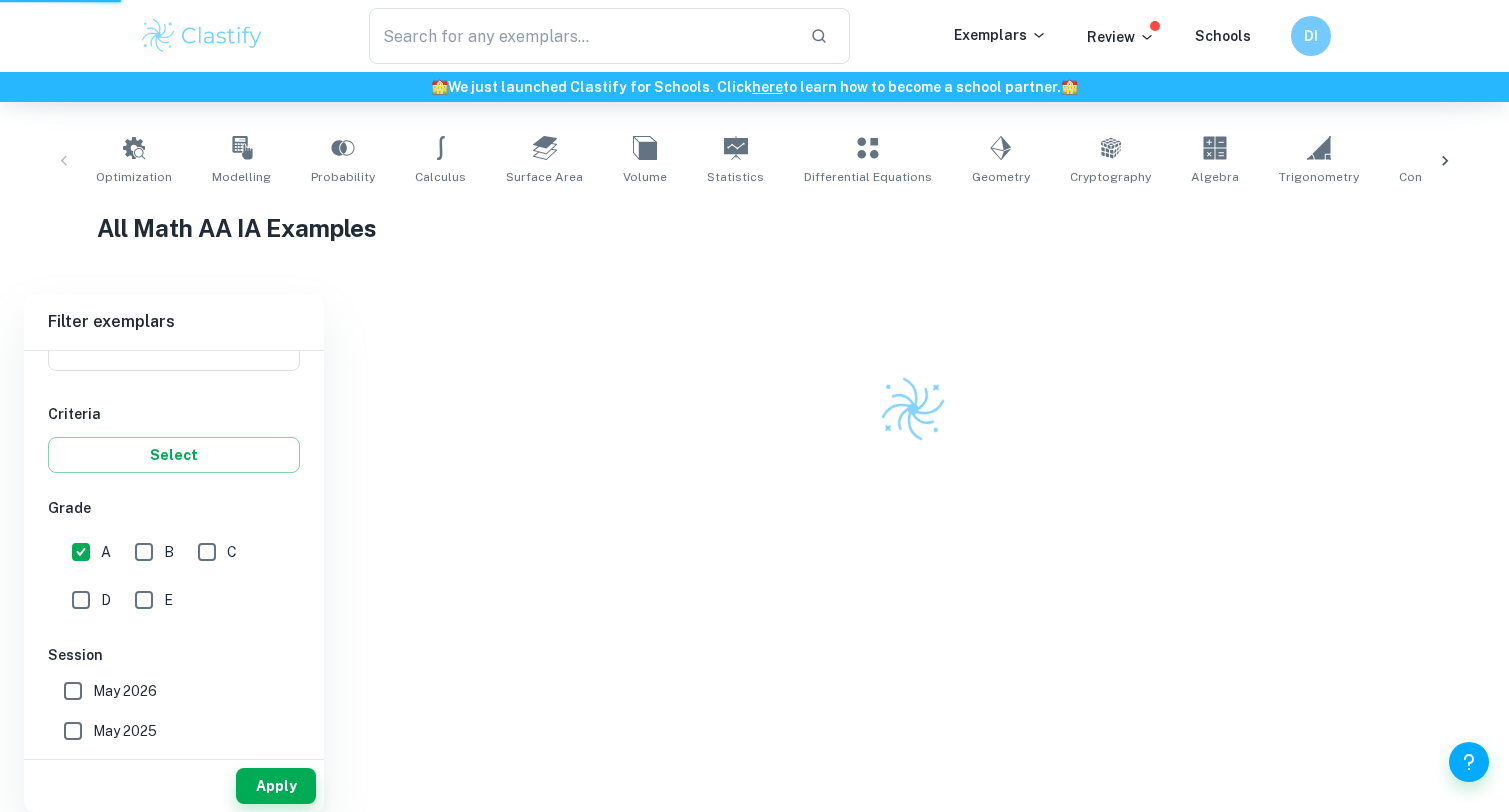 scroll, scrollTop: 320, scrollLeft: 0, axis: vertical 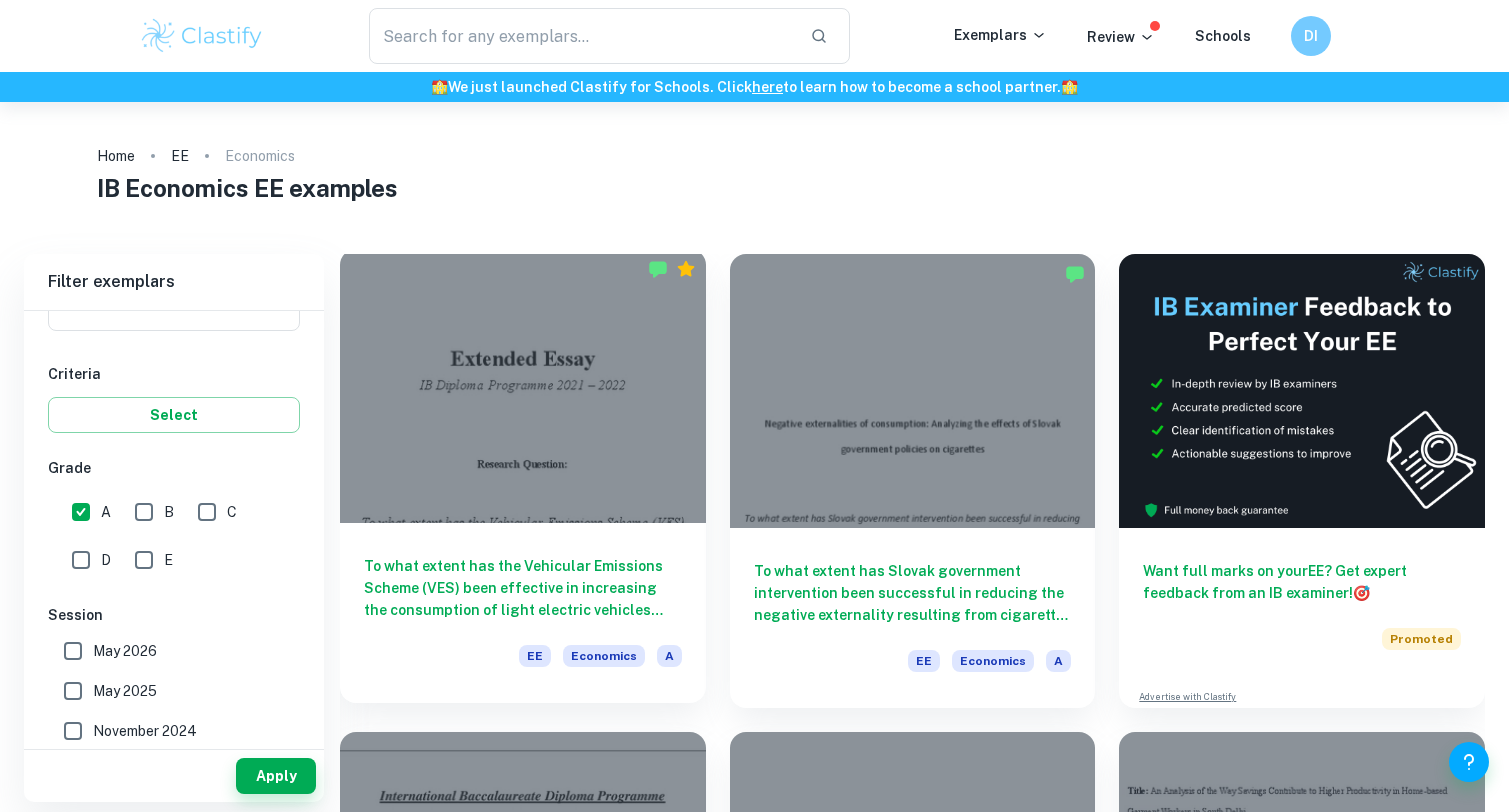 click at bounding box center [523, 386] 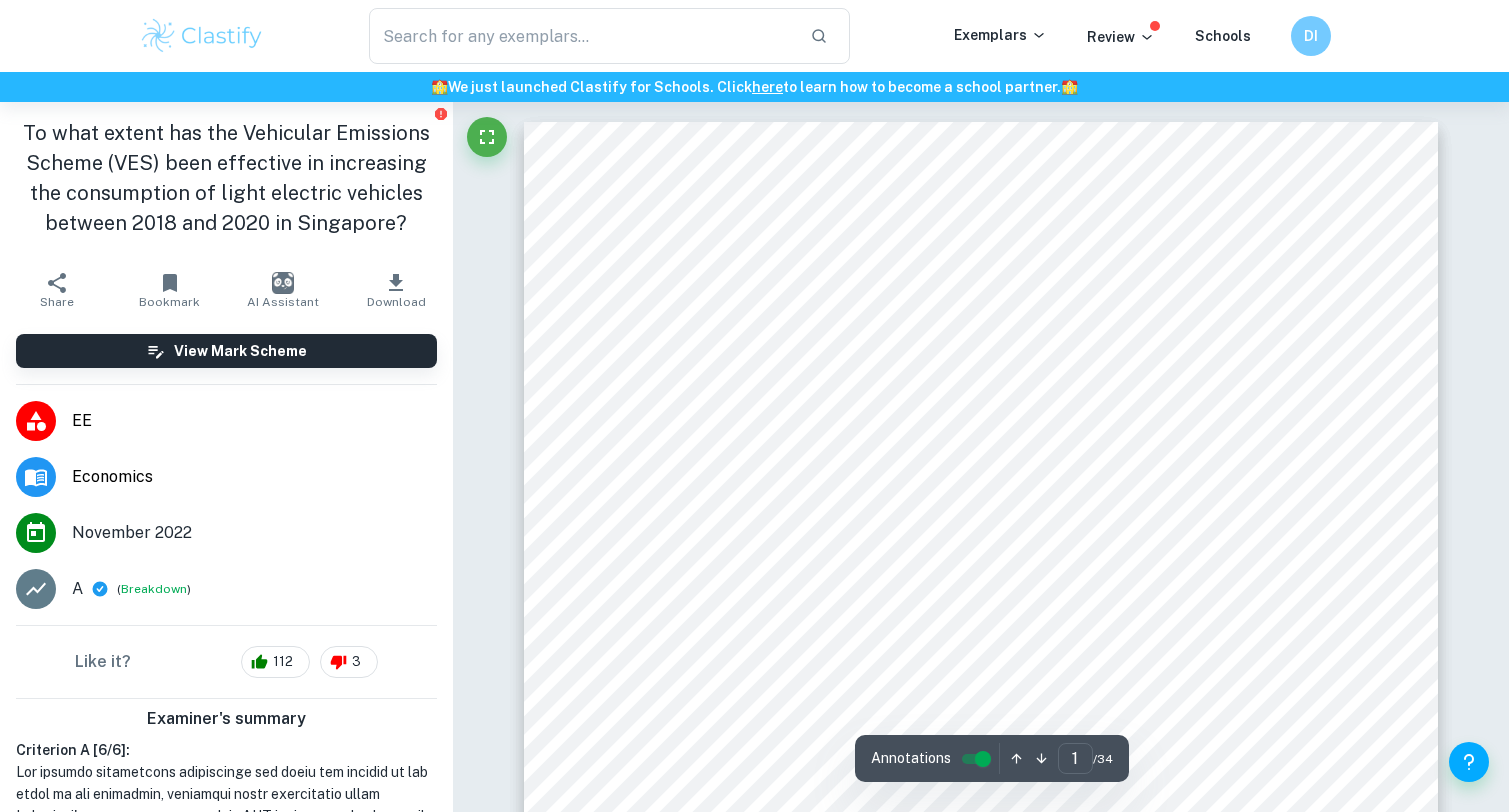 drag, startPoint x: 1114, startPoint y: 412, endPoint x: 1156, endPoint y: 391, distance: 46.957428 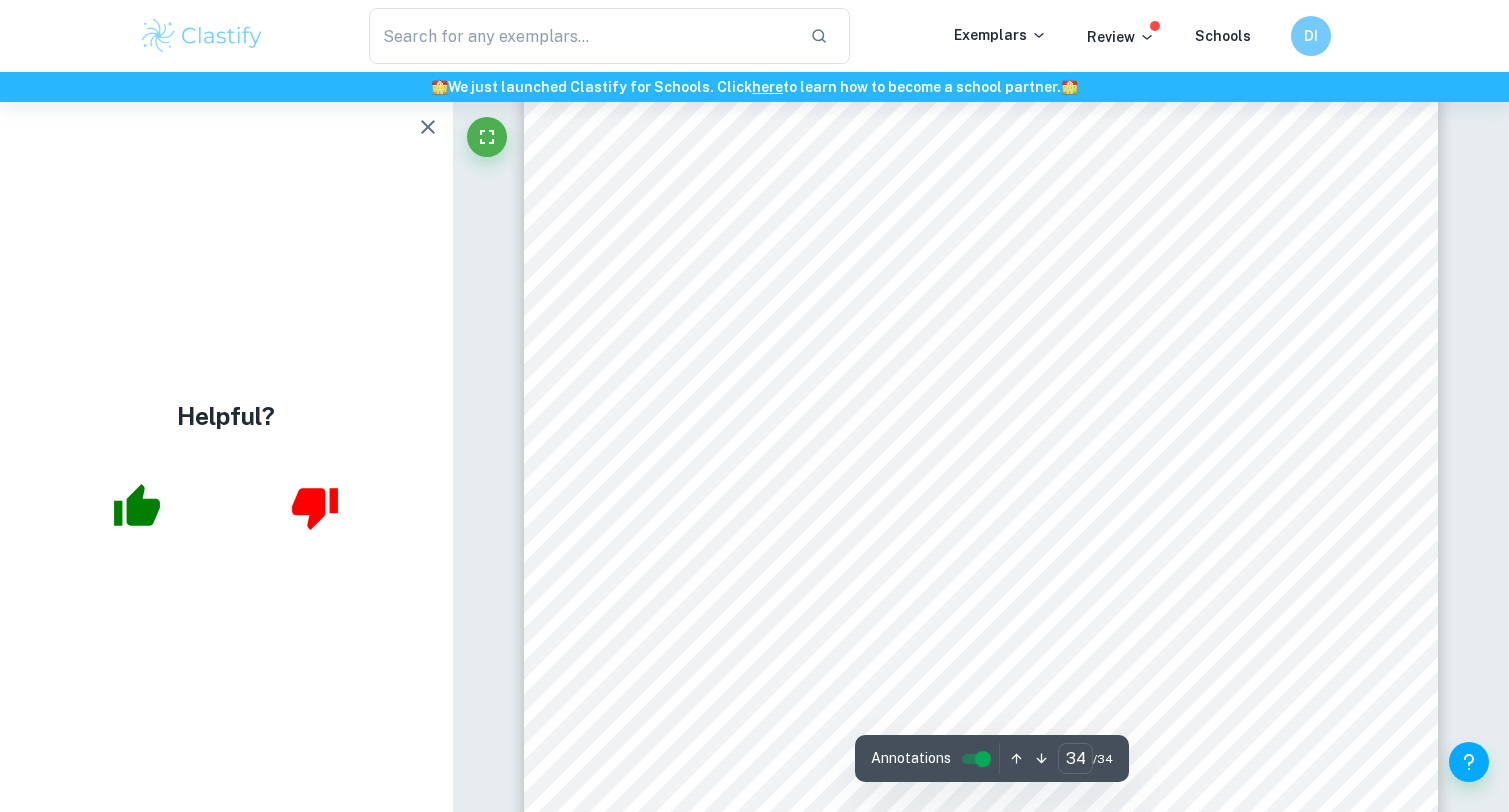 scroll, scrollTop: 42912, scrollLeft: 0, axis: vertical 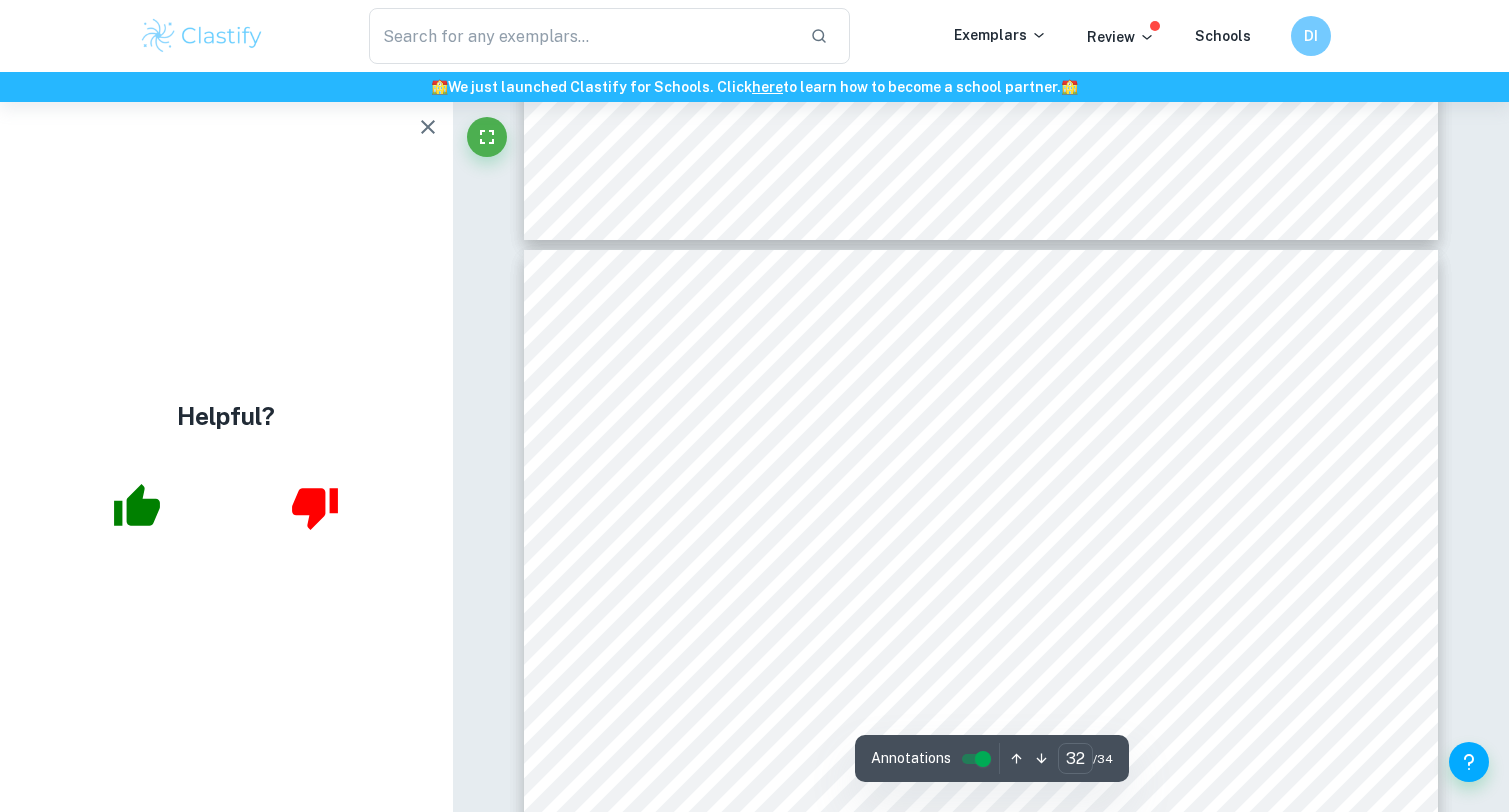 click at bounding box center (428, 127) 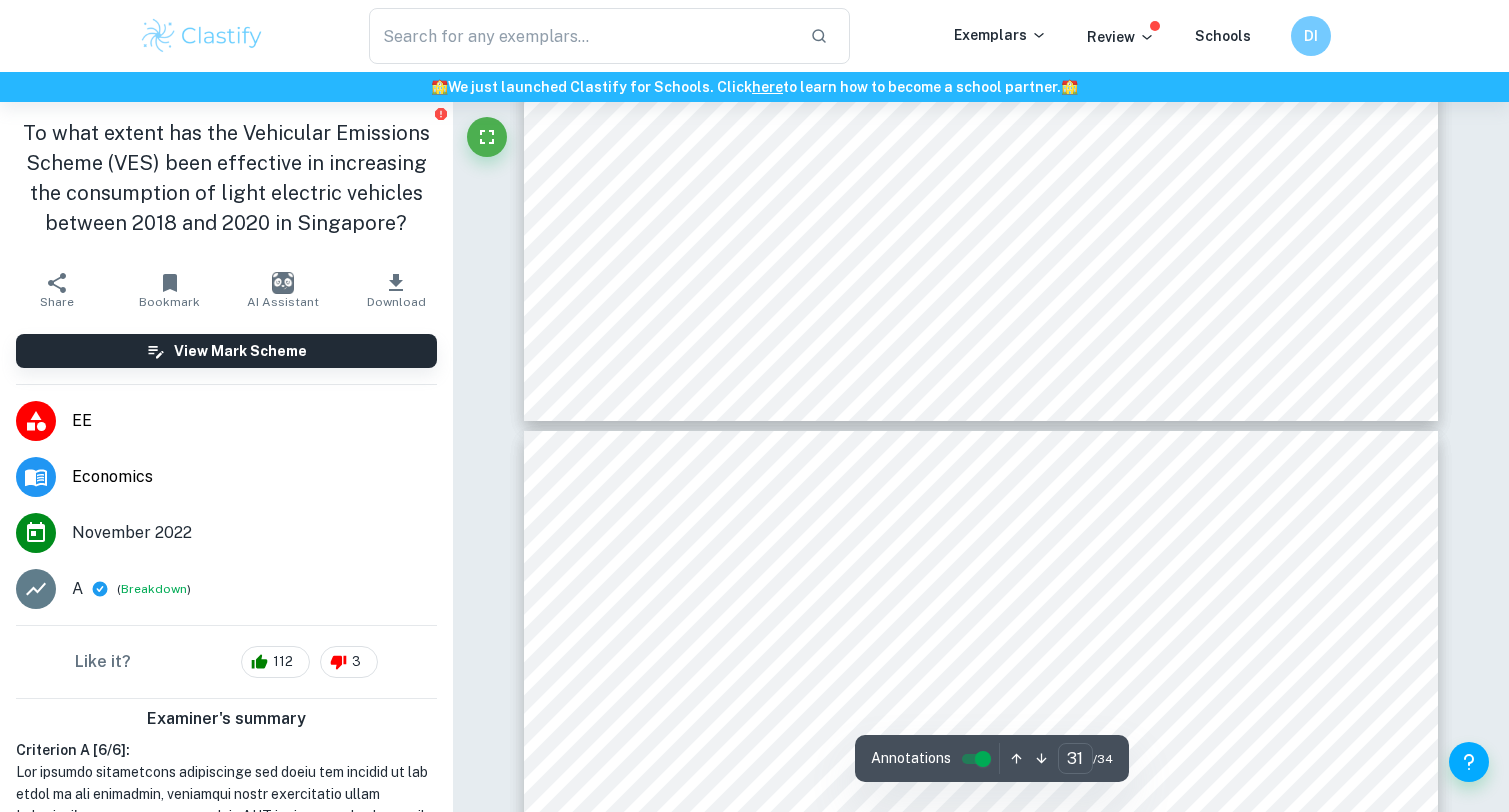 type on "30" 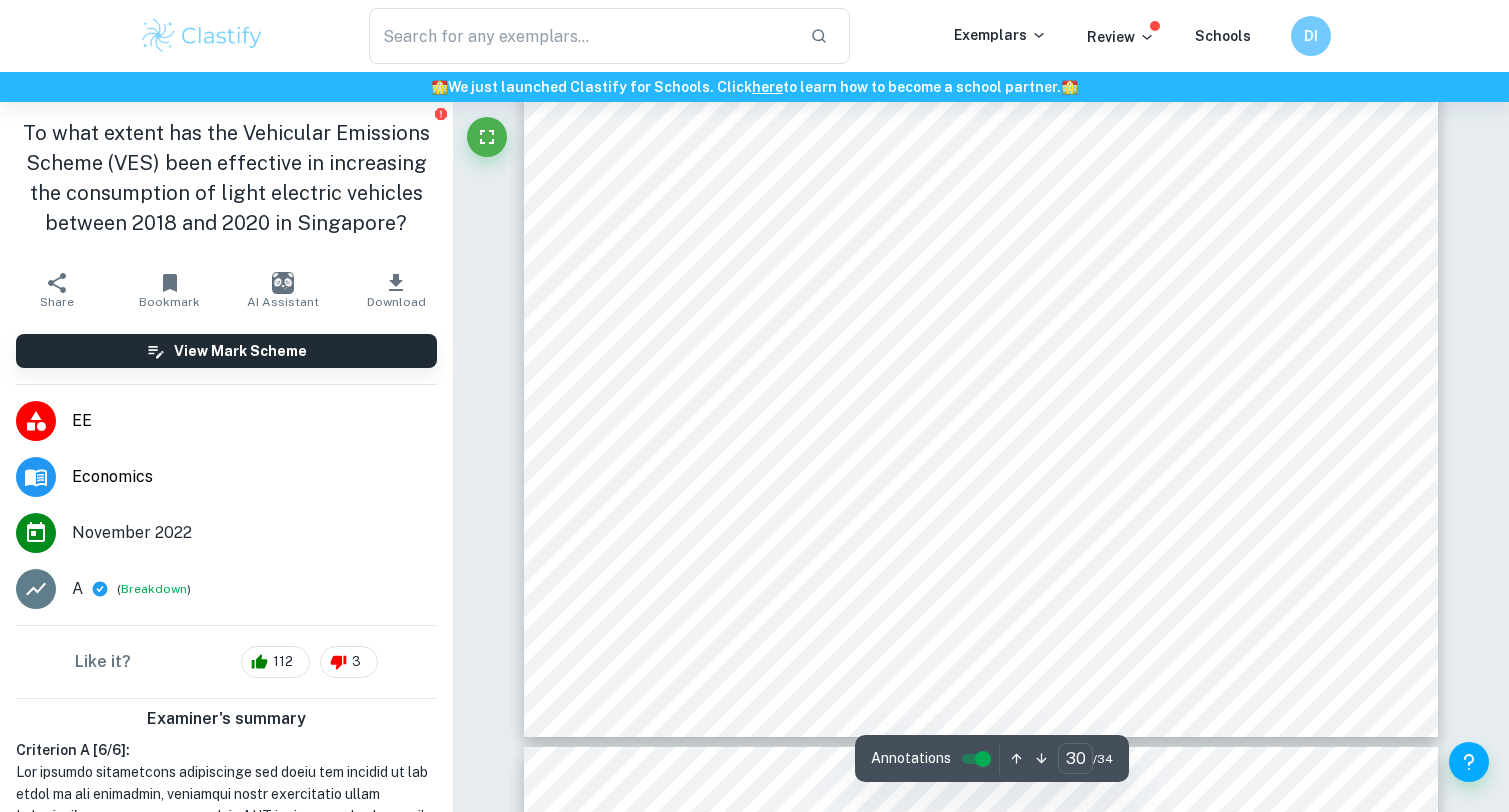 scroll, scrollTop: 38412, scrollLeft: 0, axis: vertical 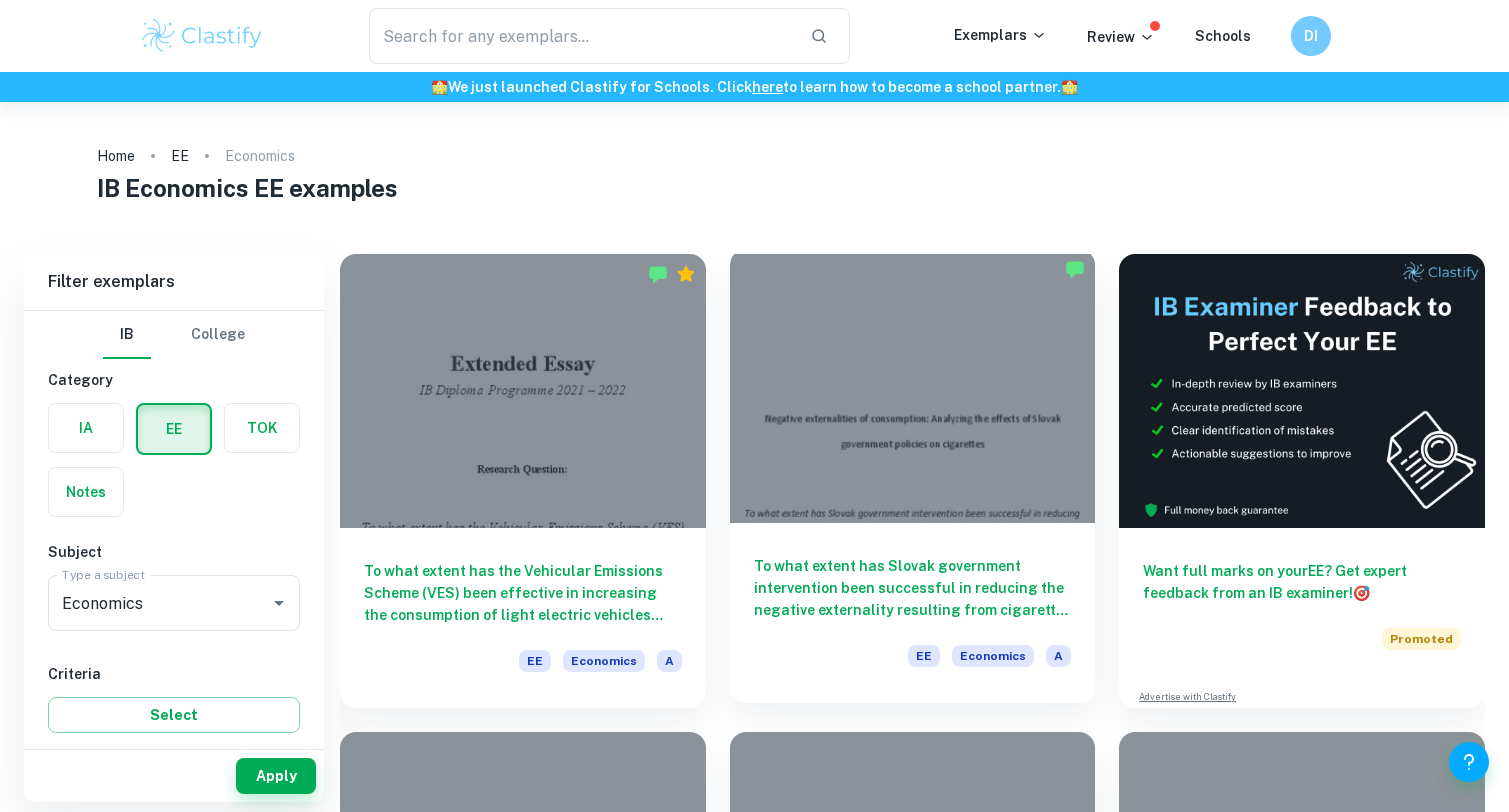 click at bounding box center (913, 386) 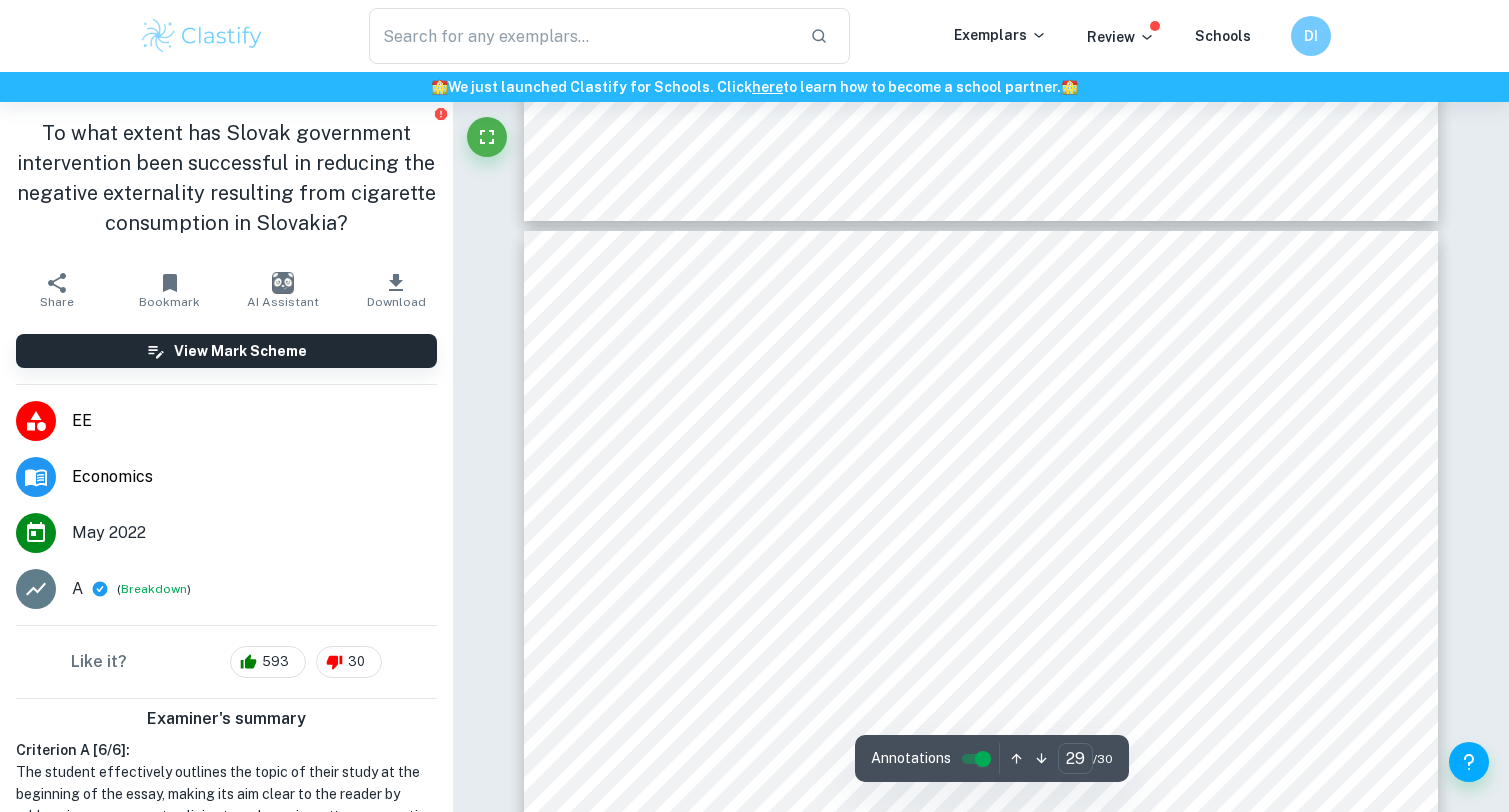 scroll, scrollTop: 33567, scrollLeft: 0, axis: vertical 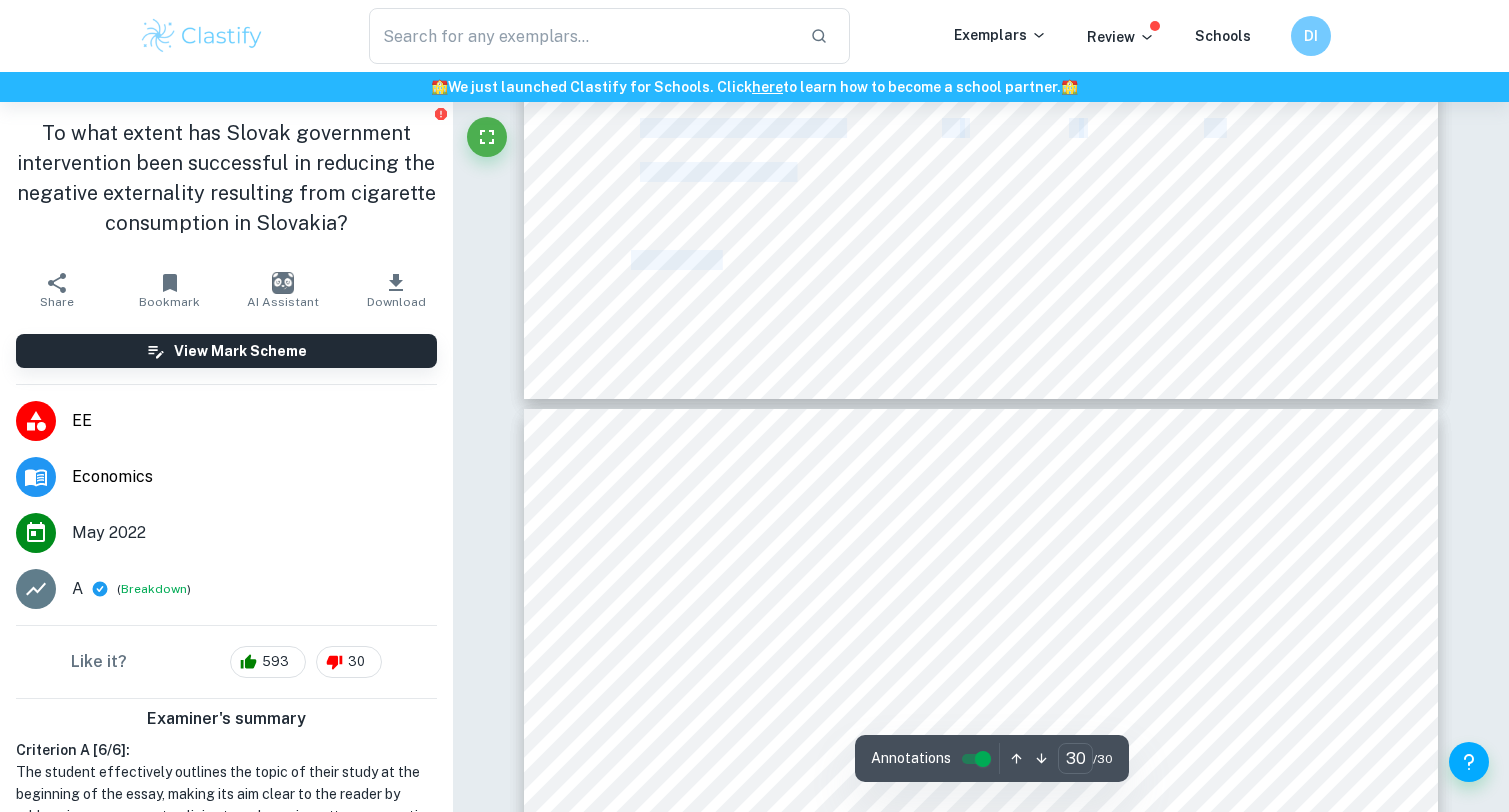 type on "29" 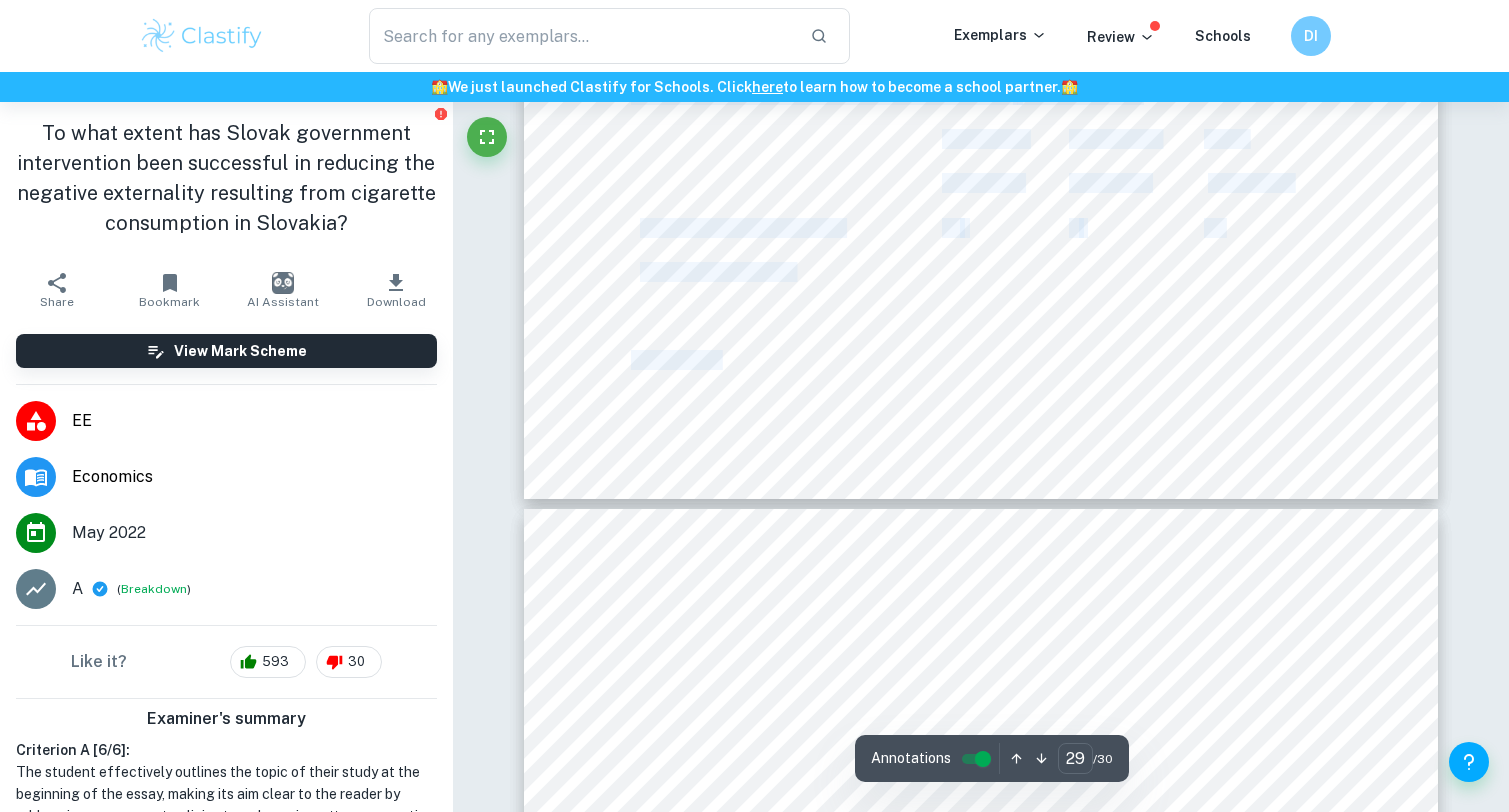 scroll, scrollTop: 34257, scrollLeft: 0, axis: vertical 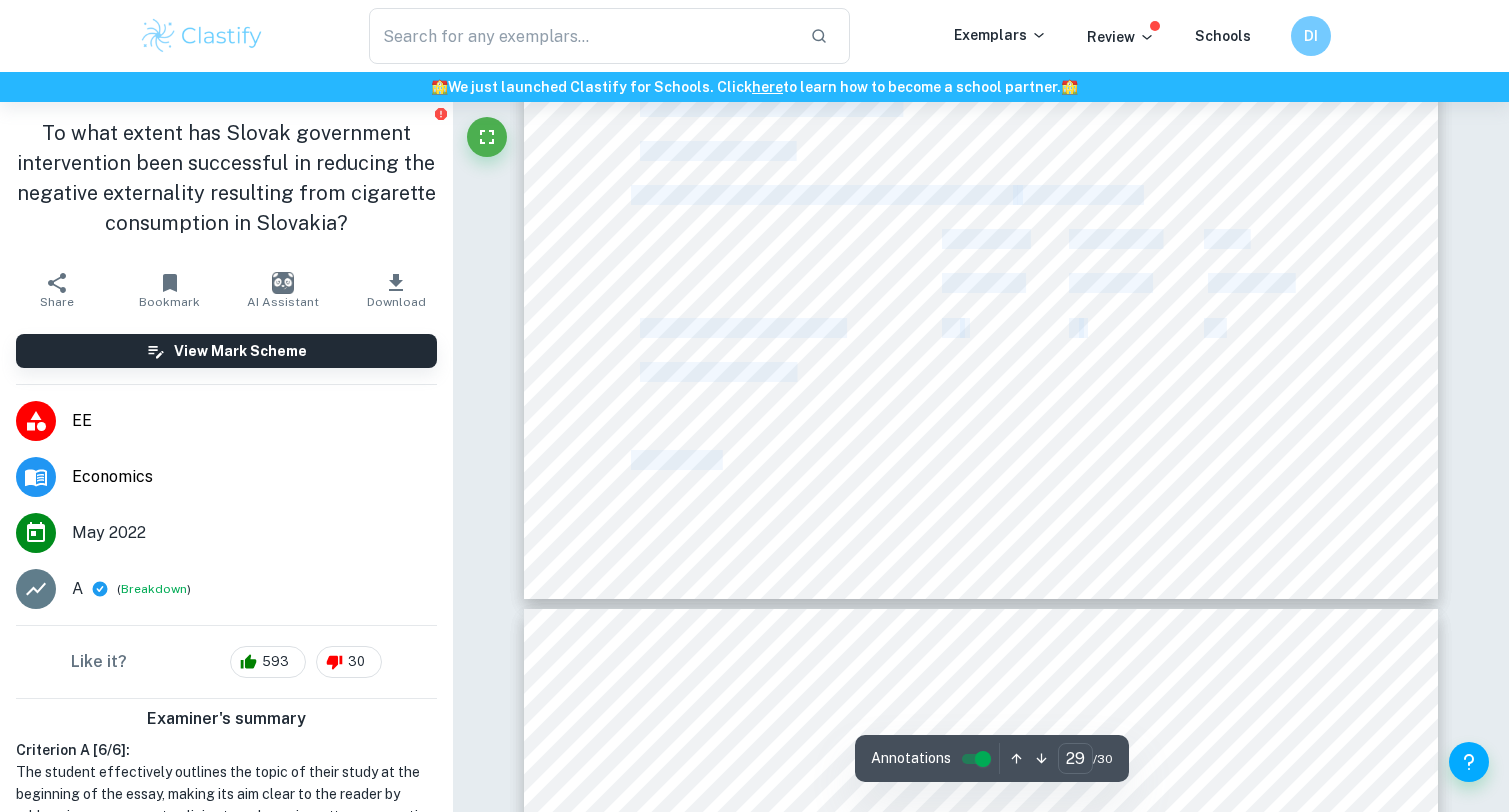 drag, startPoint x: 632, startPoint y: 407, endPoint x: 961, endPoint y: 444, distance: 331.074 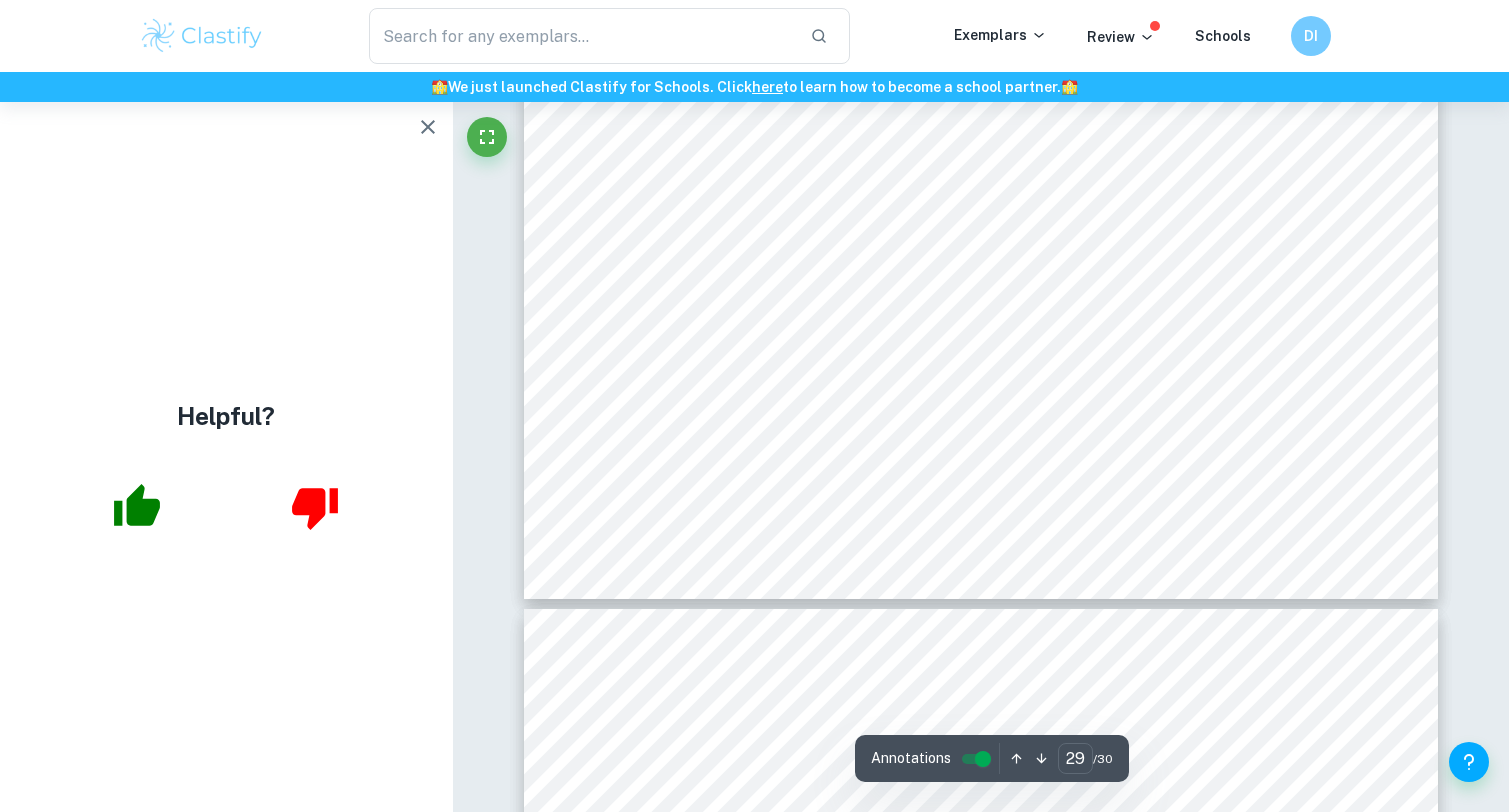 drag, startPoint x: 384, startPoint y: 400, endPoint x: 702, endPoint y: 99, distance: 437.86414 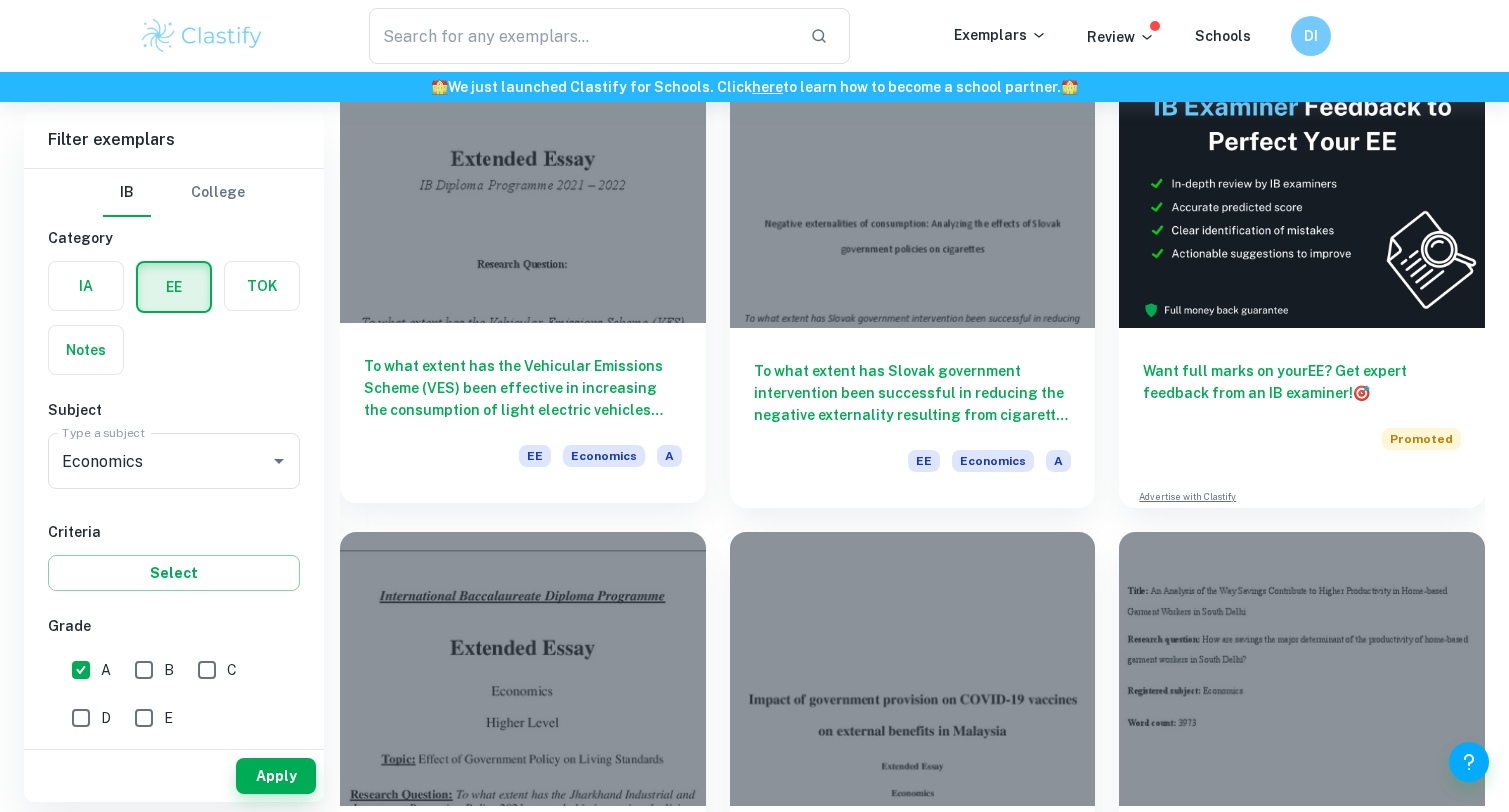 scroll, scrollTop: 400, scrollLeft: 0, axis: vertical 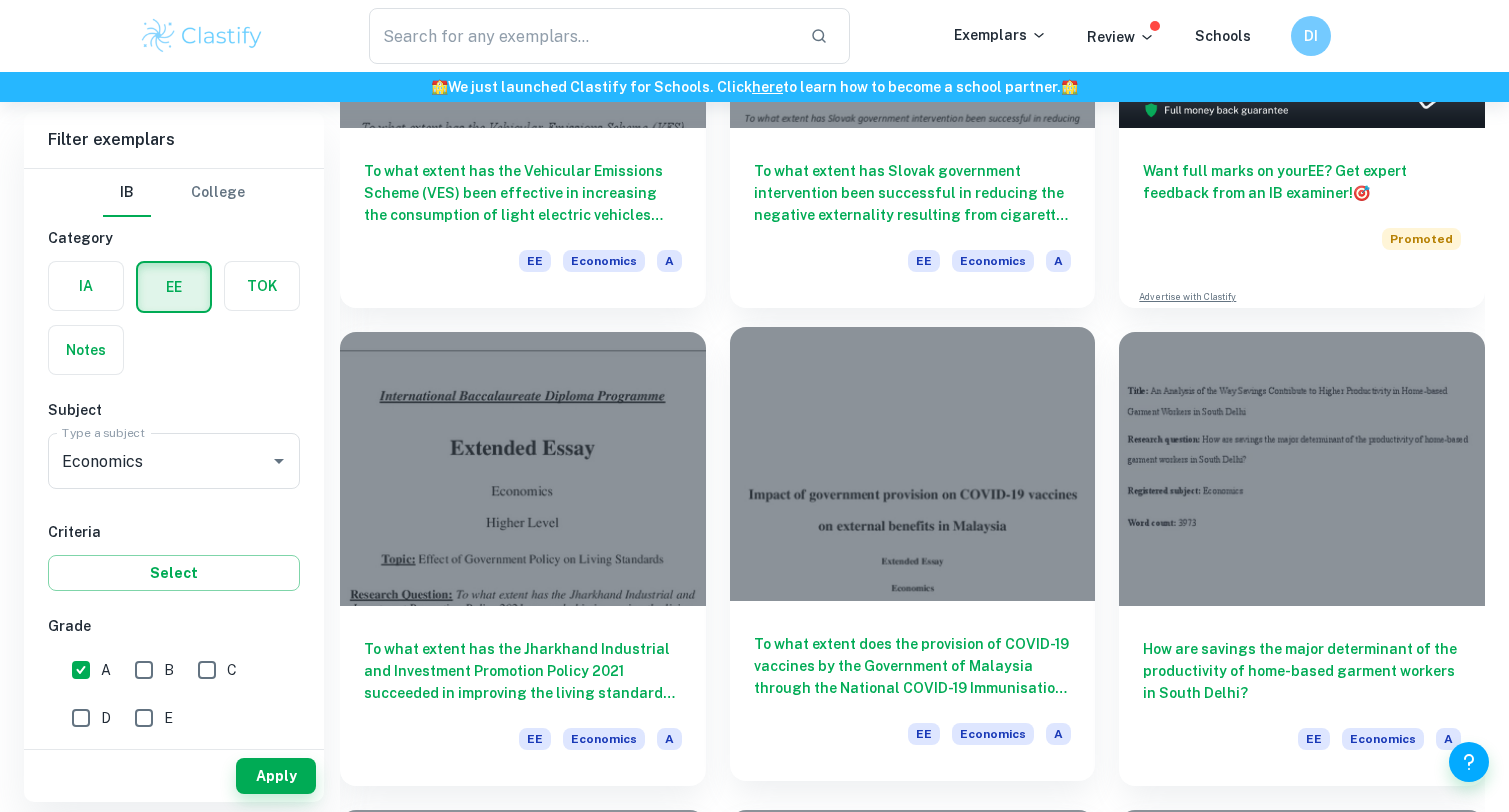 click at bounding box center [913, 464] 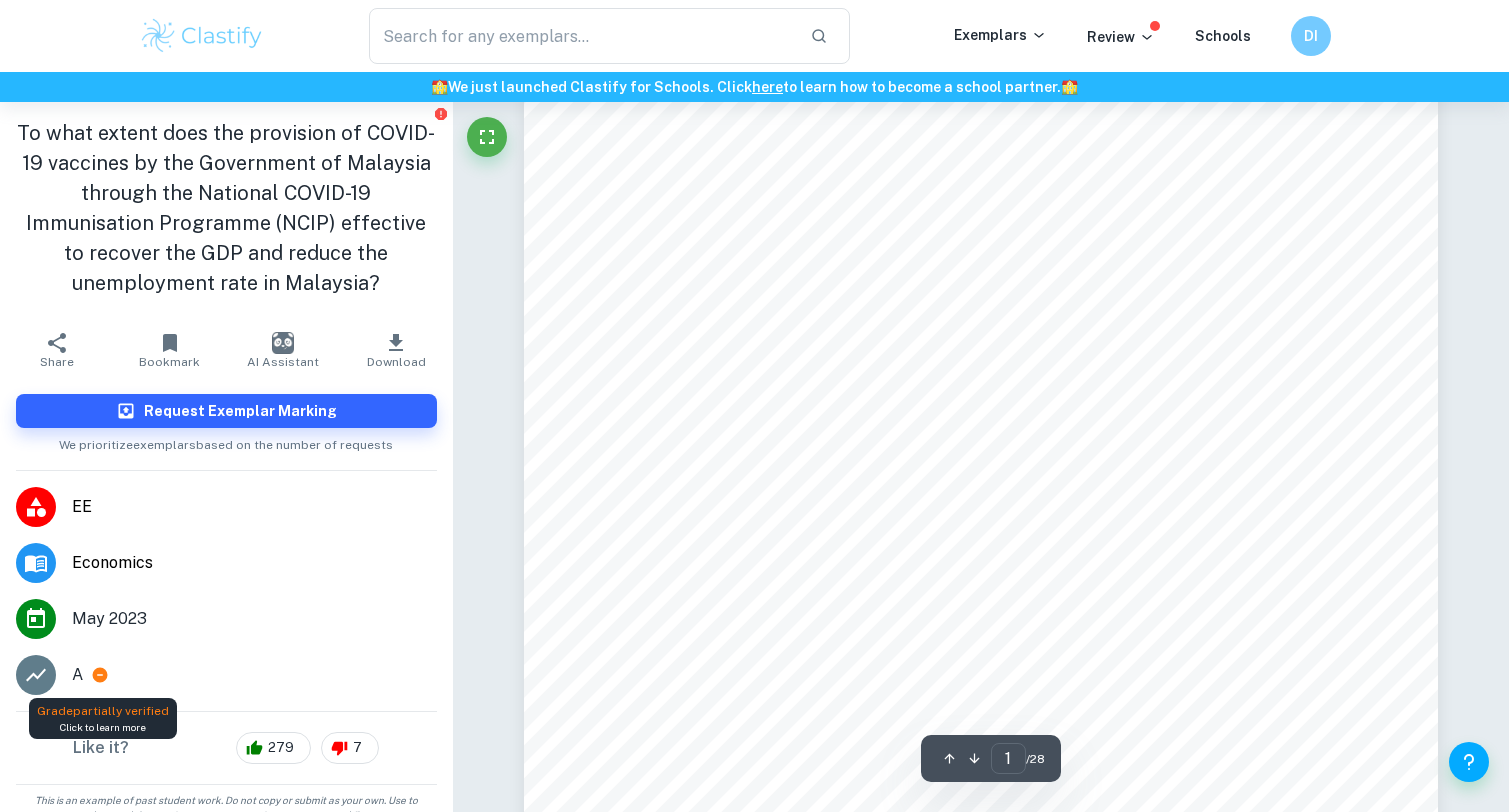 scroll, scrollTop: 800, scrollLeft: 0, axis: vertical 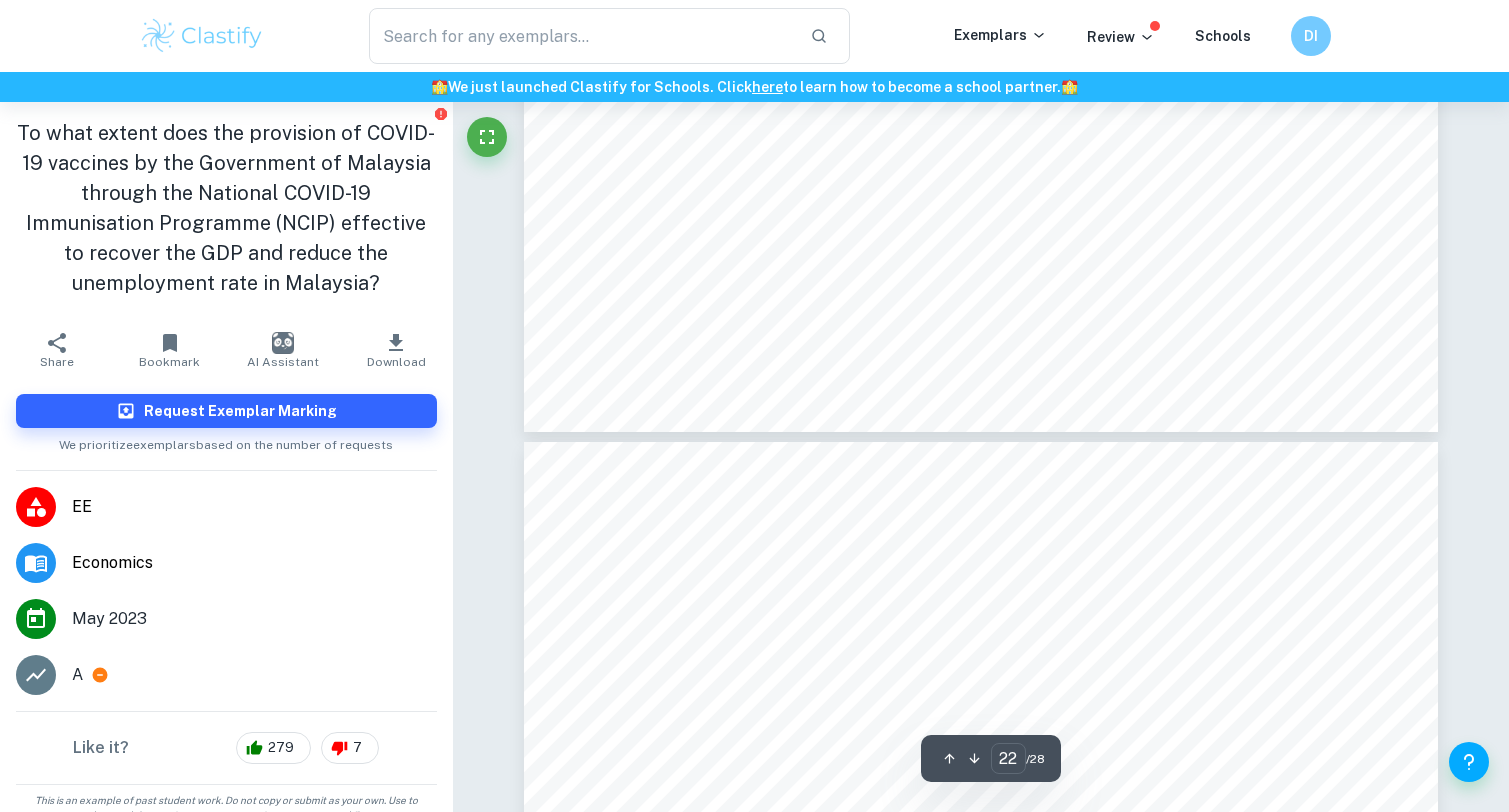 type on "21" 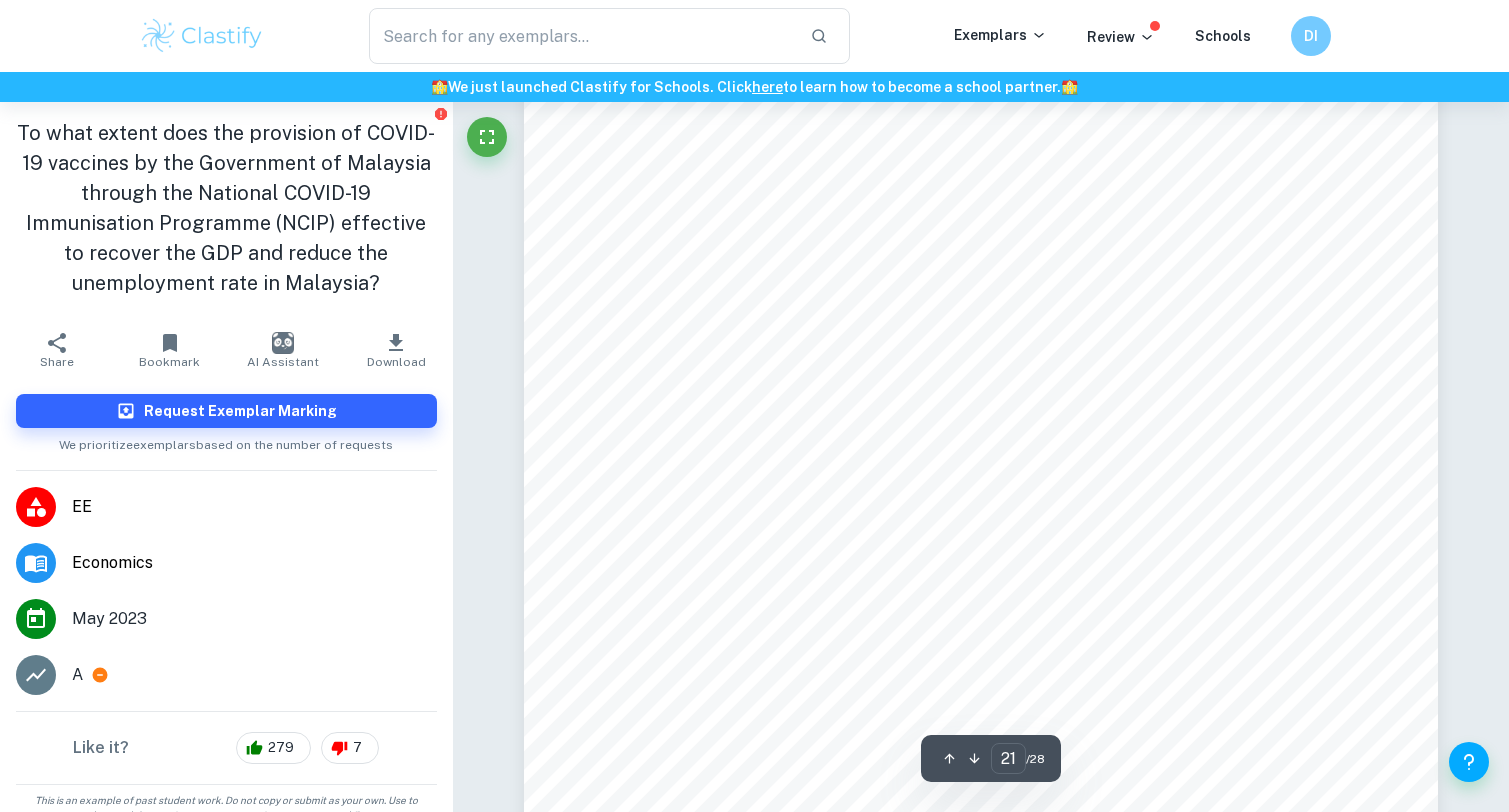 scroll, scrollTop: 26393, scrollLeft: 0, axis: vertical 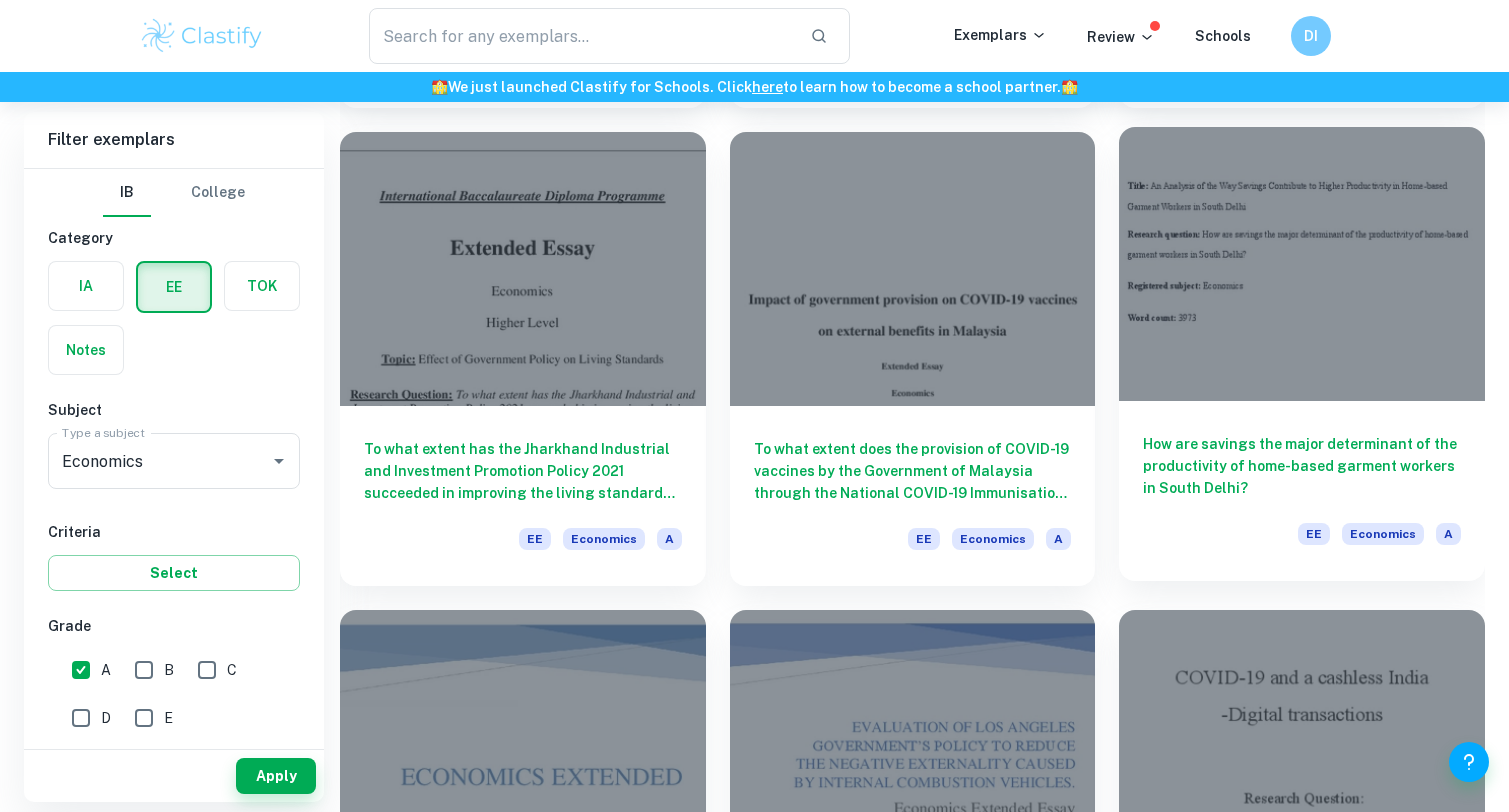click on "How are savings the major determinant of the productivity of home-based garment workers in South Delhi?" at bounding box center [1302, 466] 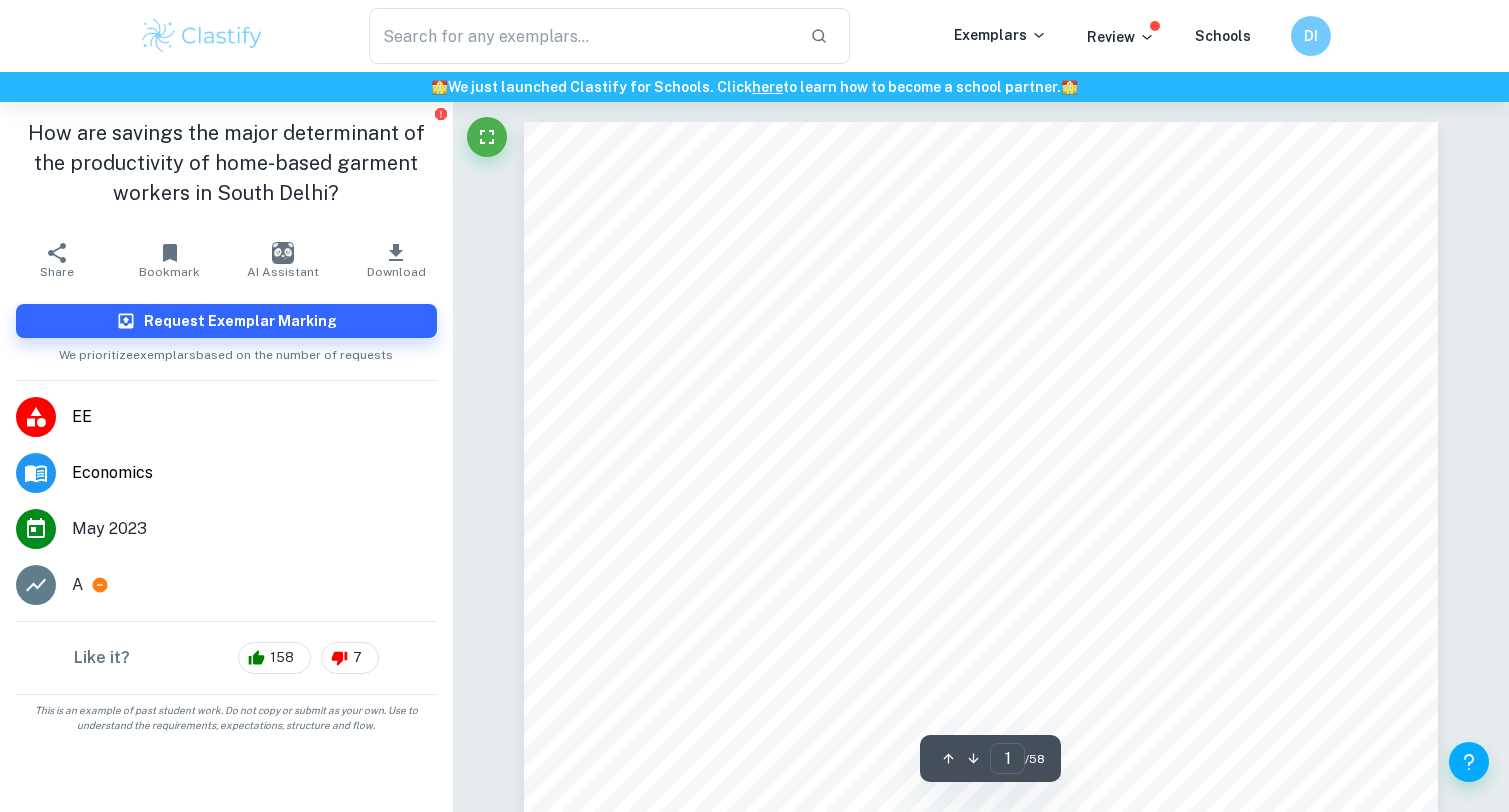 click on "Title:   An Analysis of the Way Savings Contribute to Higher Productivity in Home-based Garment Workers in South Delhi Research question:   How are savings the major determinant of the productivity of home-based garment workers in South Delhi? Registered subject:   Economics Word count:   3973" at bounding box center [981, 713] 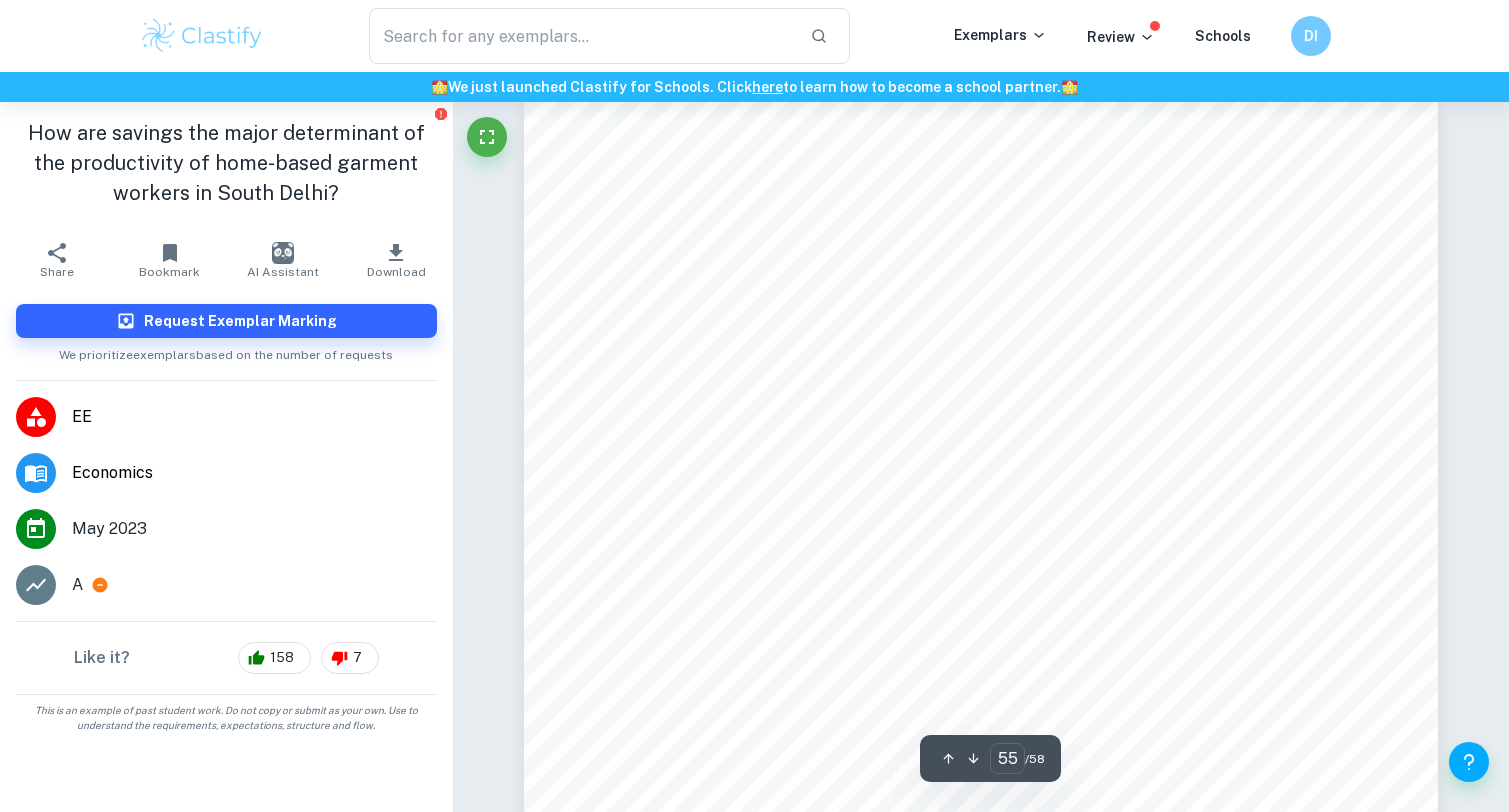 scroll, scrollTop: 64770, scrollLeft: 0, axis: vertical 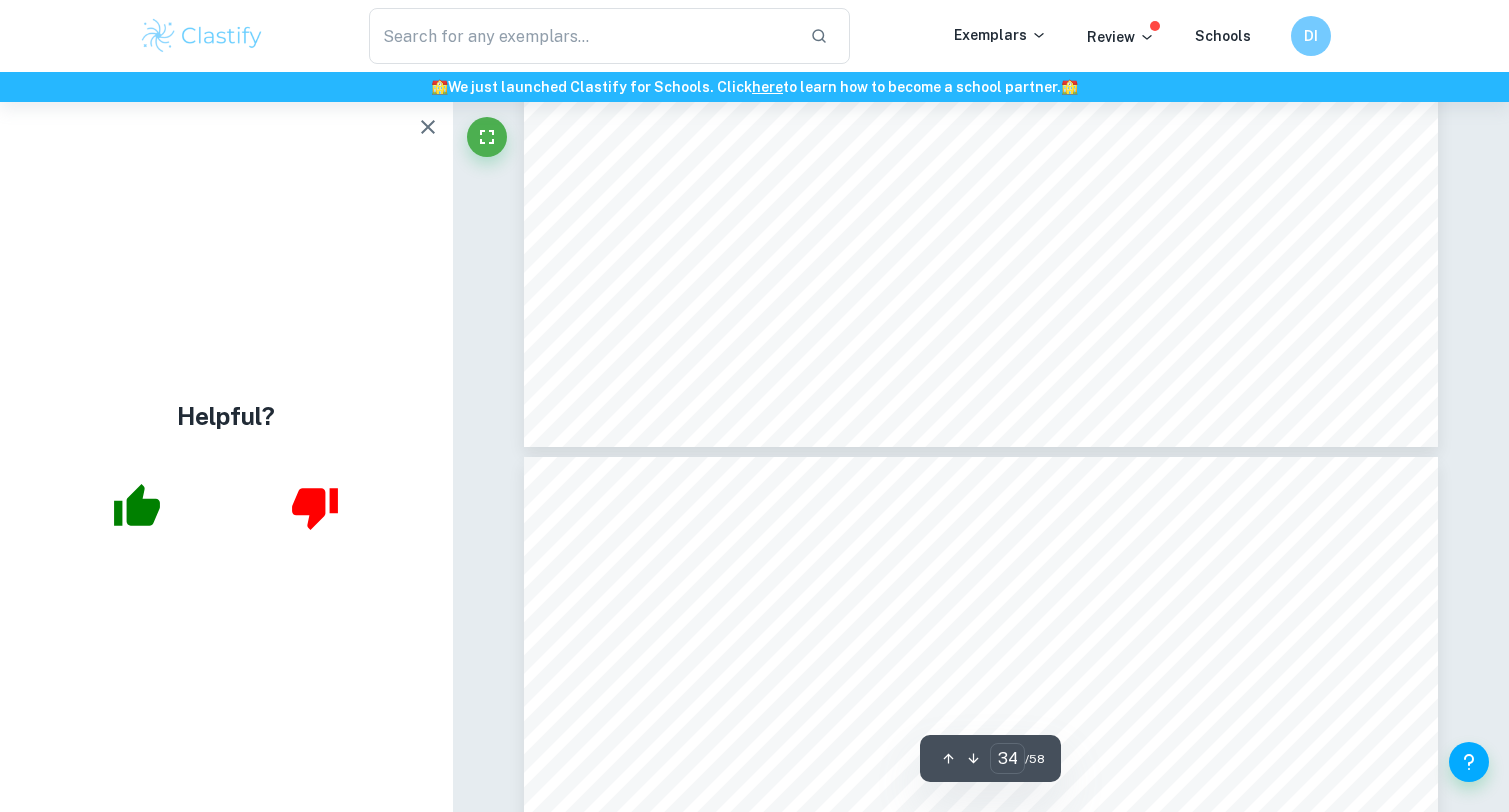 type on "35" 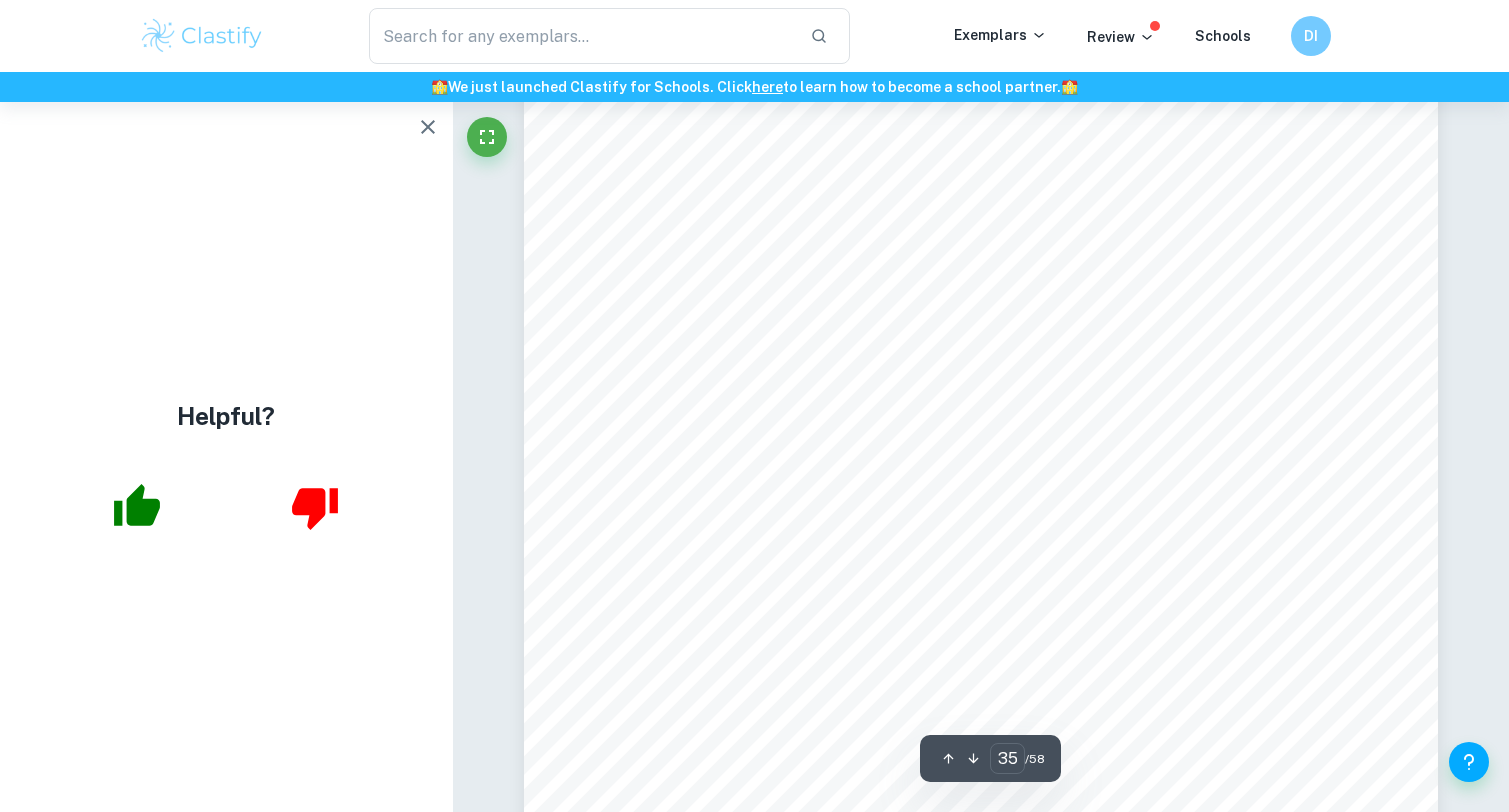 scroll, scrollTop: 41008, scrollLeft: 0, axis: vertical 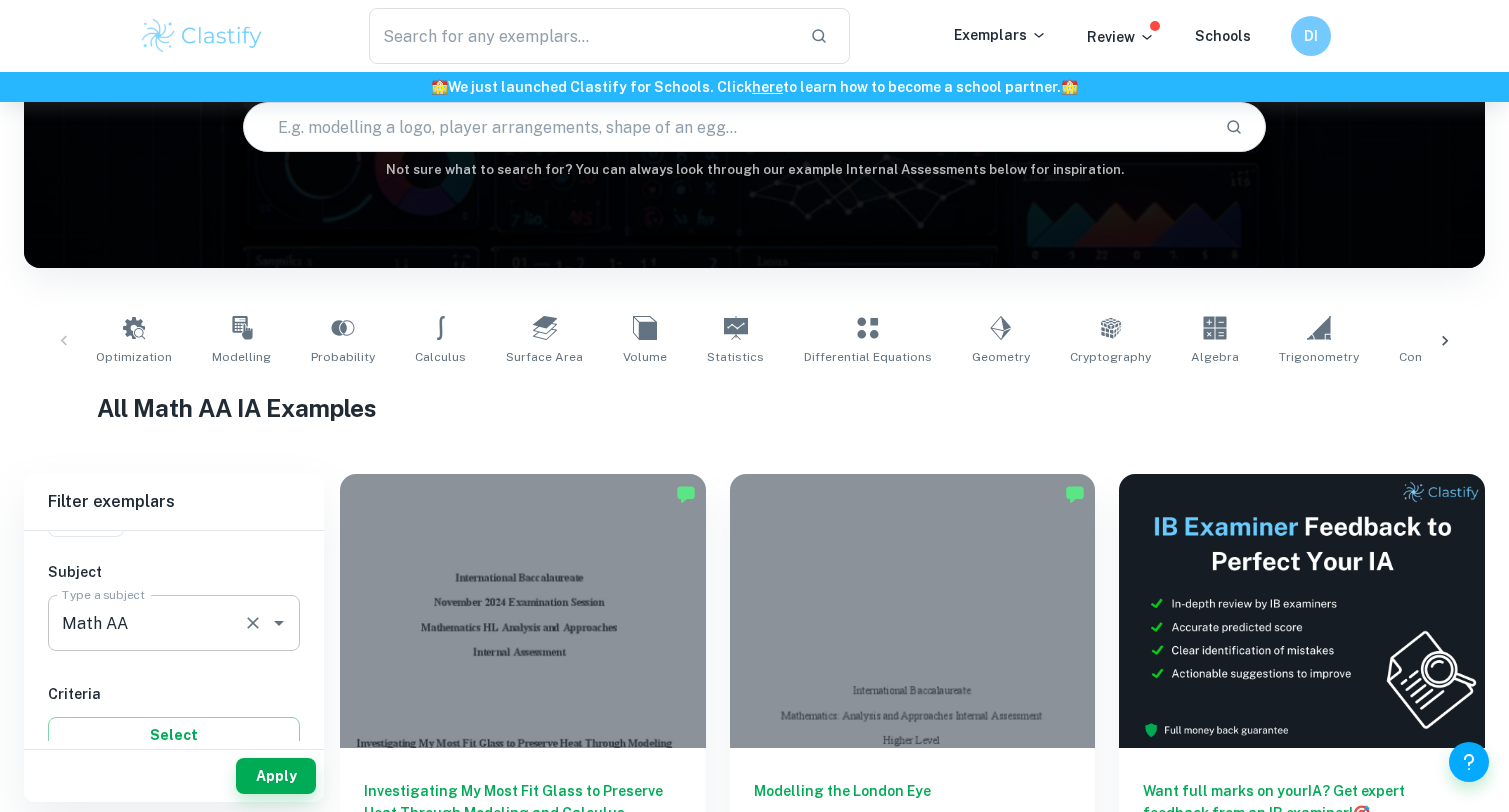 click on "Math AA" at bounding box center (146, 623) 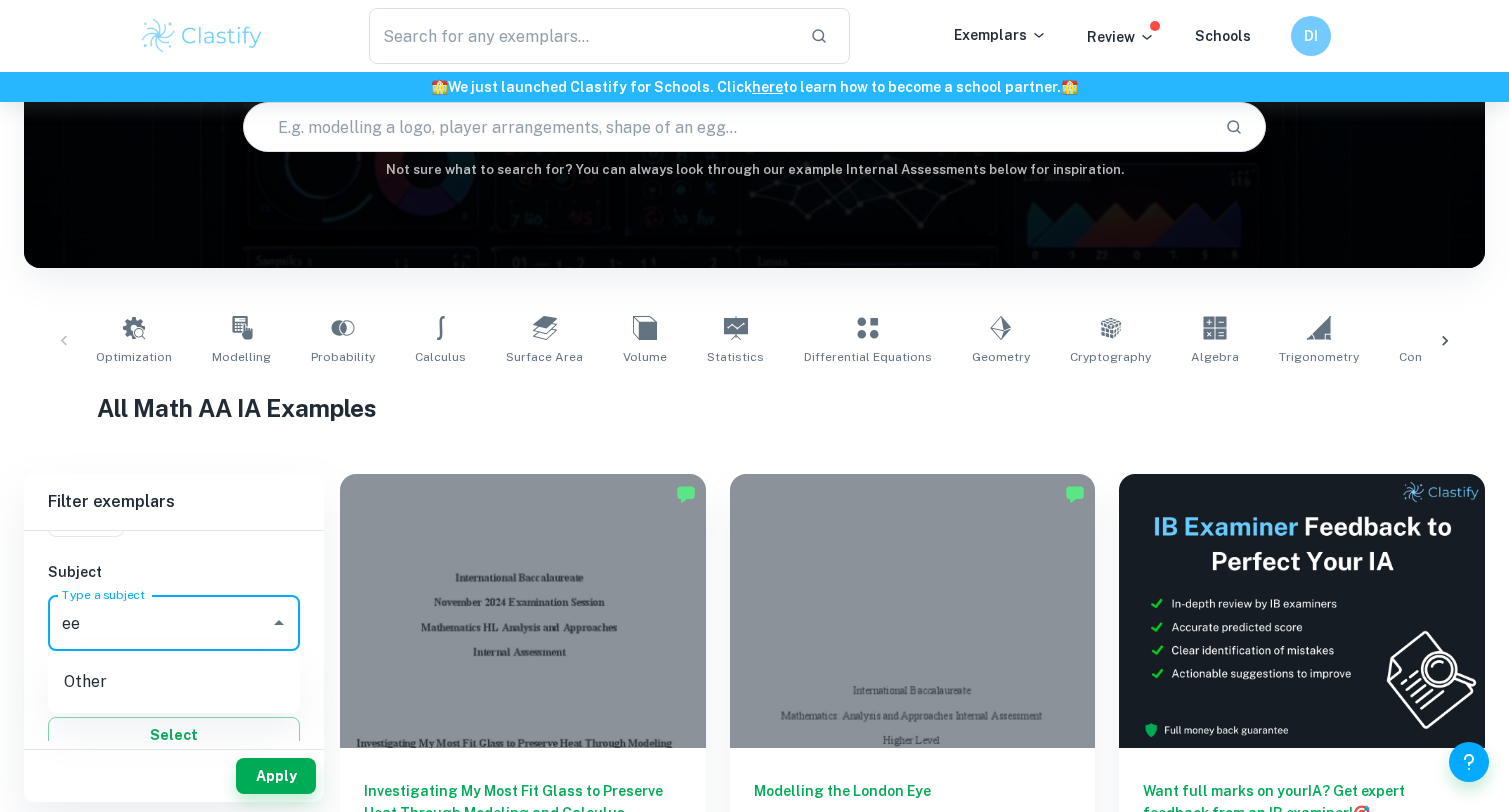 type on "e" 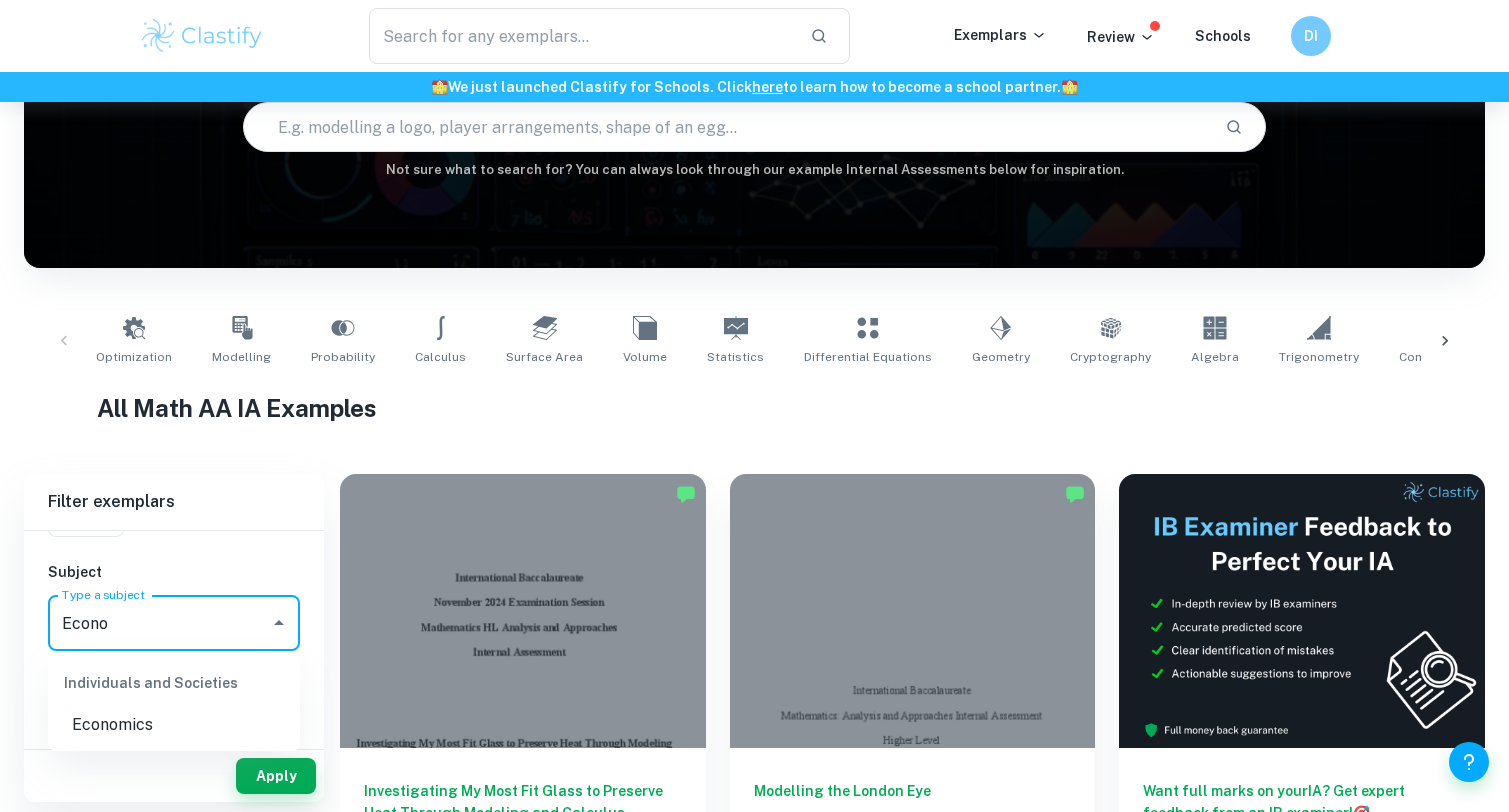 click on "Economics" at bounding box center (174, 725) 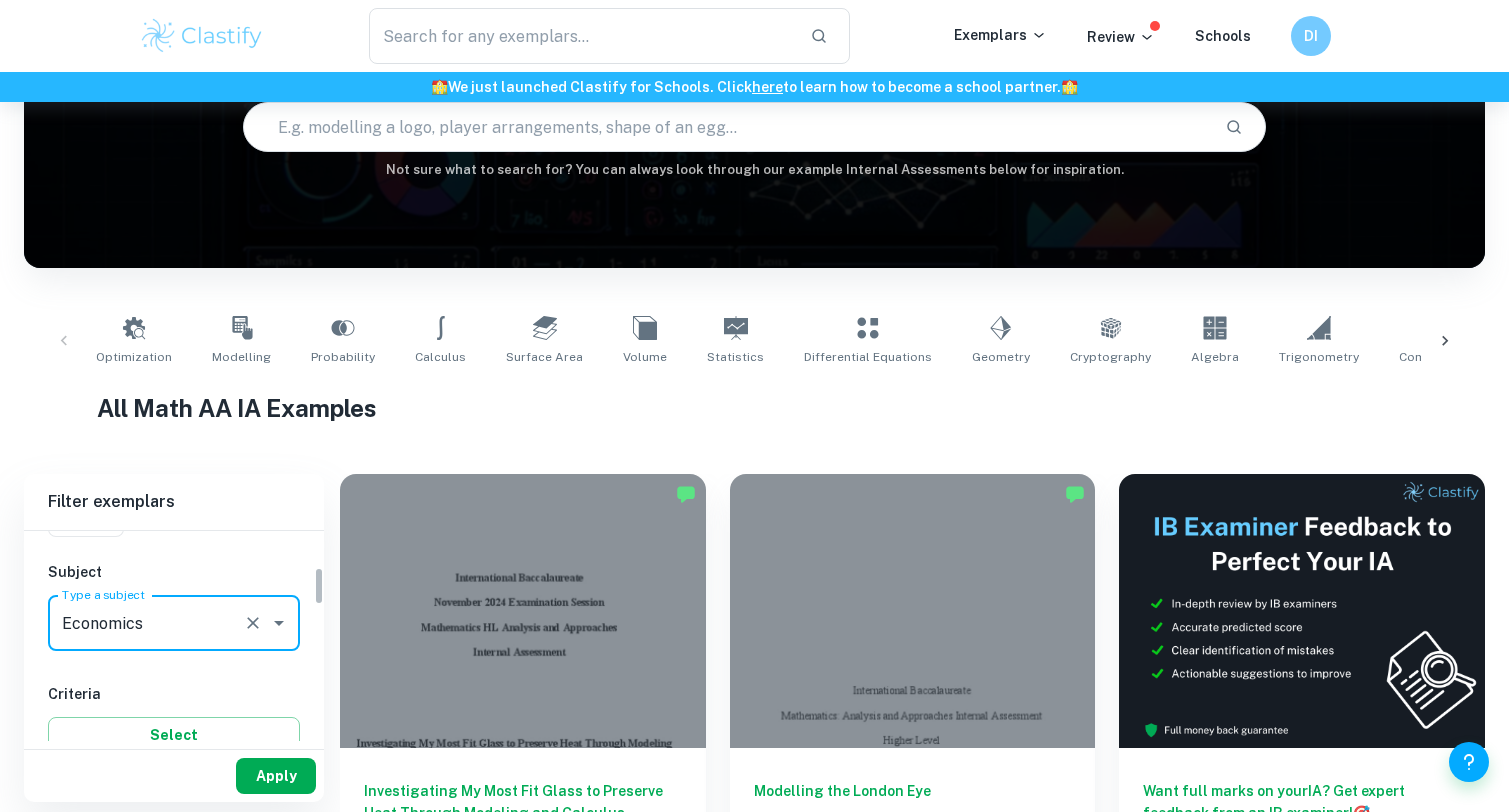 type on "Economics" 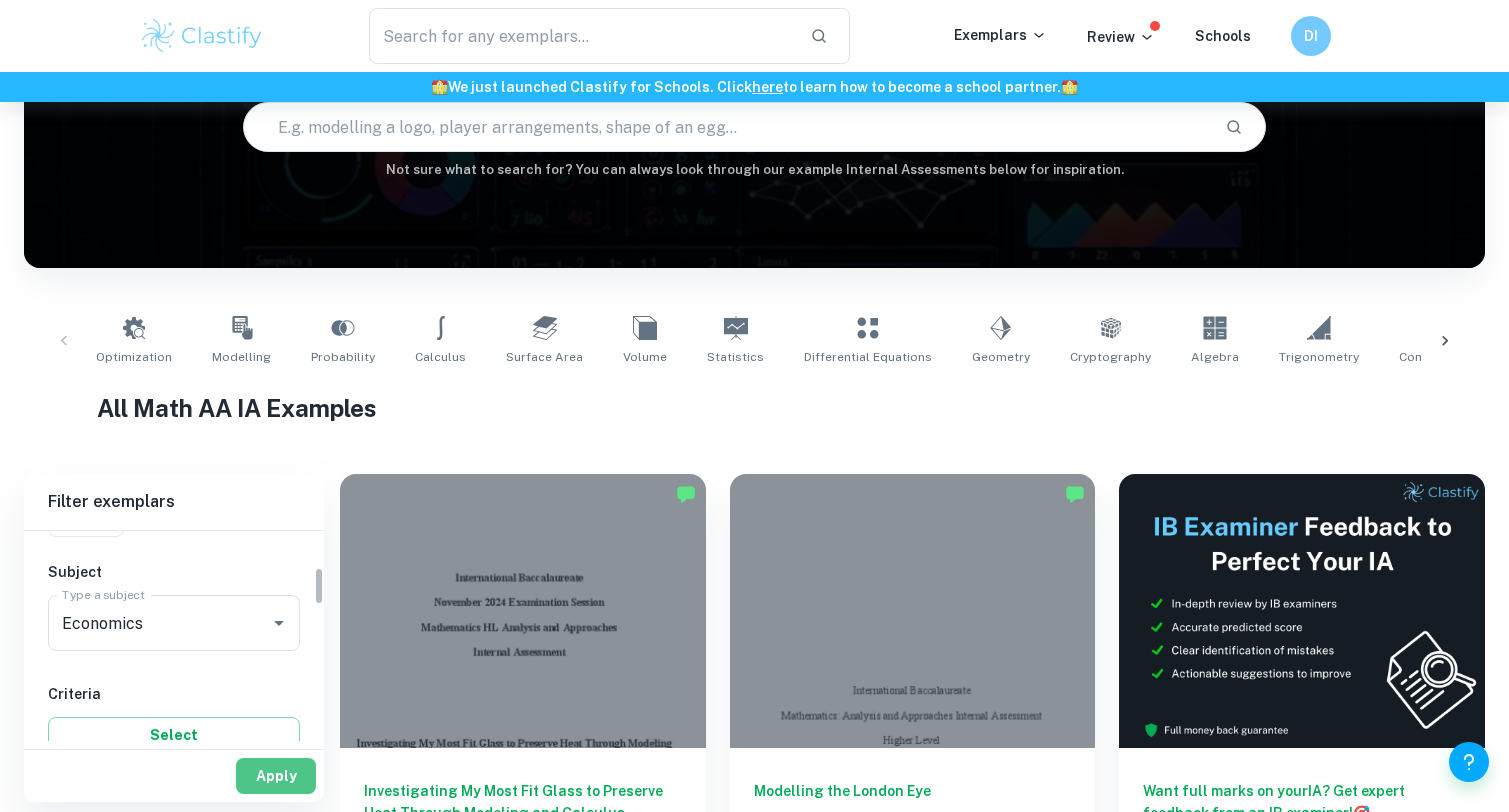 click on "Apply" at bounding box center [276, 776] 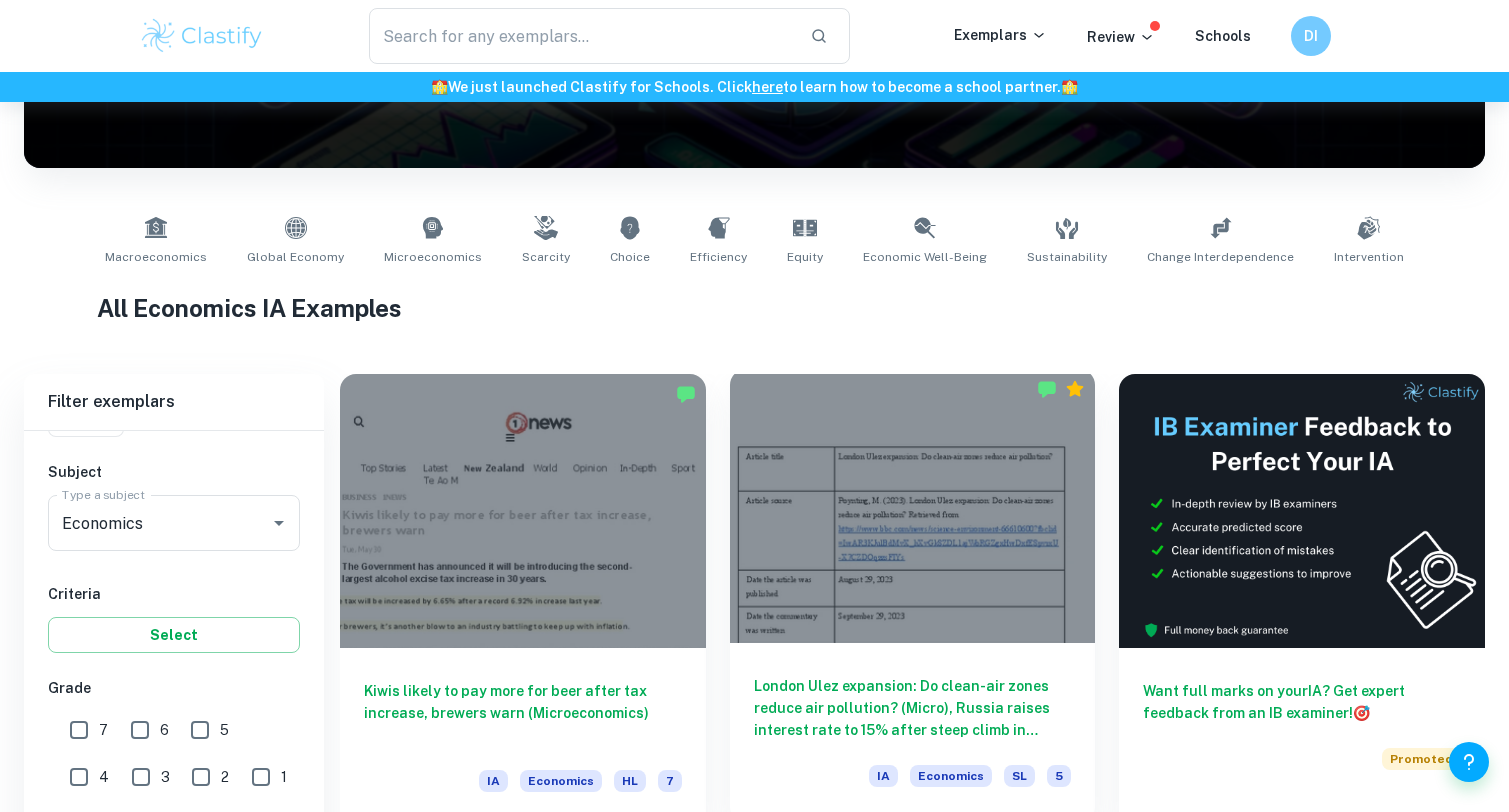 scroll, scrollTop: 400, scrollLeft: 0, axis: vertical 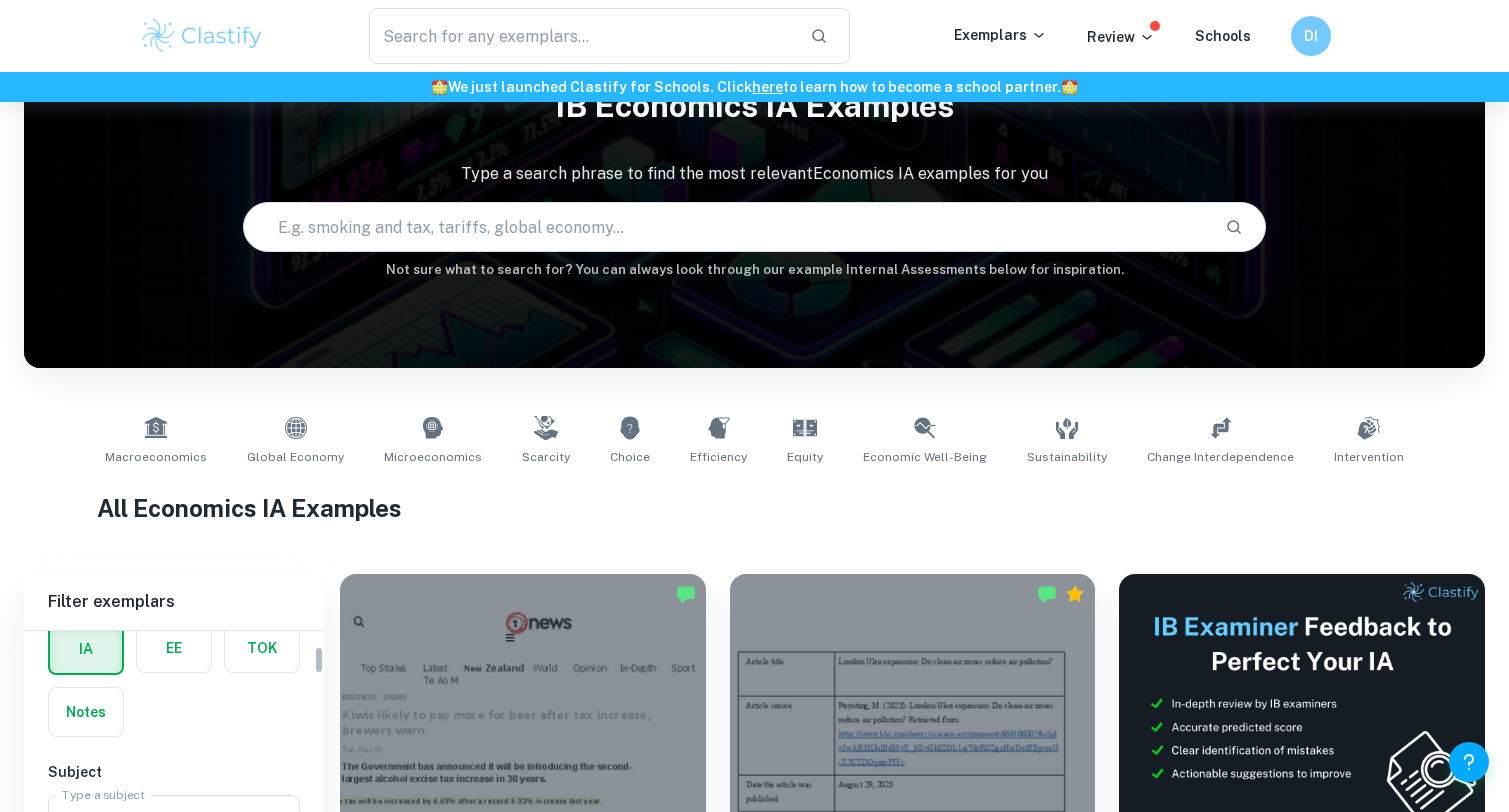 click at bounding box center [174, 648] 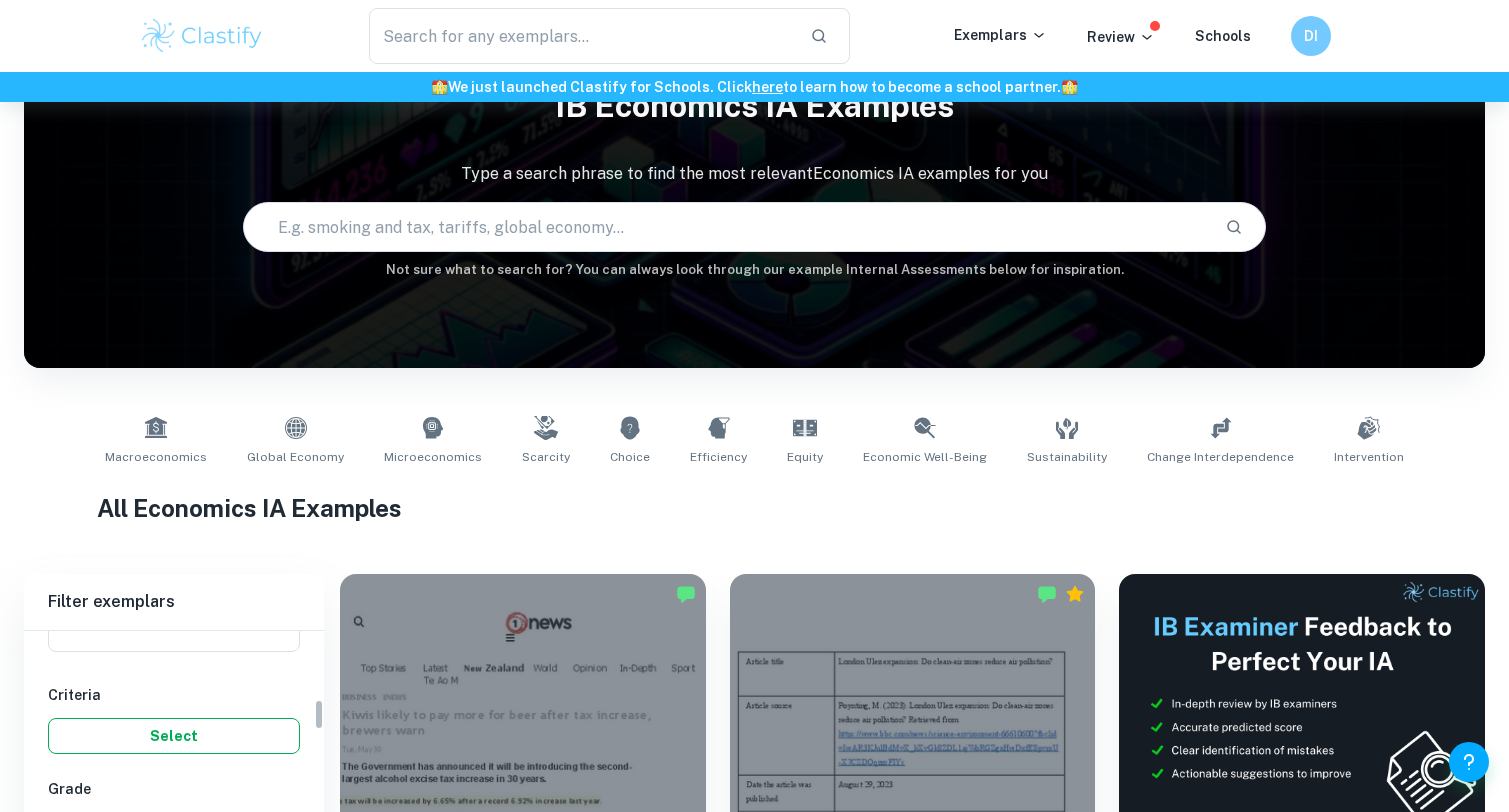 scroll, scrollTop: 399, scrollLeft: 0, axis: vertical 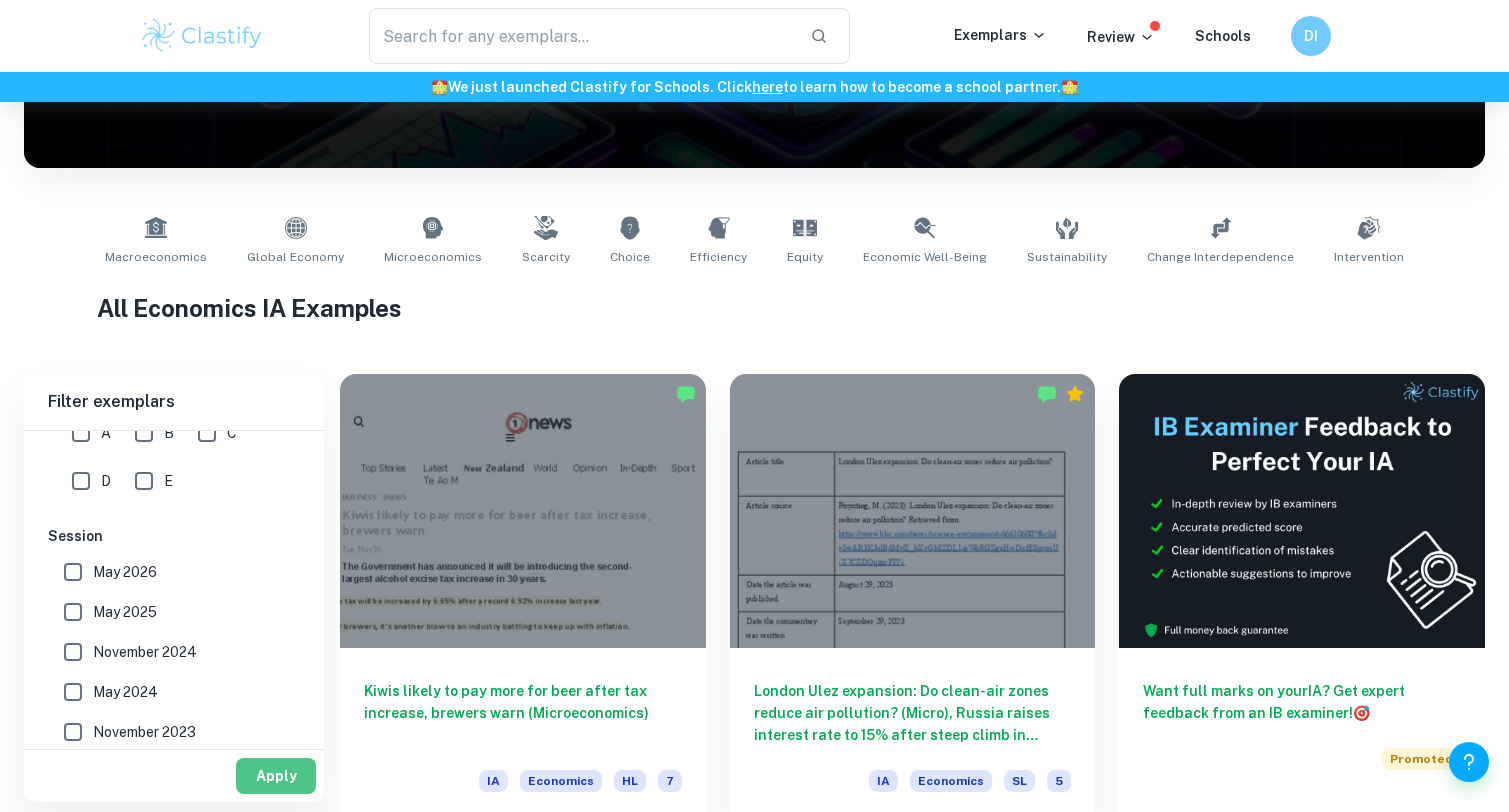 click on "Apply" at bounding box center (276, 776) 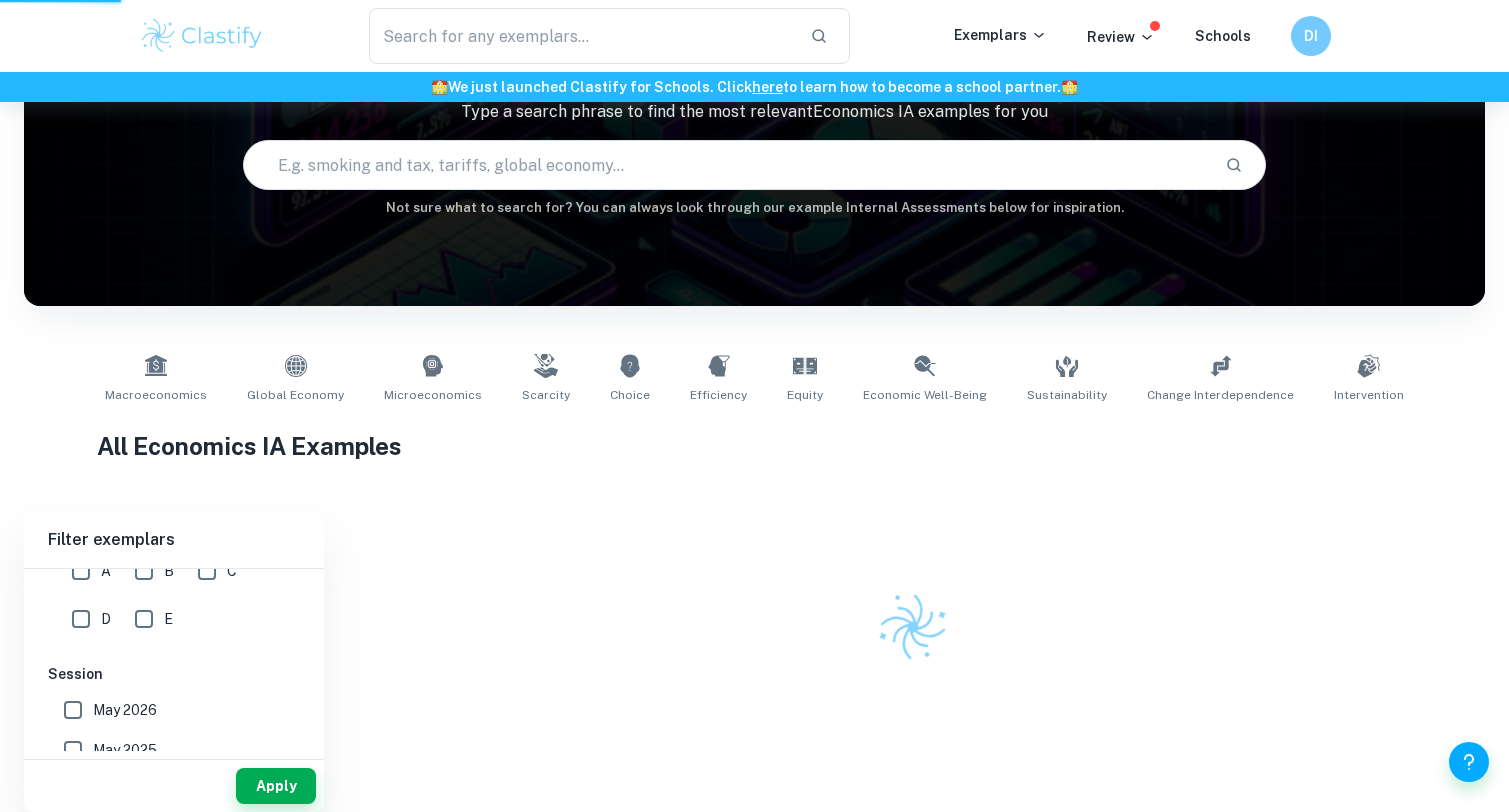 scroll, scrollTop: 162, scrollLeft: 0, axis: vertical 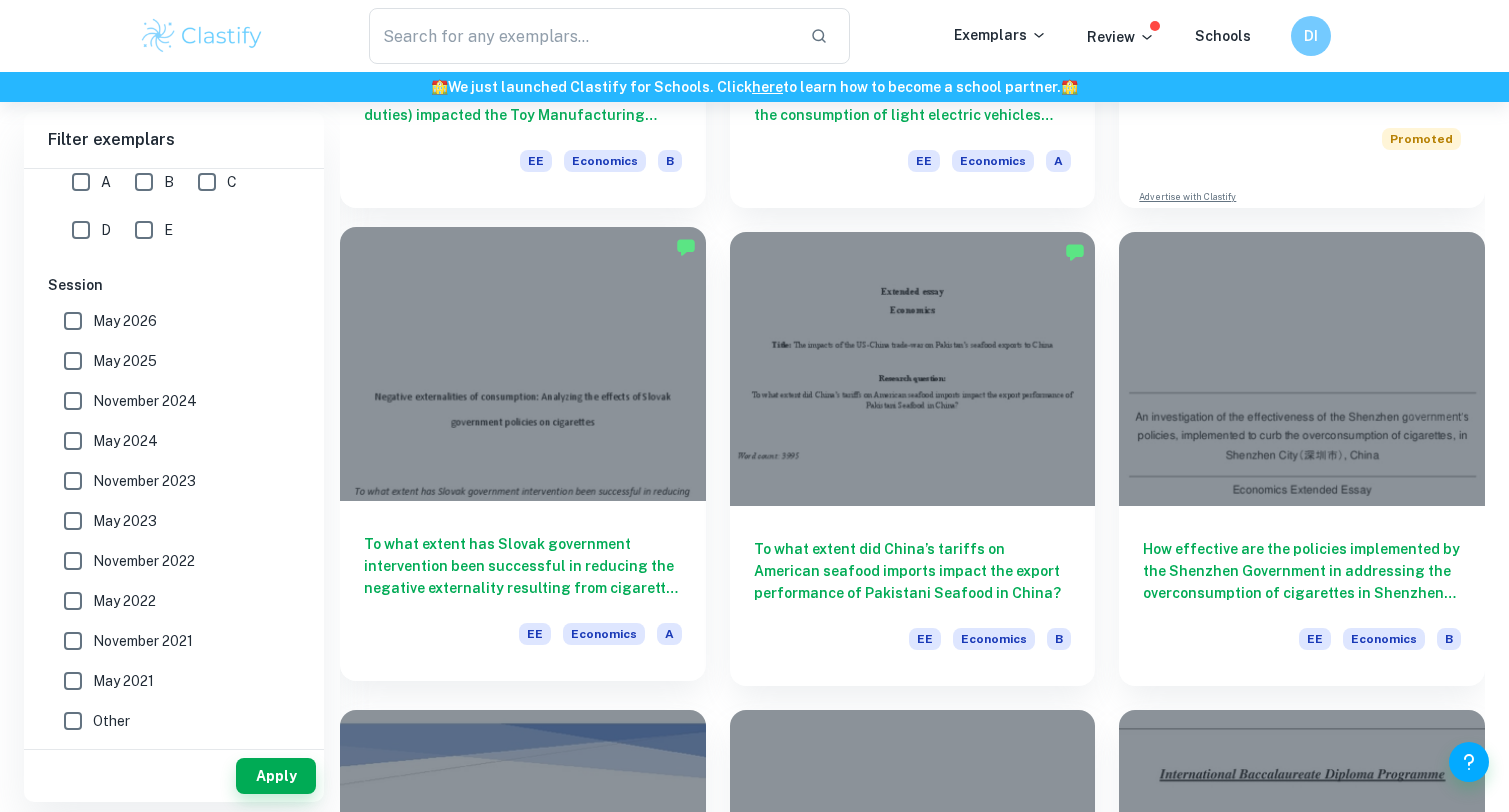 click at bounding box center [523, 364] 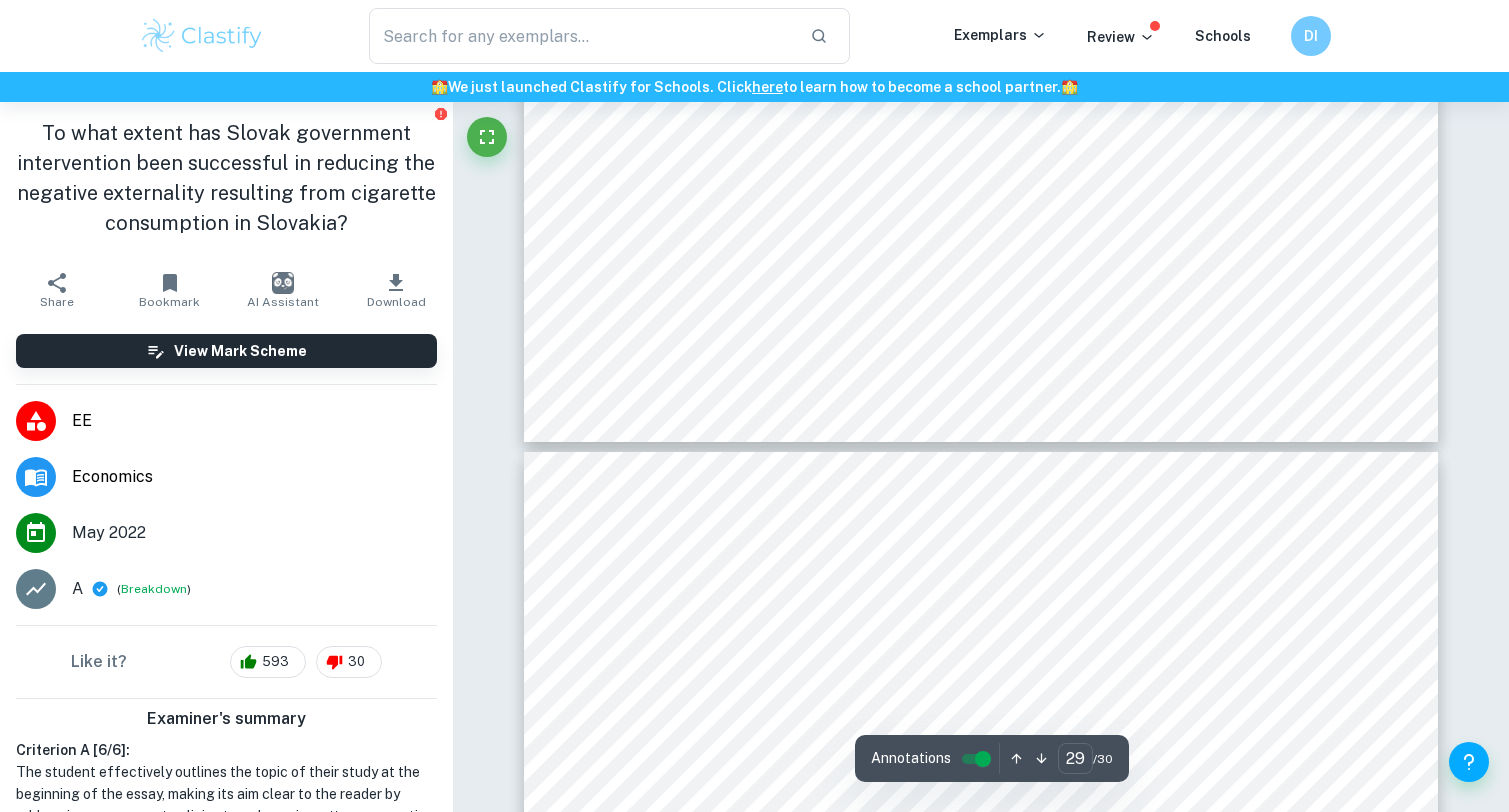 type on "28" 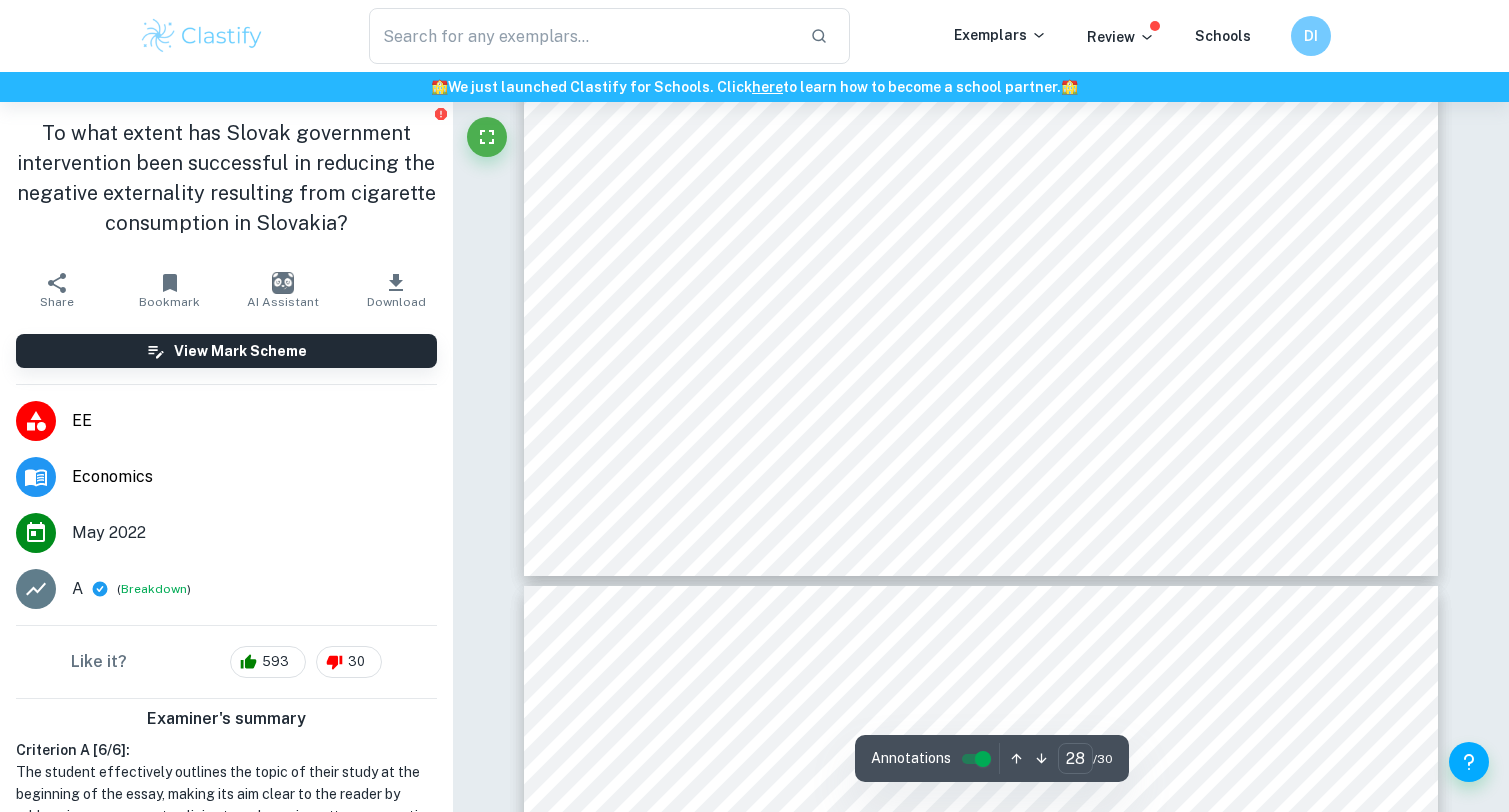 scroll, scrollTop: 32623, scrollLeft: 0, axis: vertical 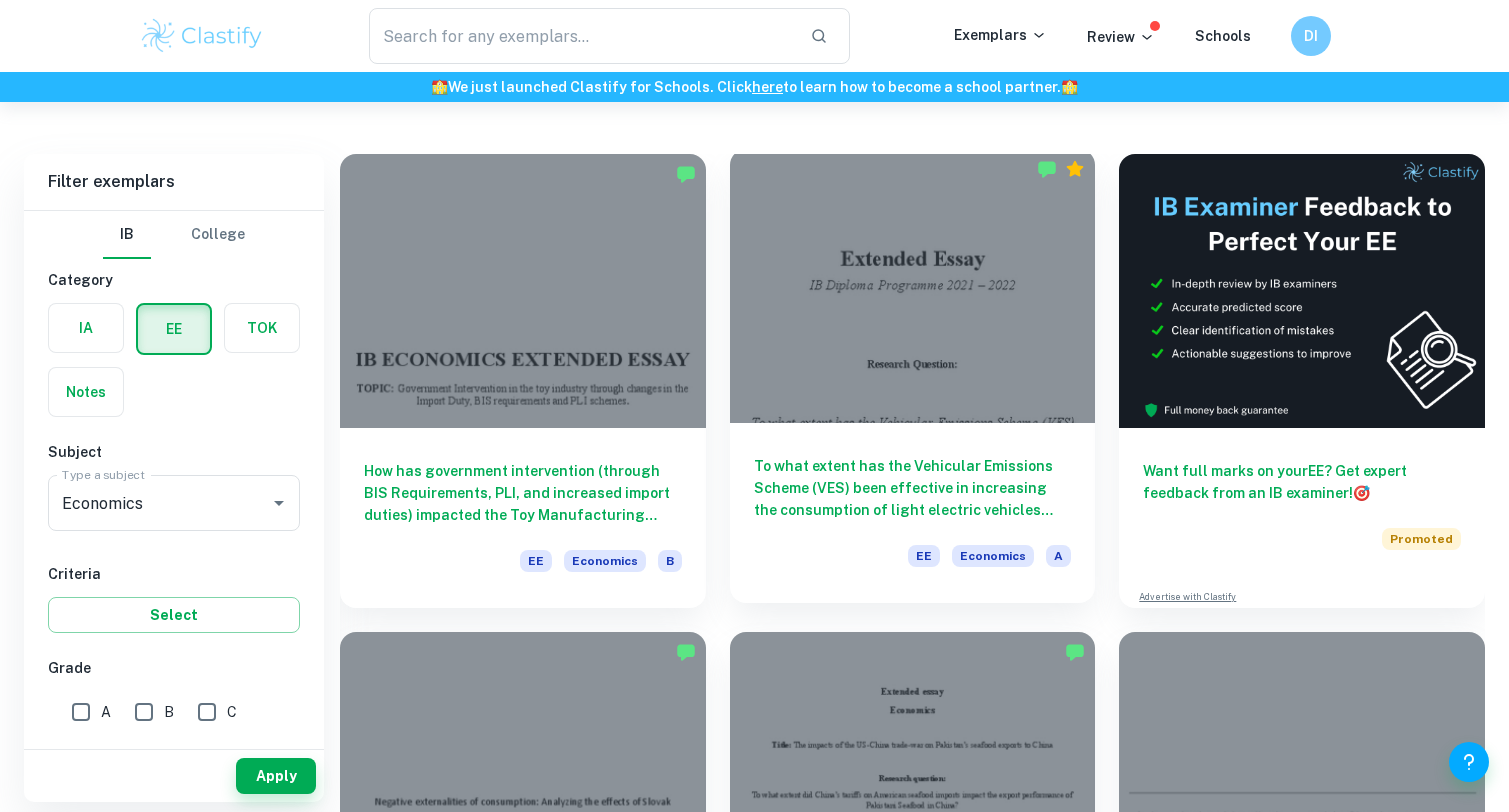 click at bounding box center [913, 286] 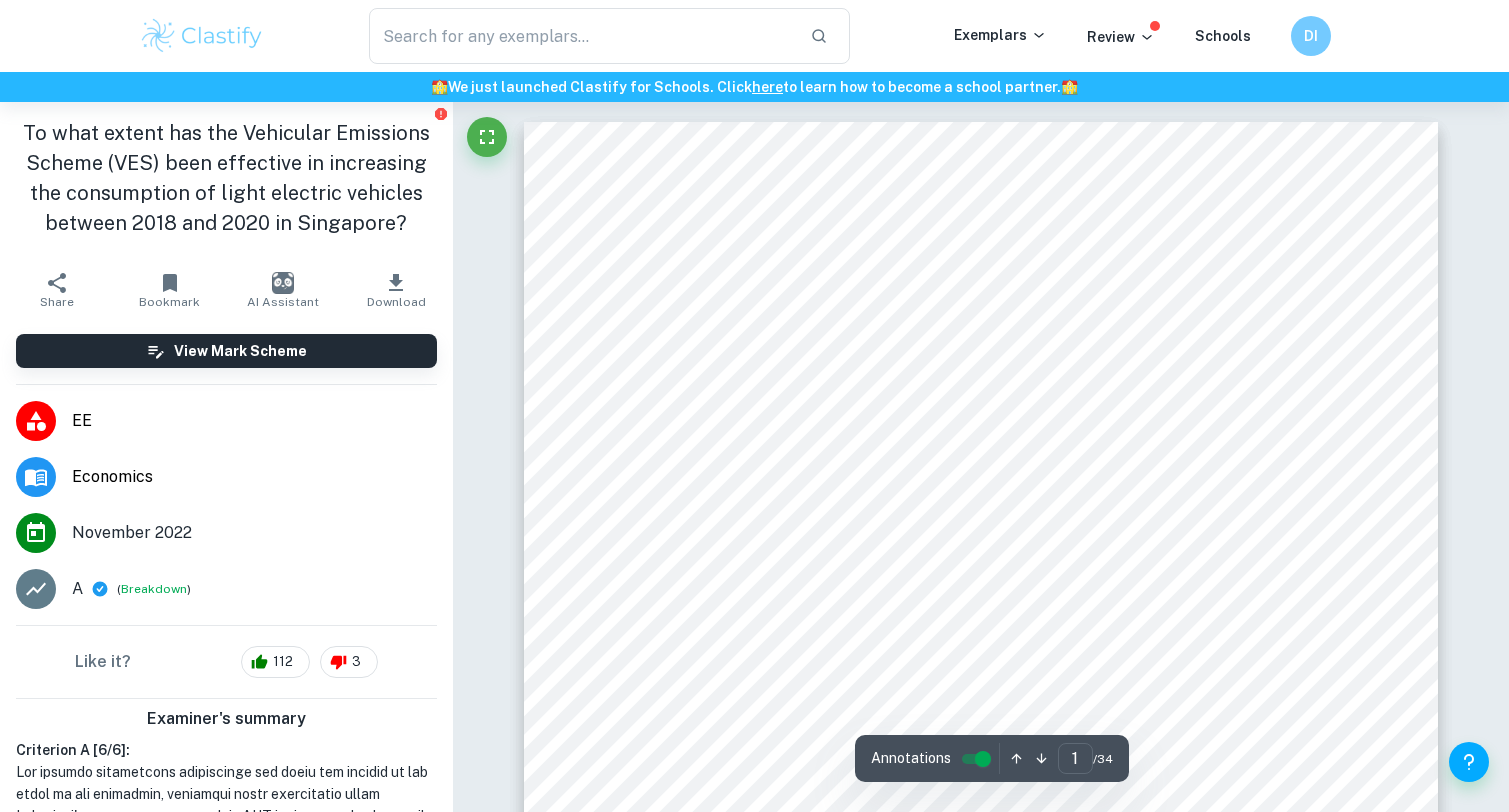 scroll, scrollTop: 700, scrollLeft: 0, axis: vertical 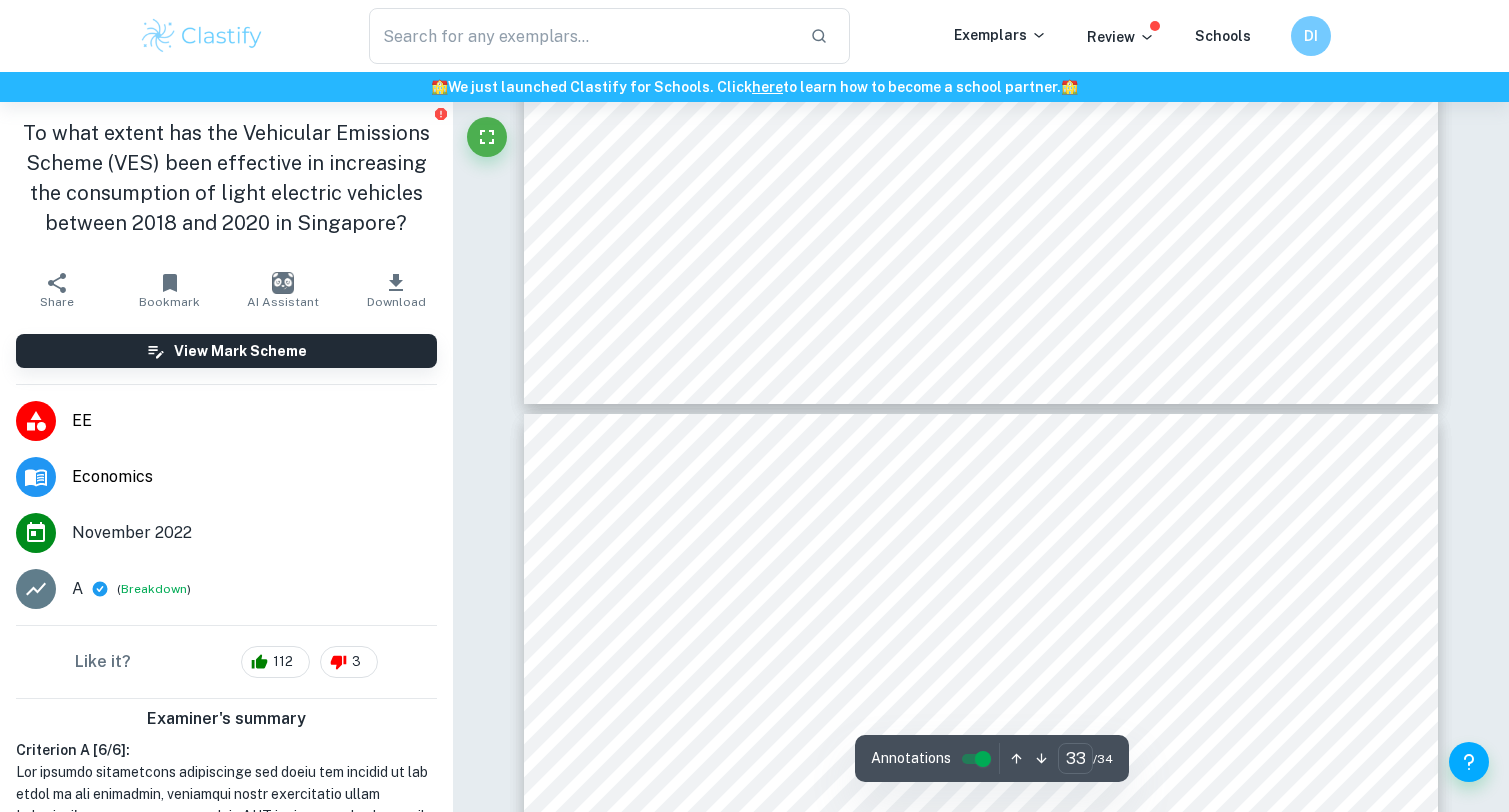 type on "34" 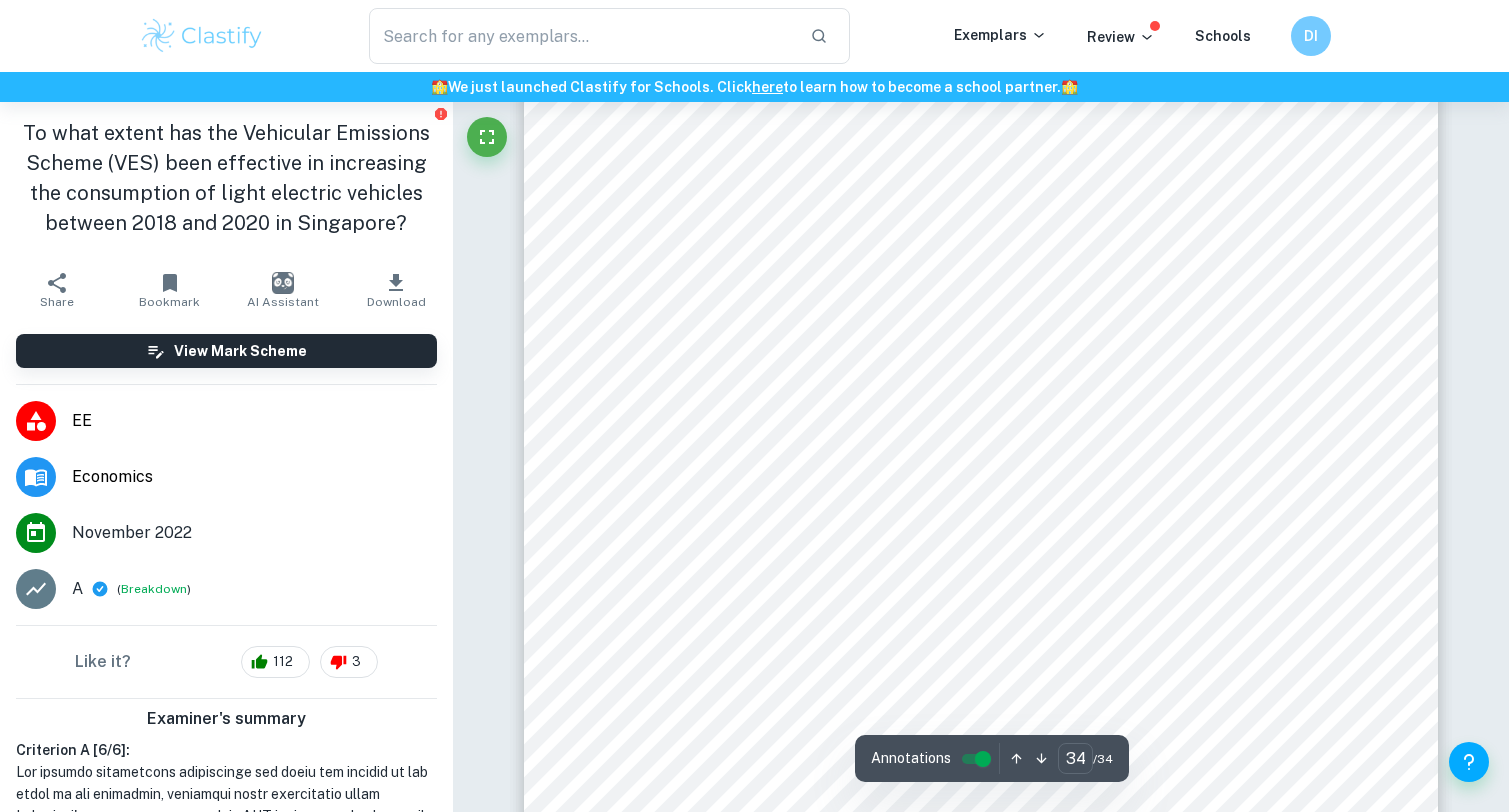 scroll, scrollTop: 43769, scrollLeft: 0, axis: vertical 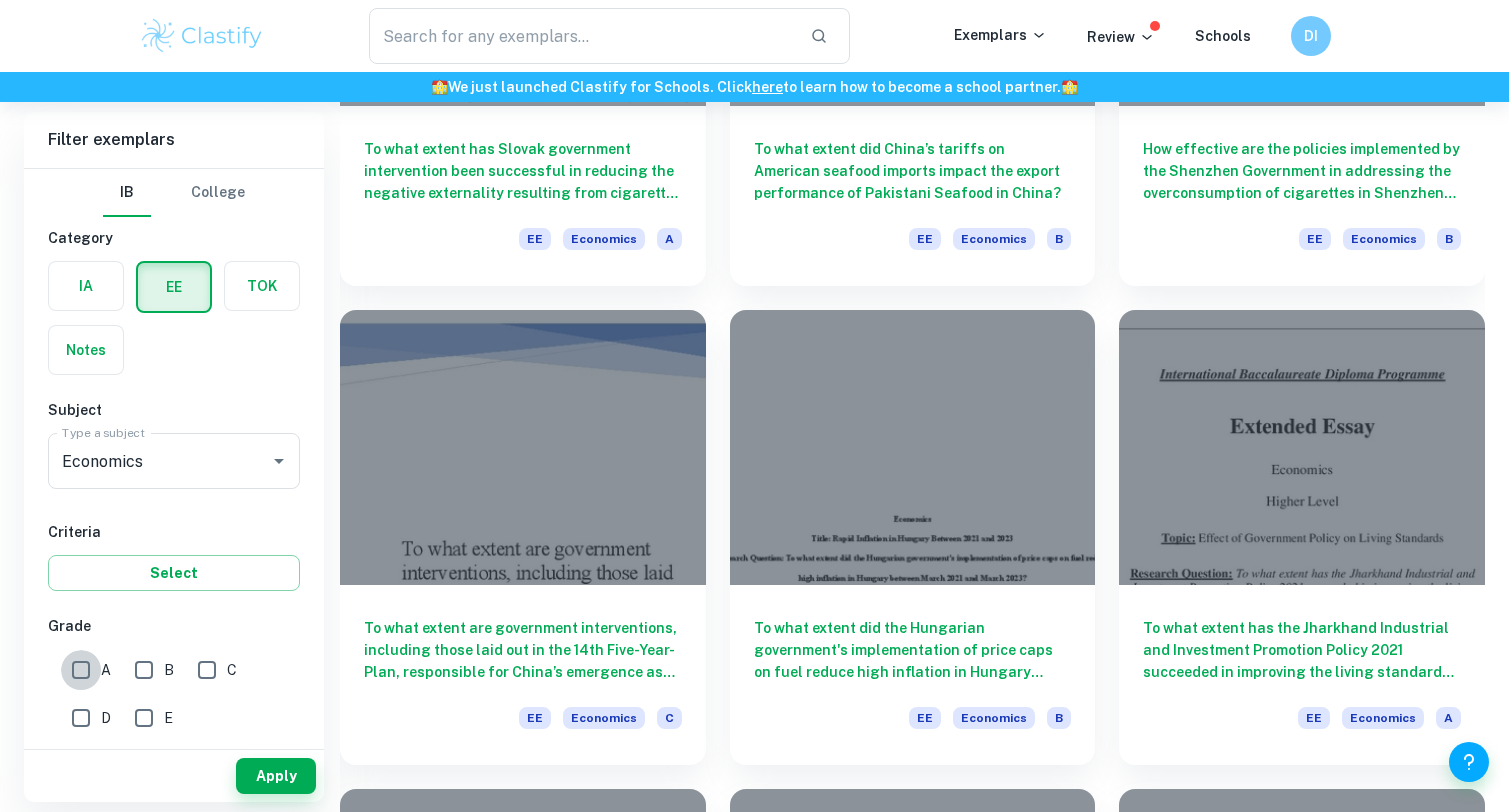 click on "A" at bounding box center [81, 670] 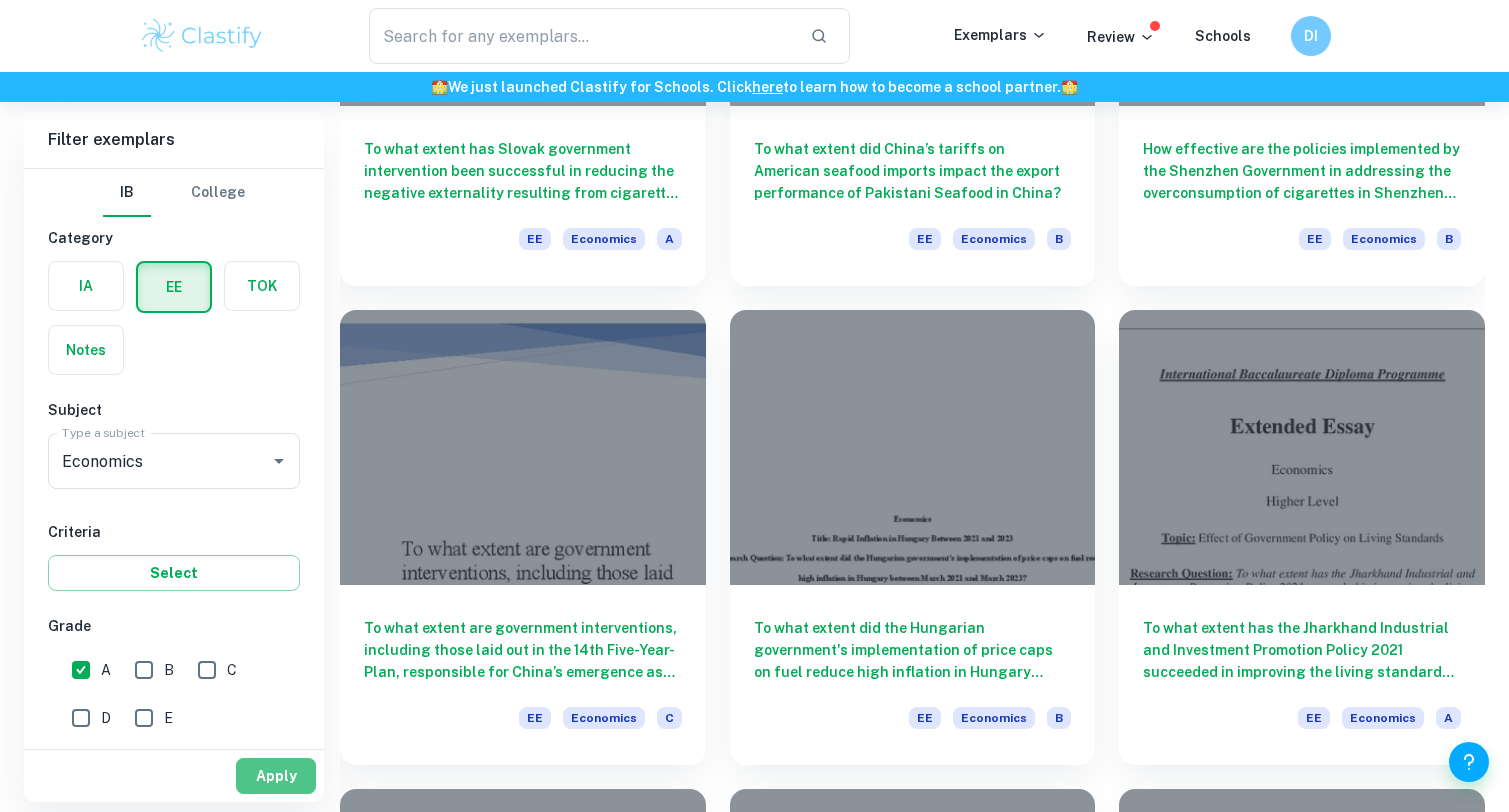click on "Apply" at bounding box center [276, 776] 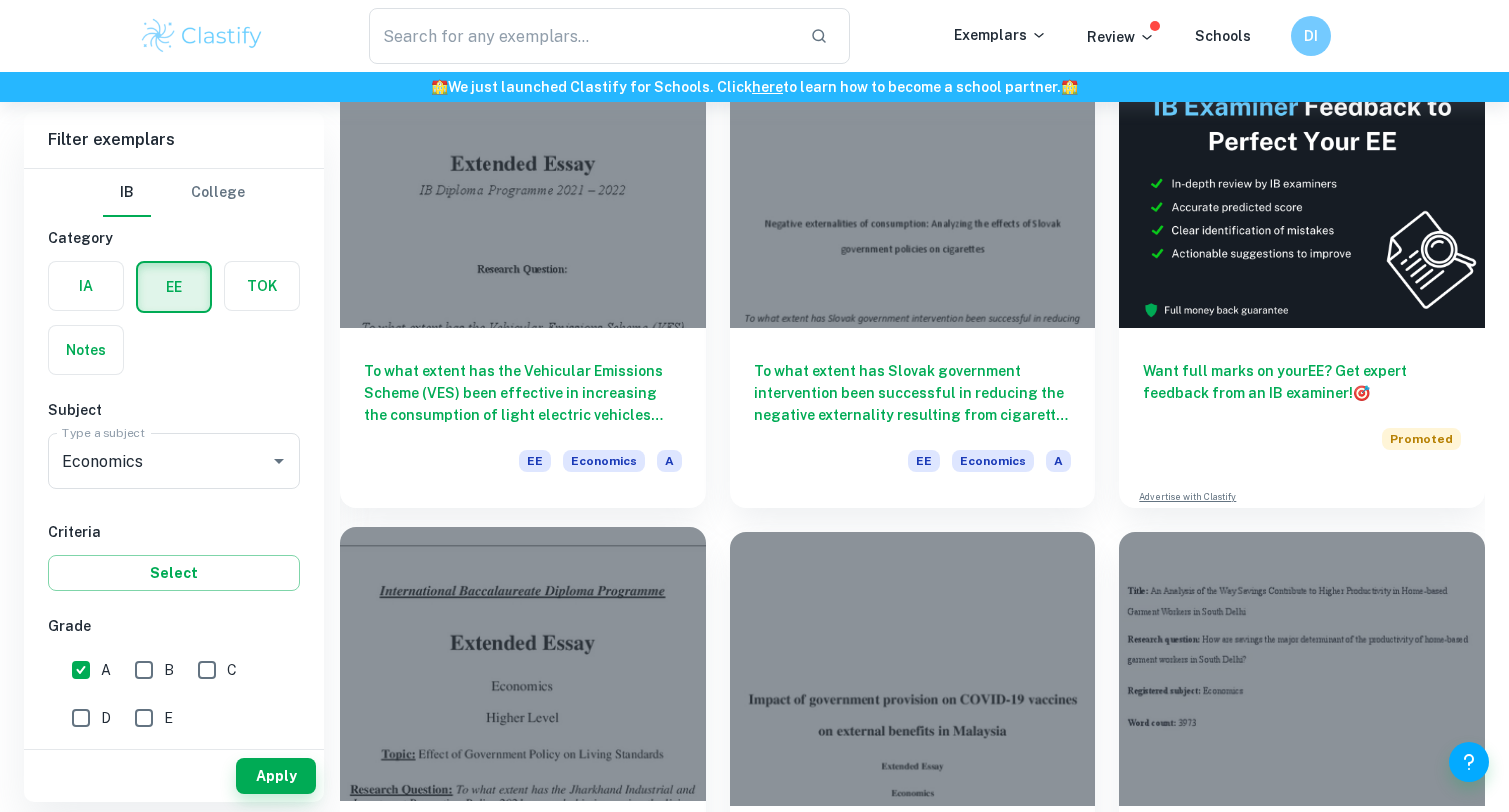 scroll, scrollTop: 300, scrollLeft: 0, axis: vertical 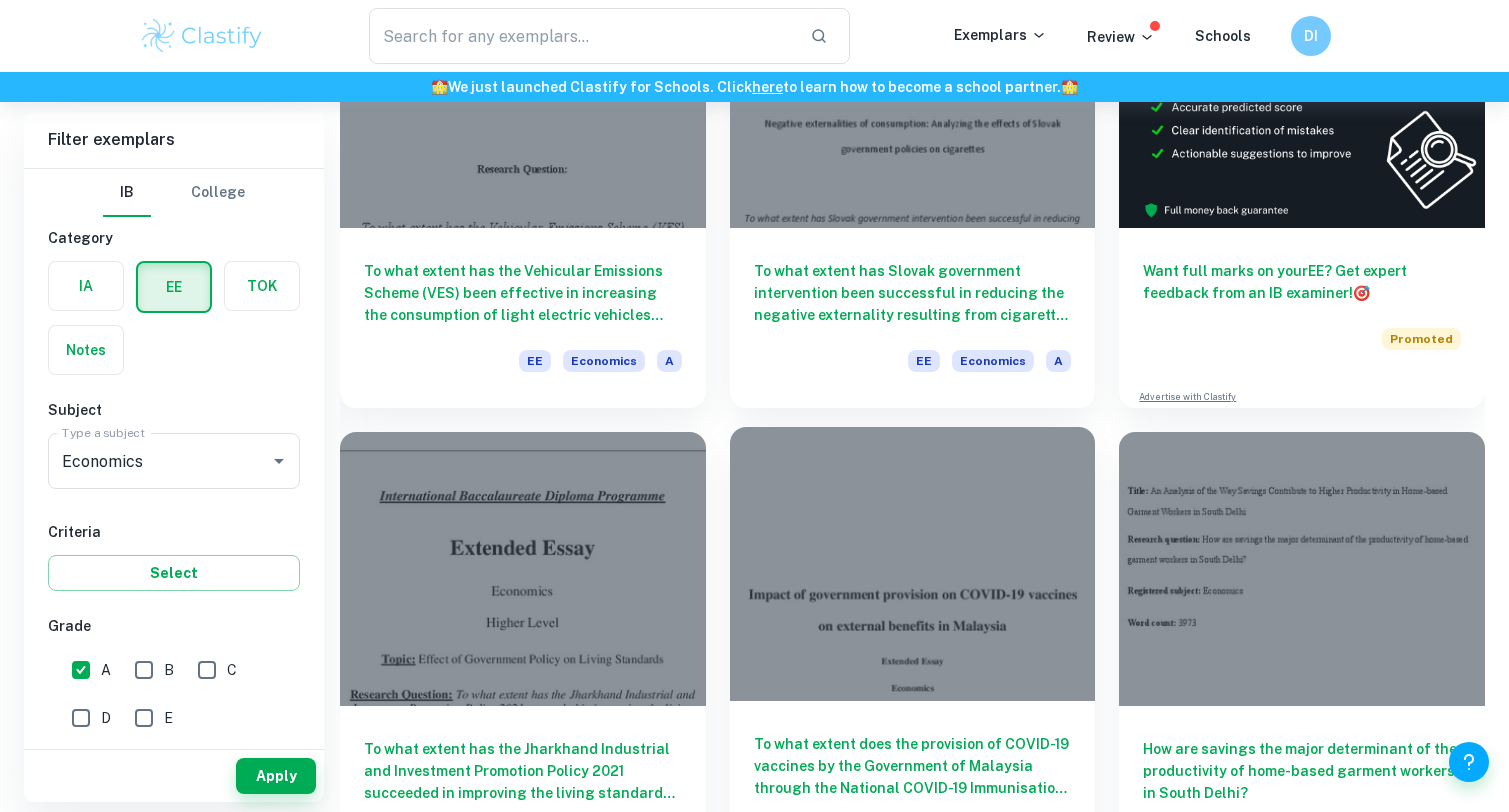 click at bounding box center (913, 564) 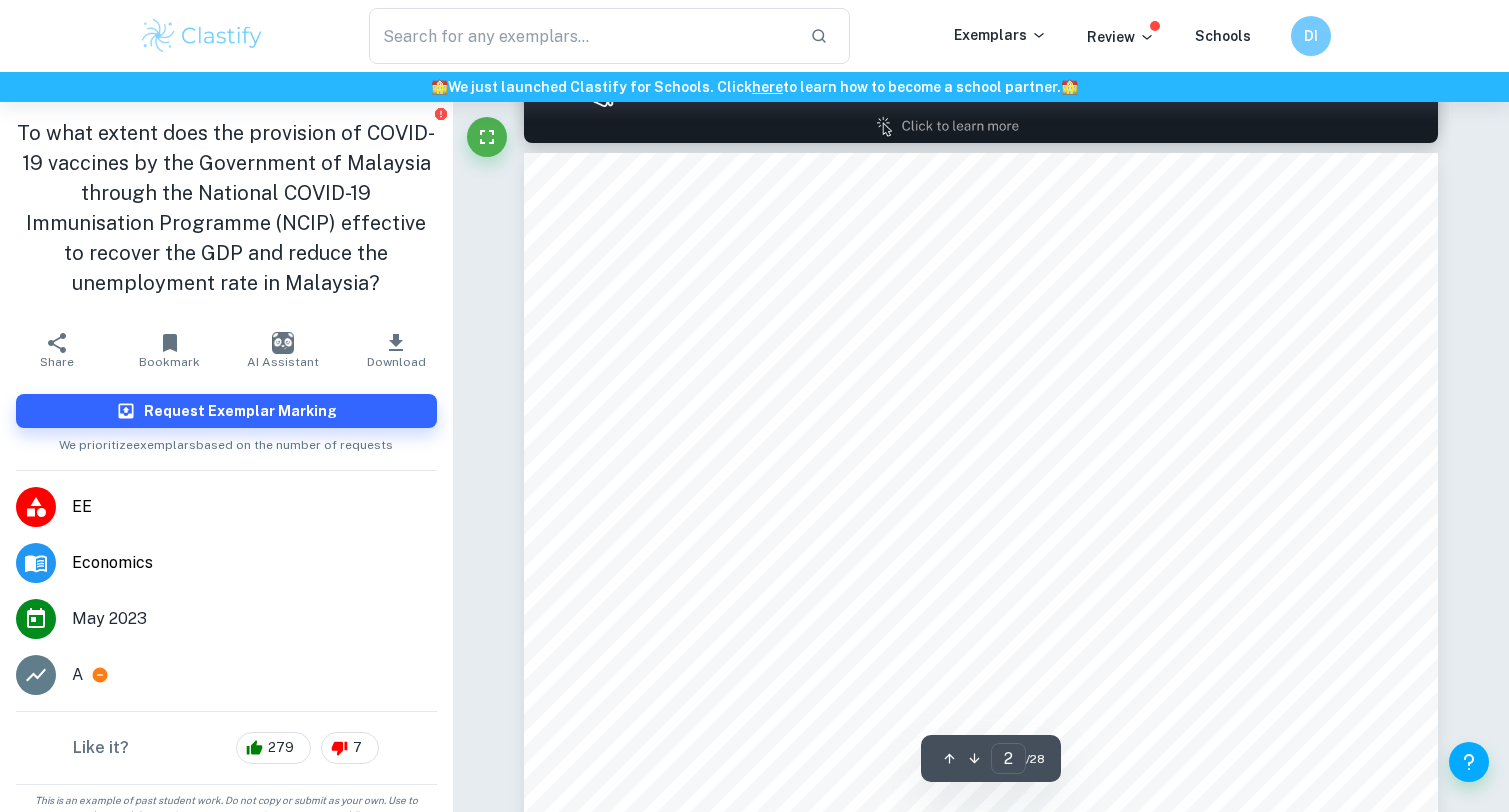 scroll, scrollTop: 1467, scrollLeft: 0, axis: vertical 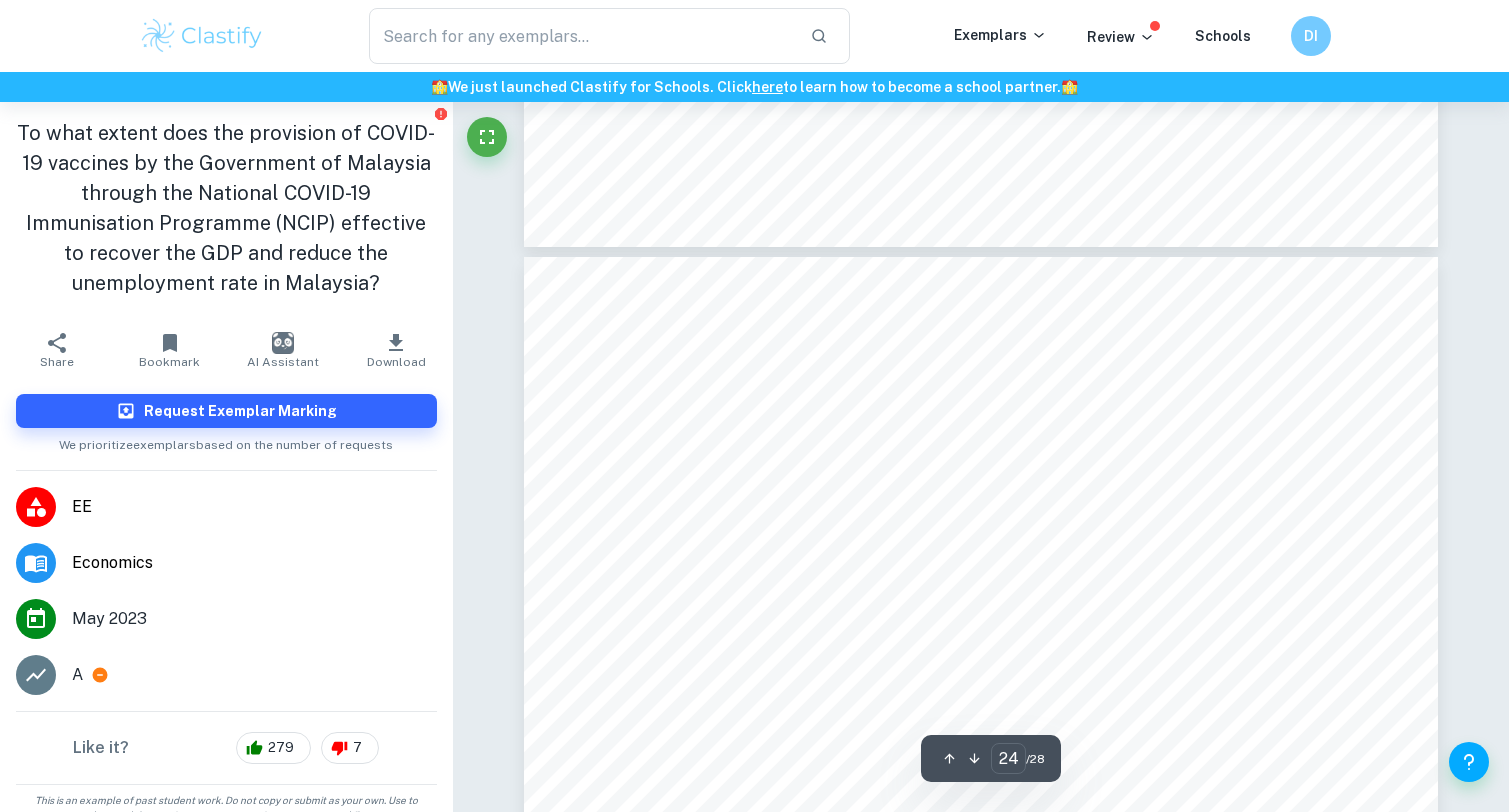 type on "23" 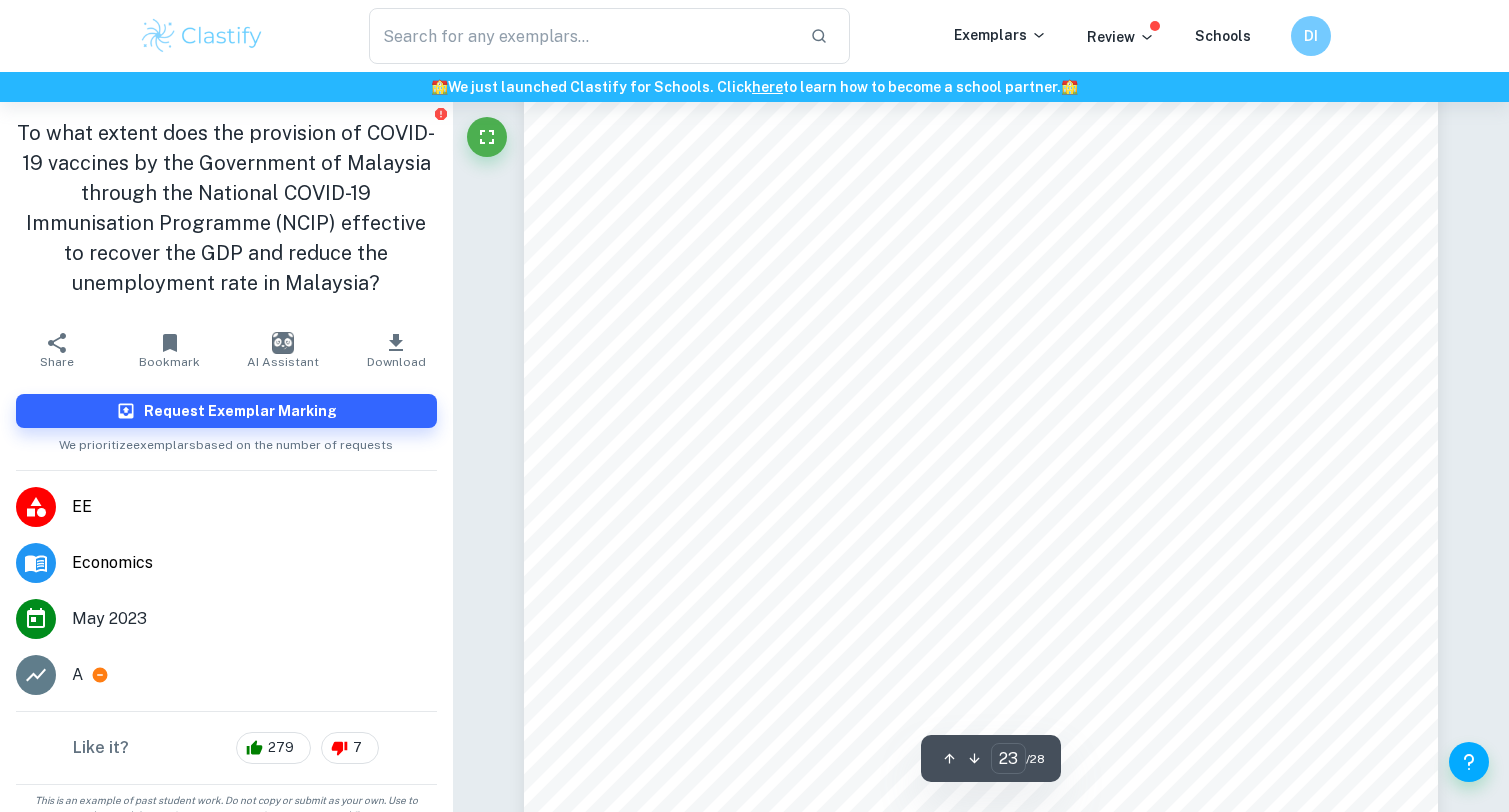 scroll, scrollTop: 28797, scrollLeft: 0, axis: vertical 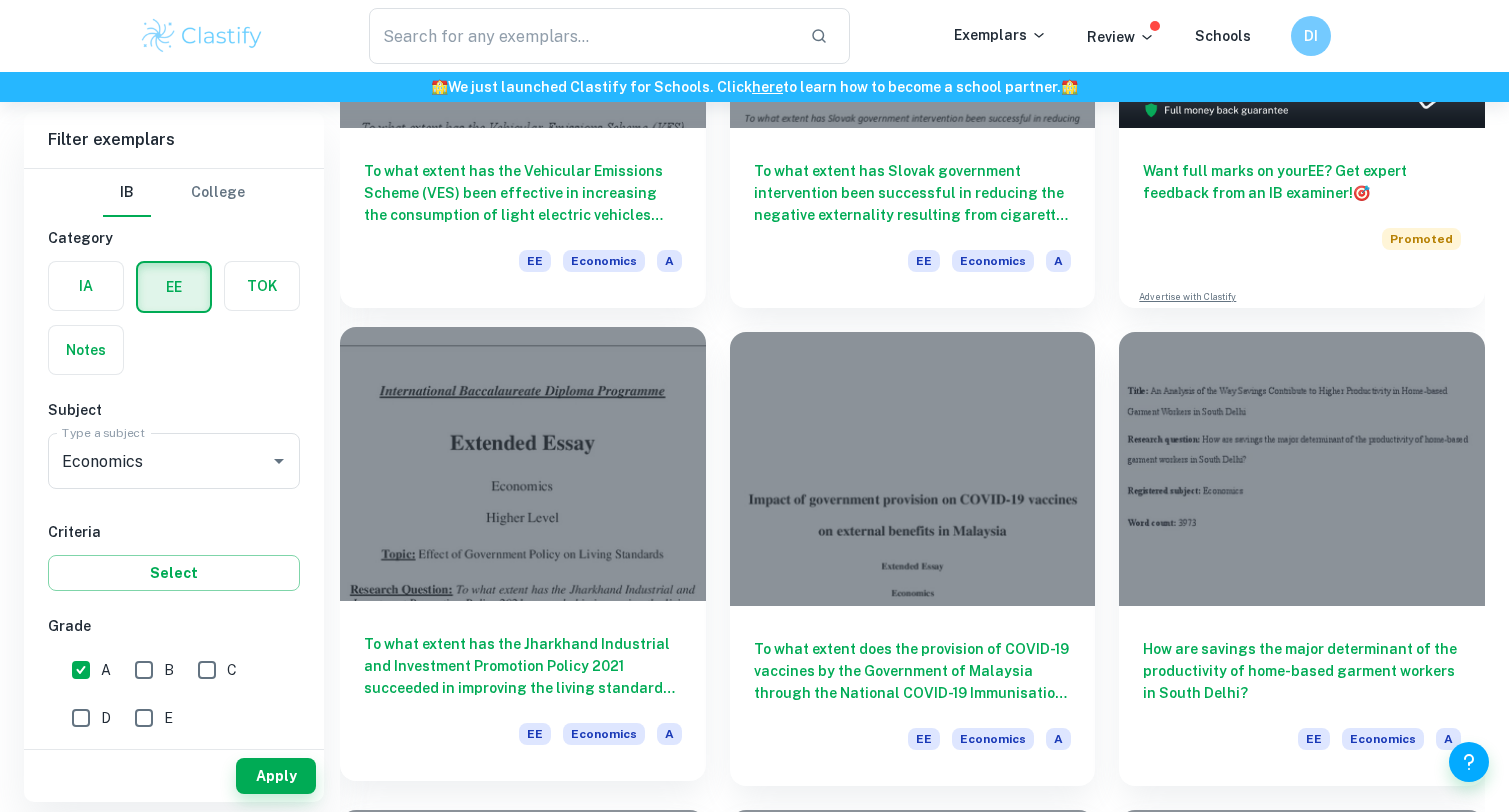 click on "To what extent has the Jharkhand Industrial and  Investment Promotion Policy 2021 succeeded in improving the living  standards of residents of Kanke Block in the Ranchi district of  Jharkhand?" at bounding box center [523, 666] 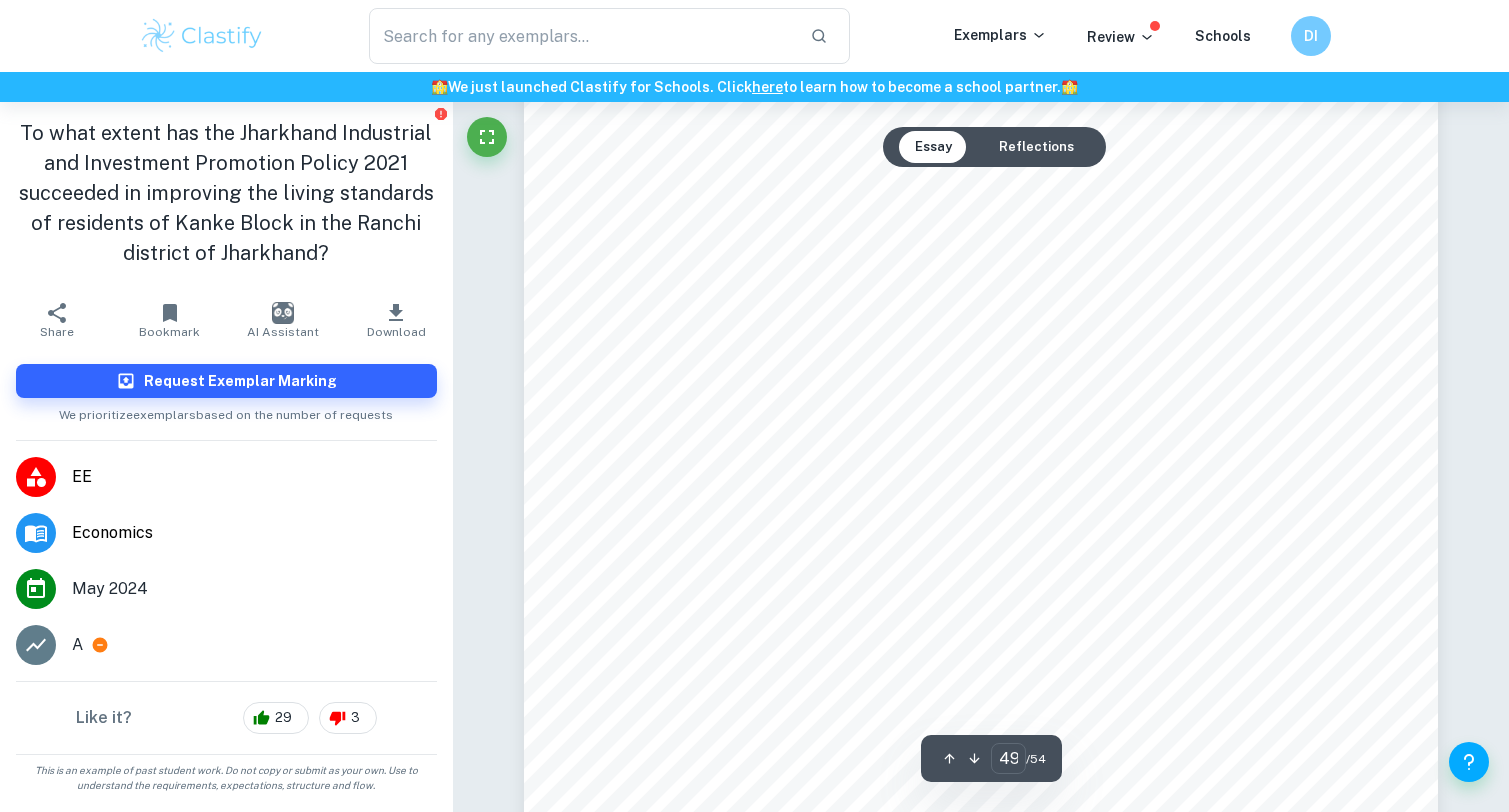 scroll, scrollTop: 62789, scrollLeft: 0, axis: vertical 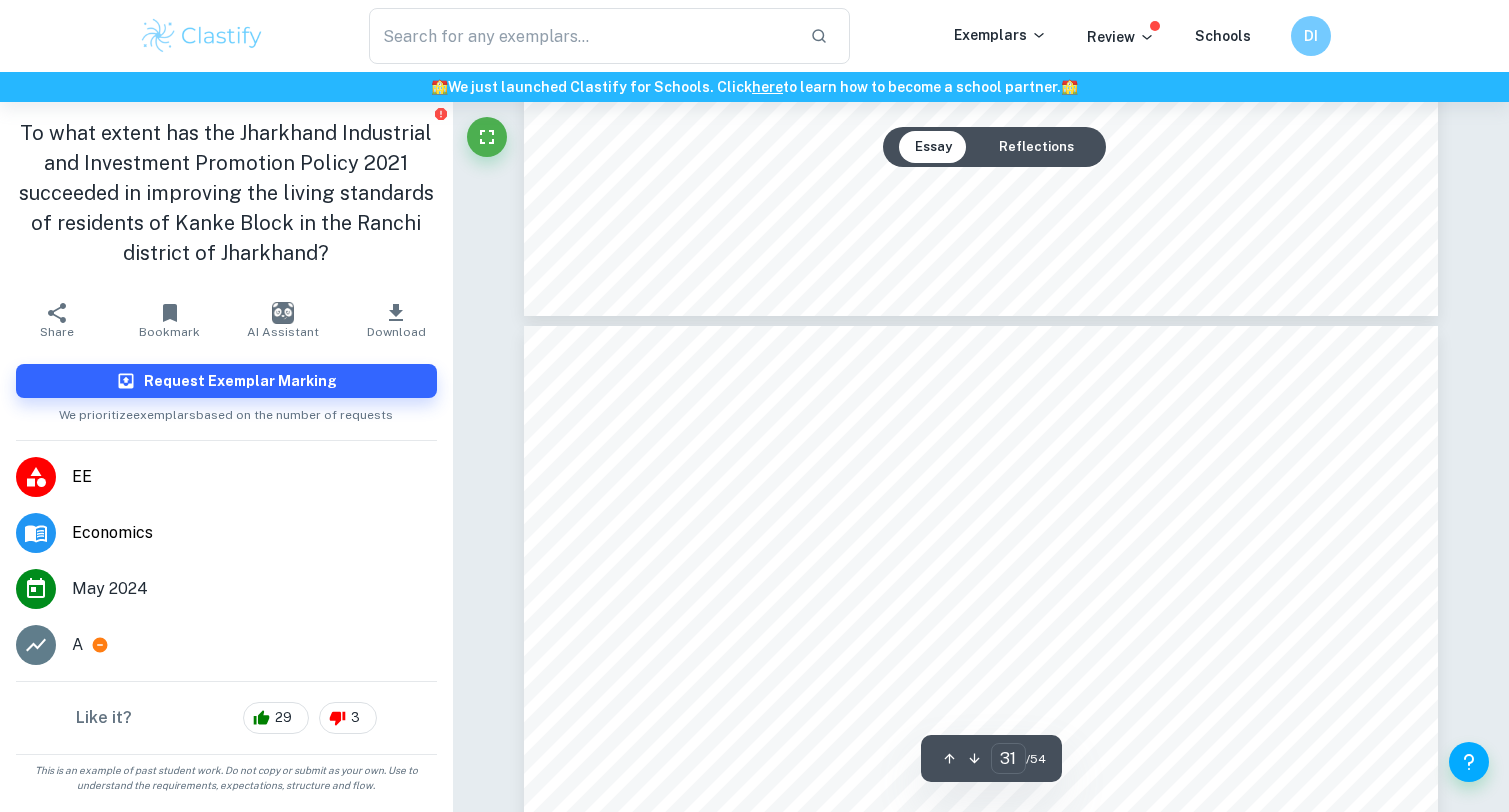 type on "30" 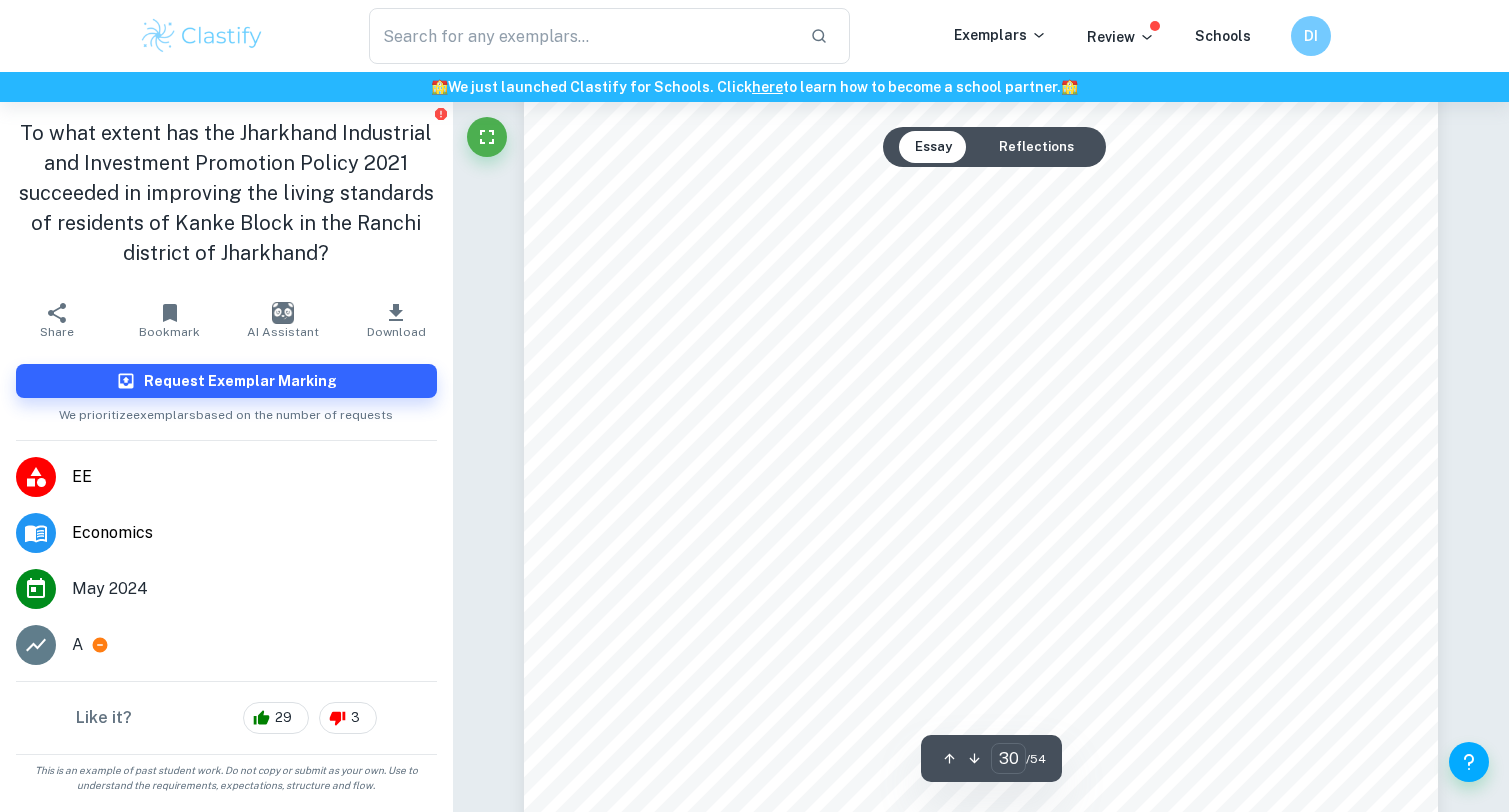 scroll, scrollTop: 38363, scrollLeft: 0, axis: vertical 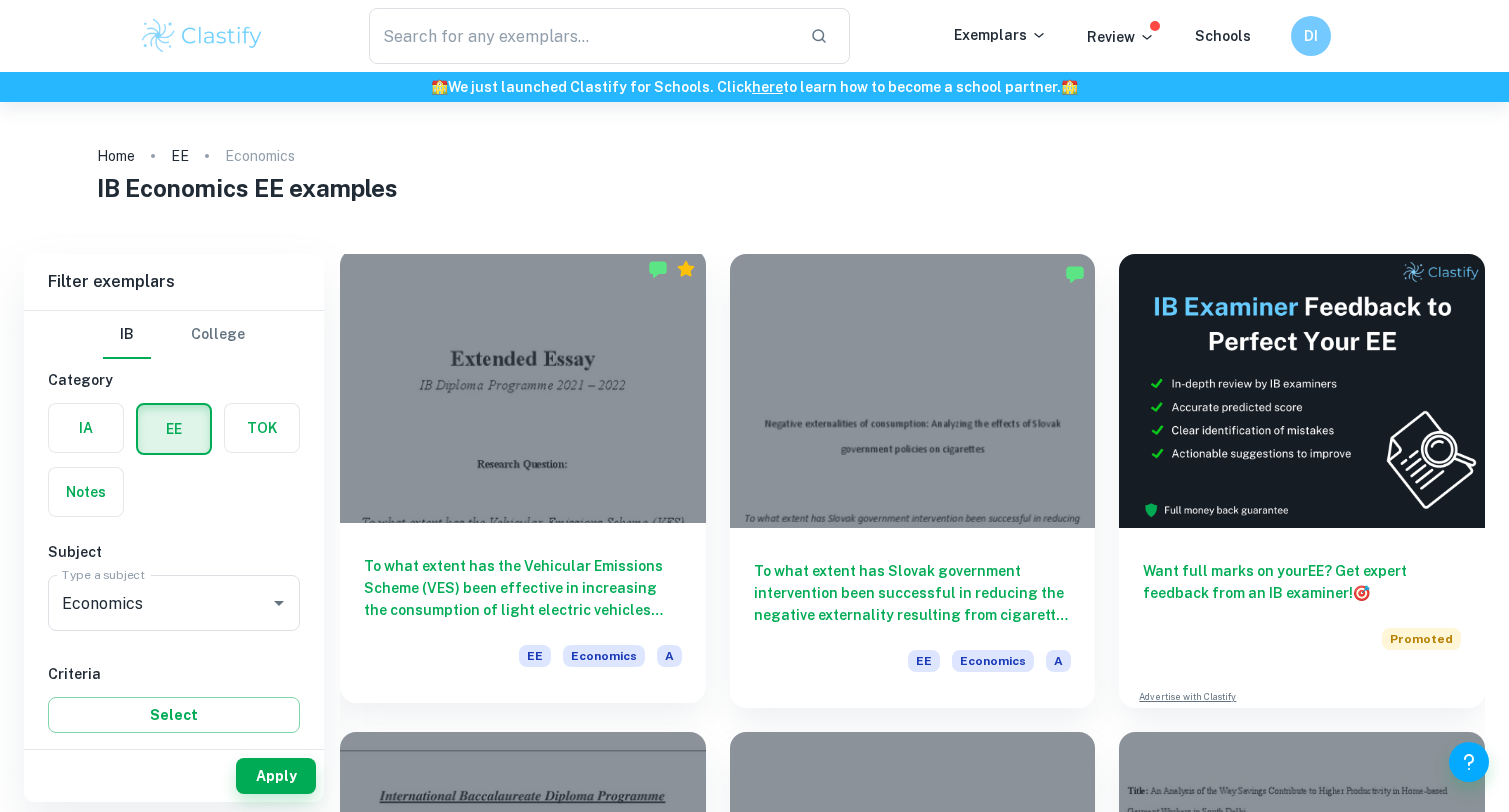click at bounding box center (523, 386) 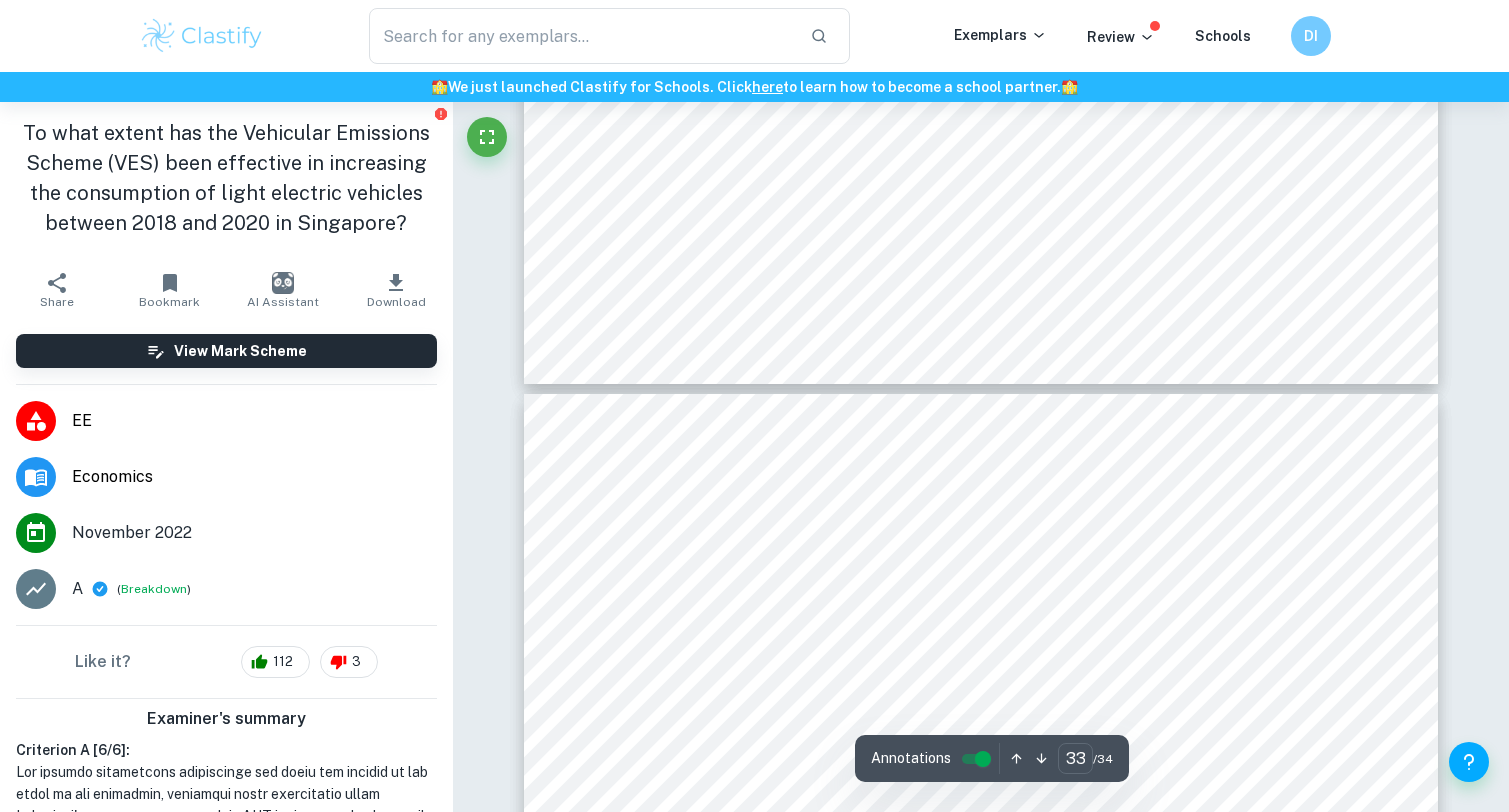 scroll, scrollTop: 42816, scrollLeft: 0, axis: vertical 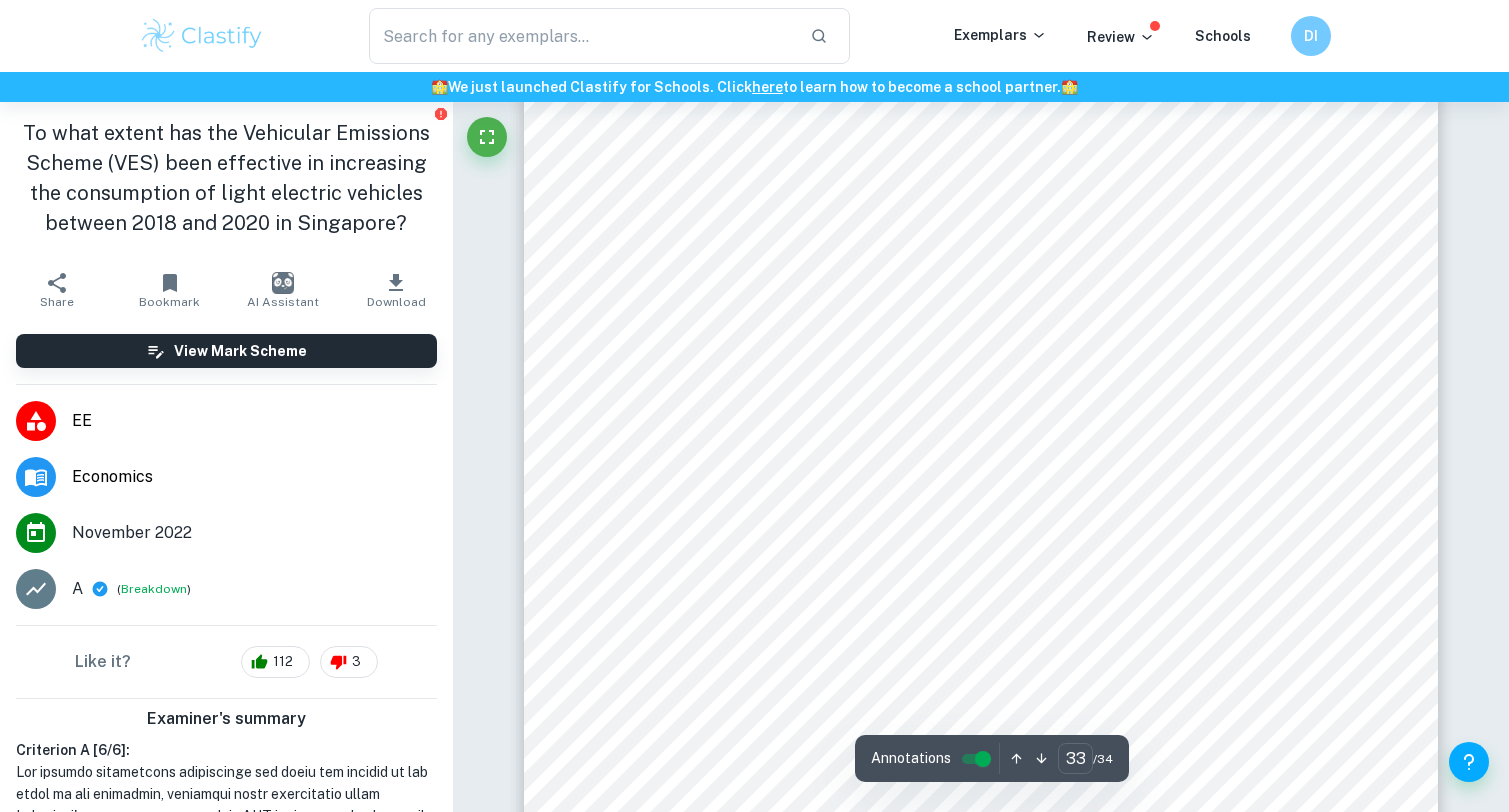 type on "32" 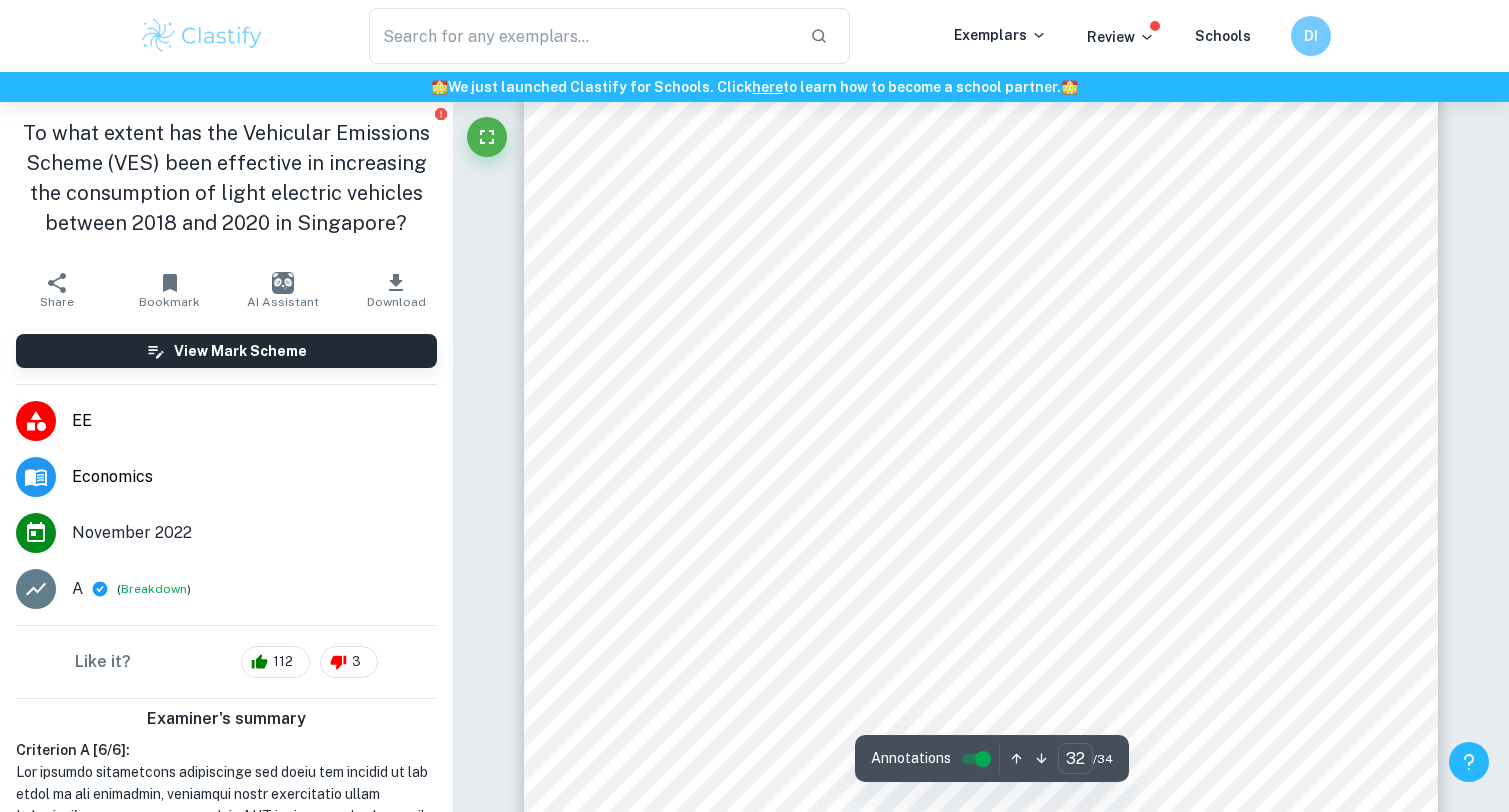 scroll, scrollTop: 40971, scrollLeft: 0, axis: vertical 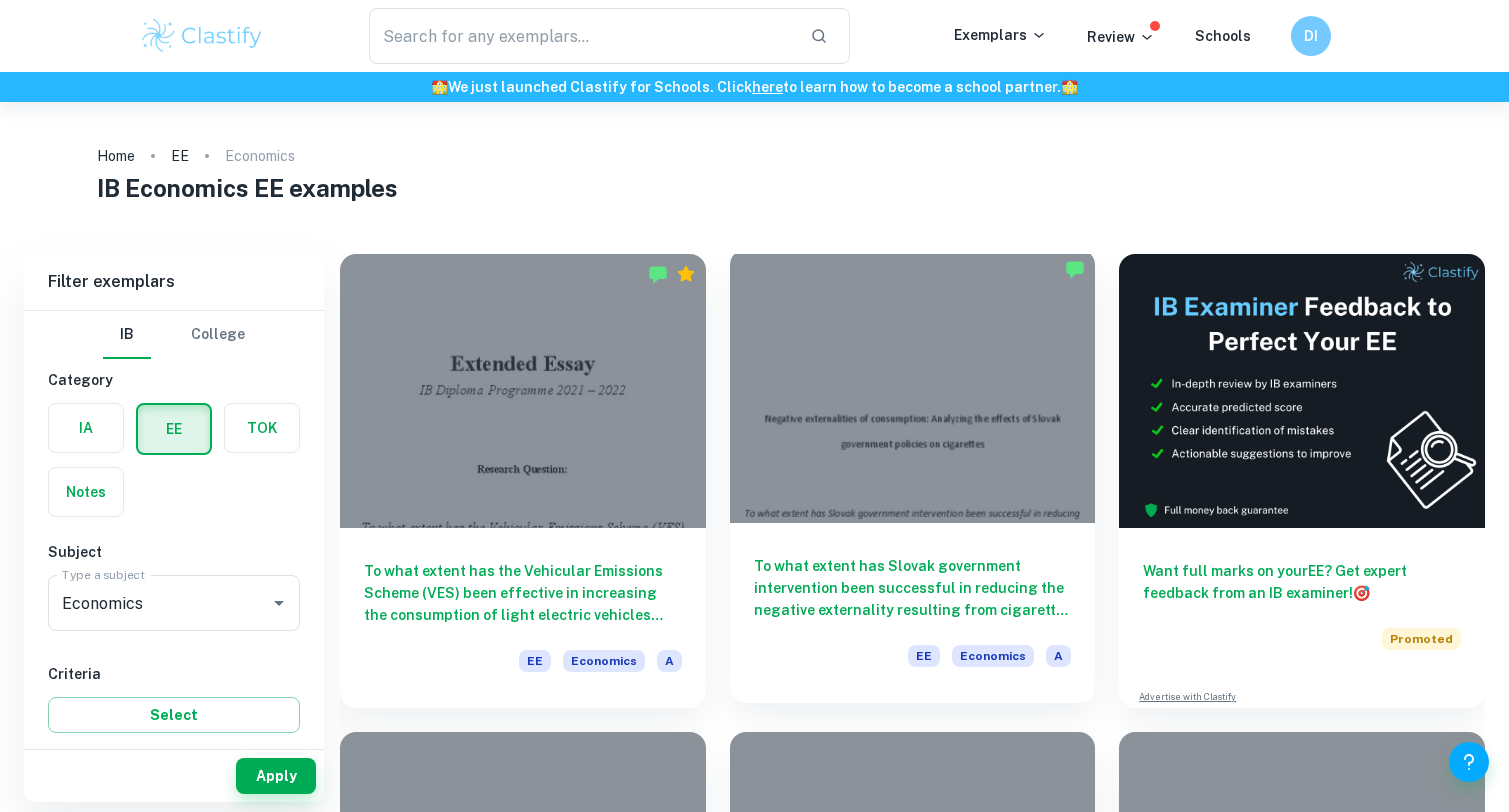 click at bounding box center [913, 386] 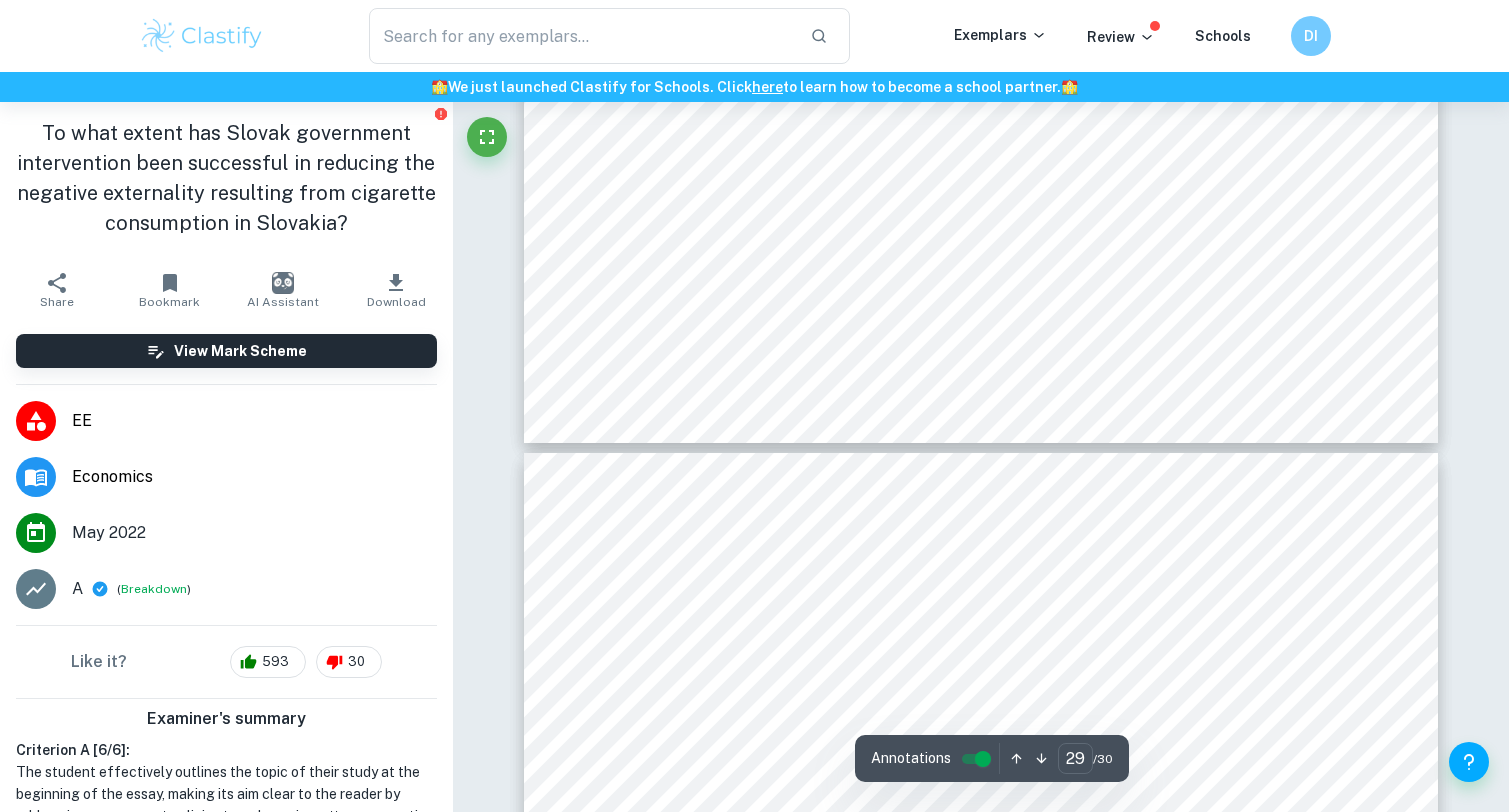 type on "30" 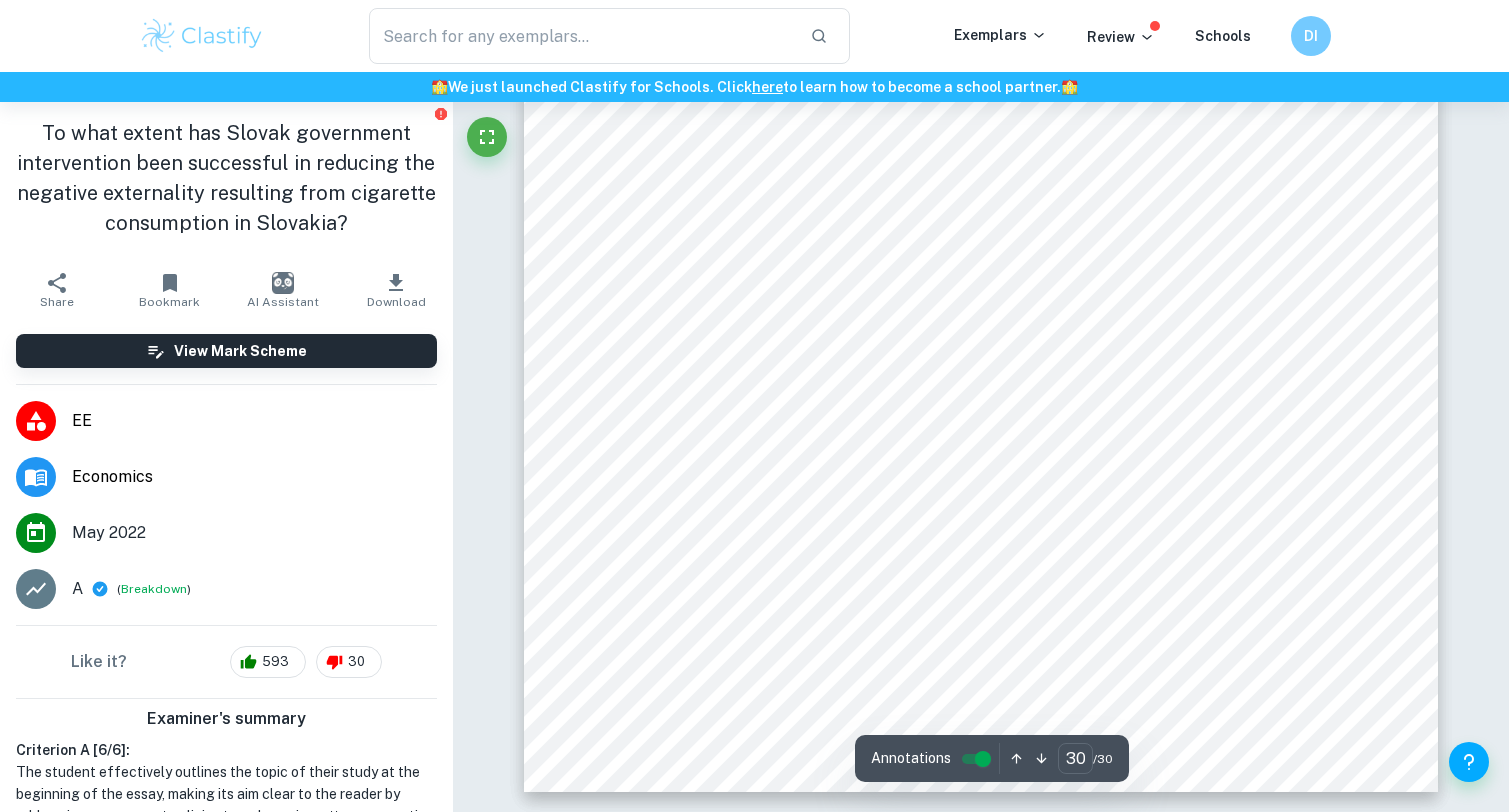 scroll, scrollTop: 35202, scrollLeft: 0, axis: vertical 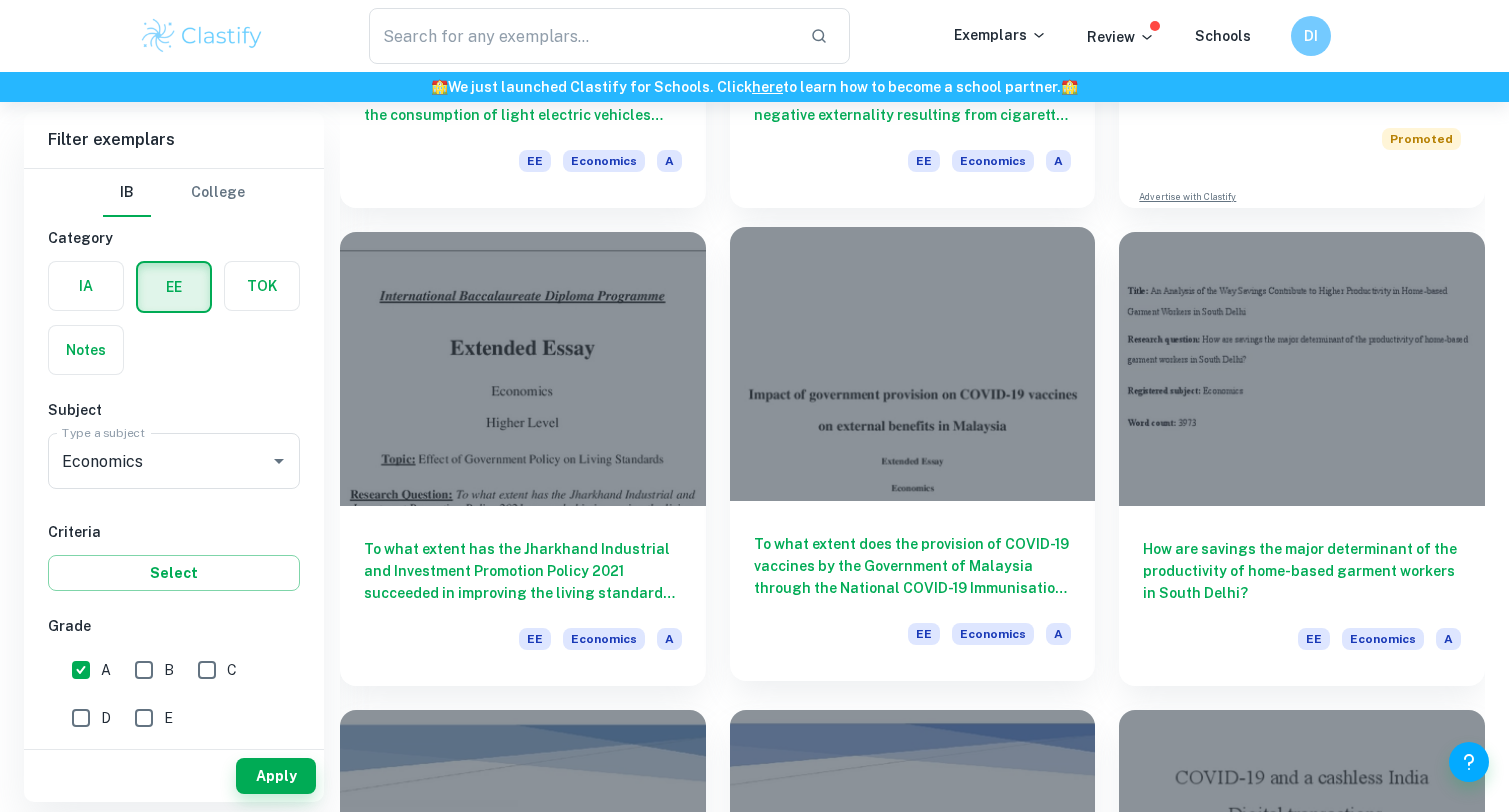 click at bounding box center [913, 364] 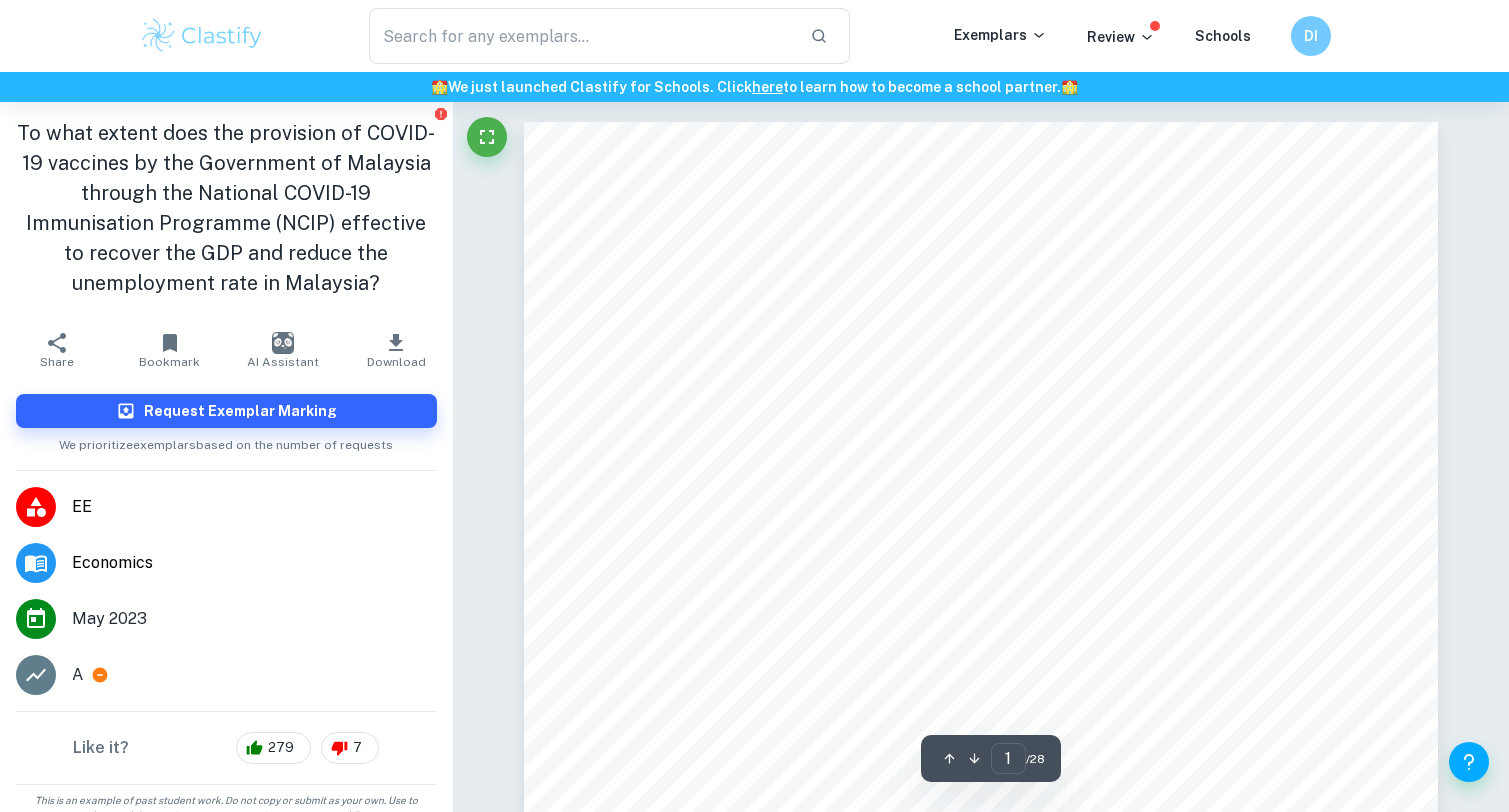 scroll, scrollTop: 710, scrollLeft: 0, axis: vertical 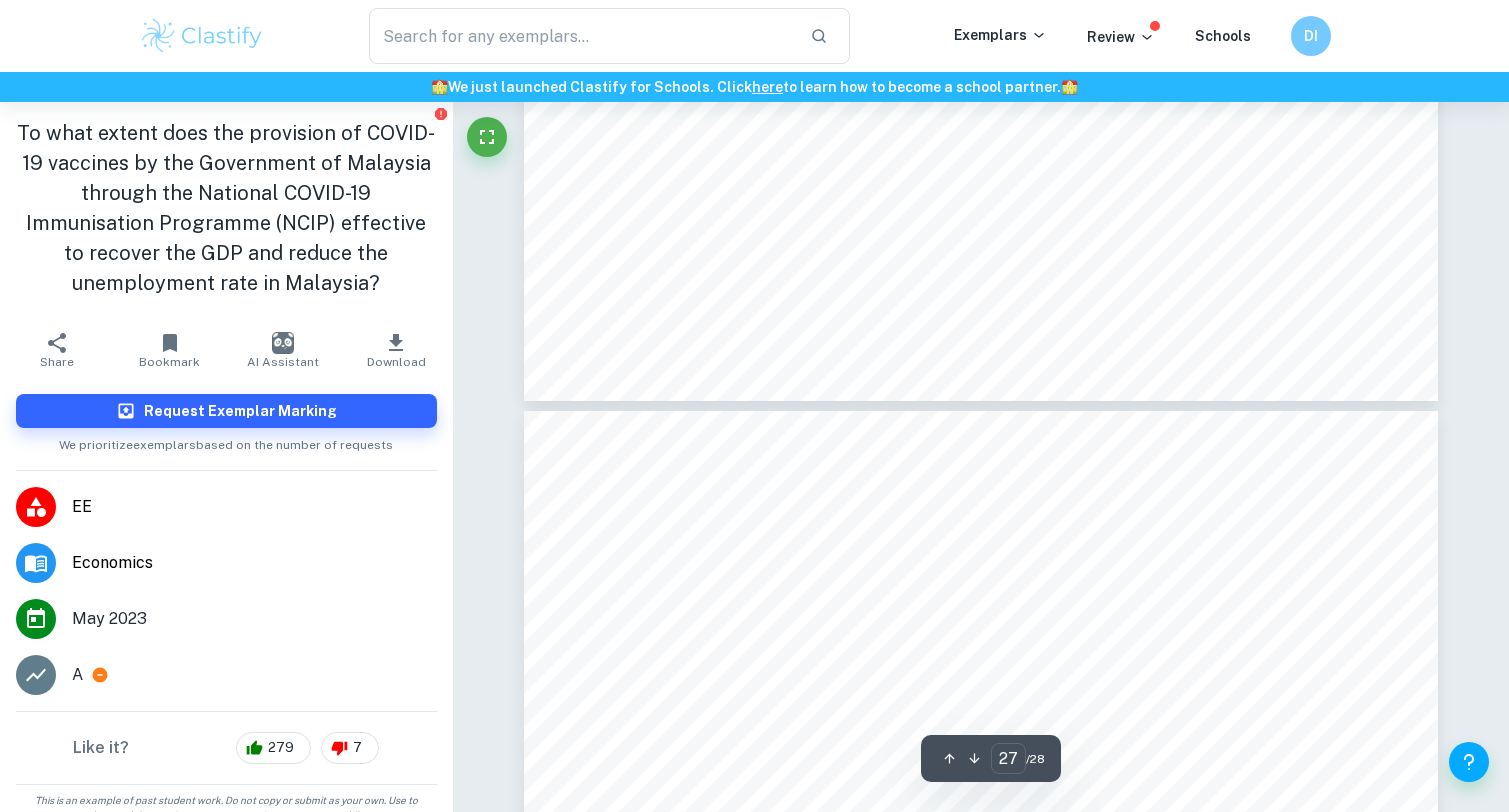 type on "28" 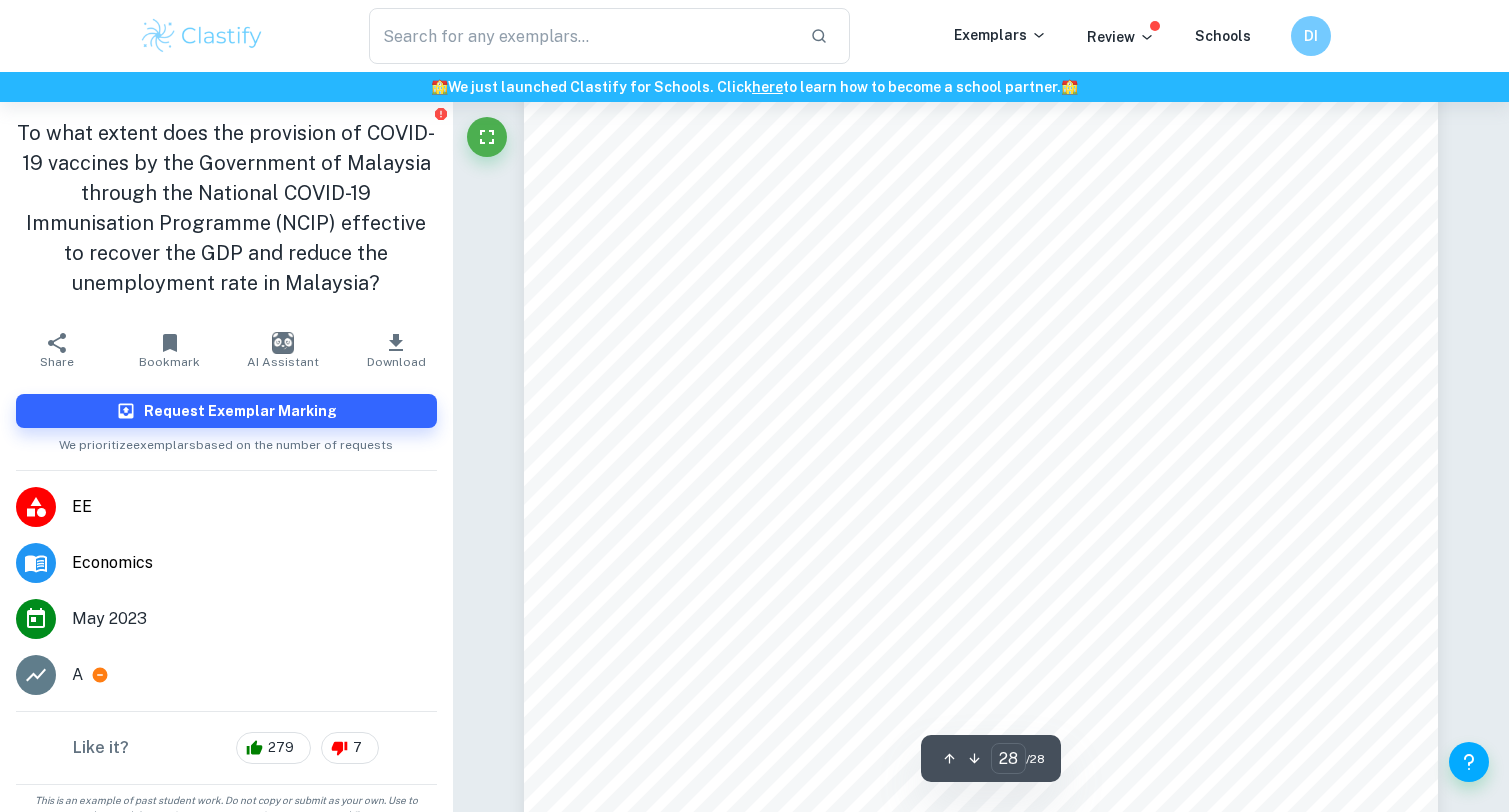 scroll, scrollTop: 35951, scrollLeft: 0, axis: vertical 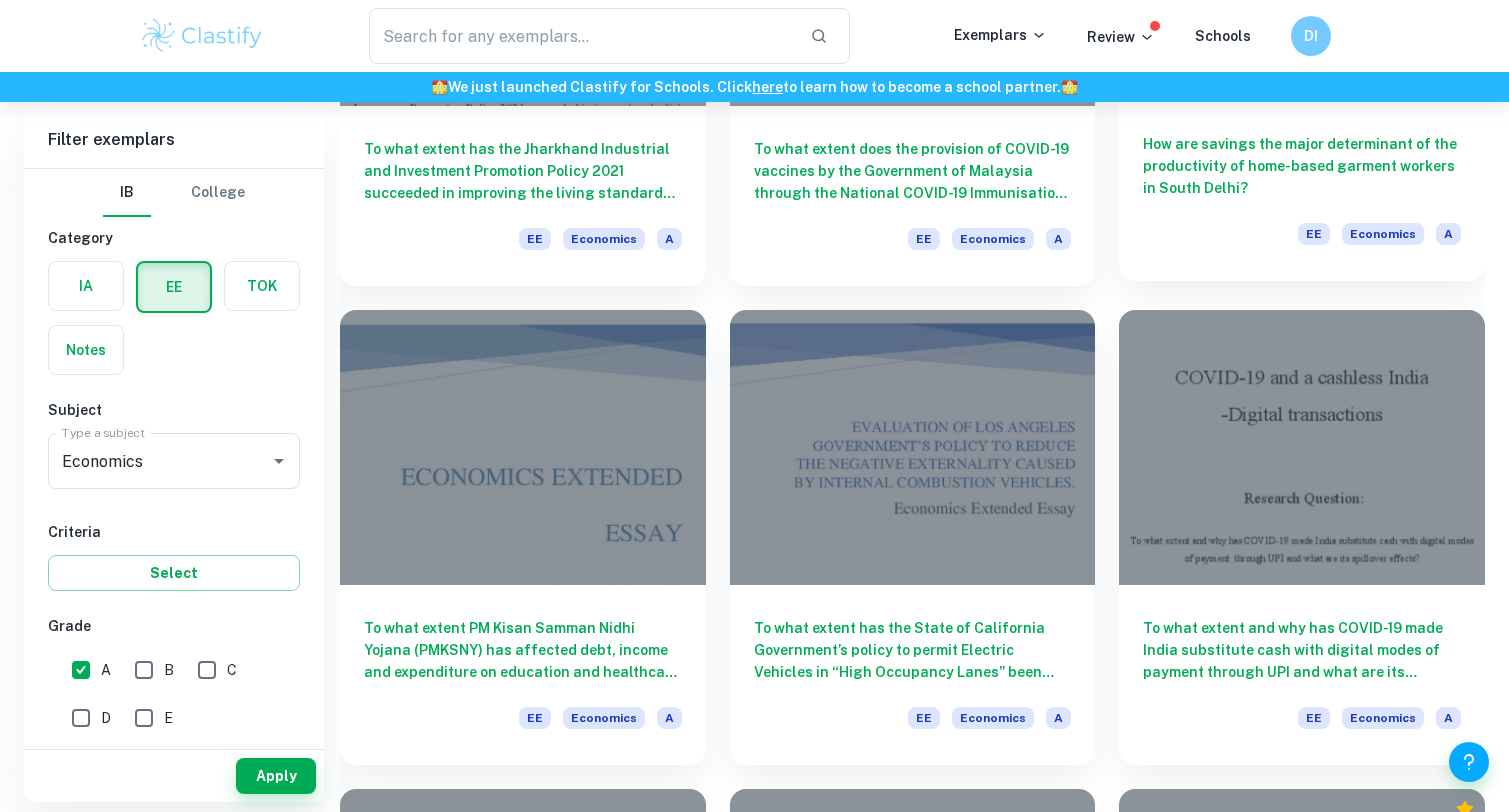 click on "To what extent and why has COVID-19 made India substitute cash with digital modes of payment  through UPI and what are its spillover effects?  EE Economics A" at bounding box center (1302, 675) 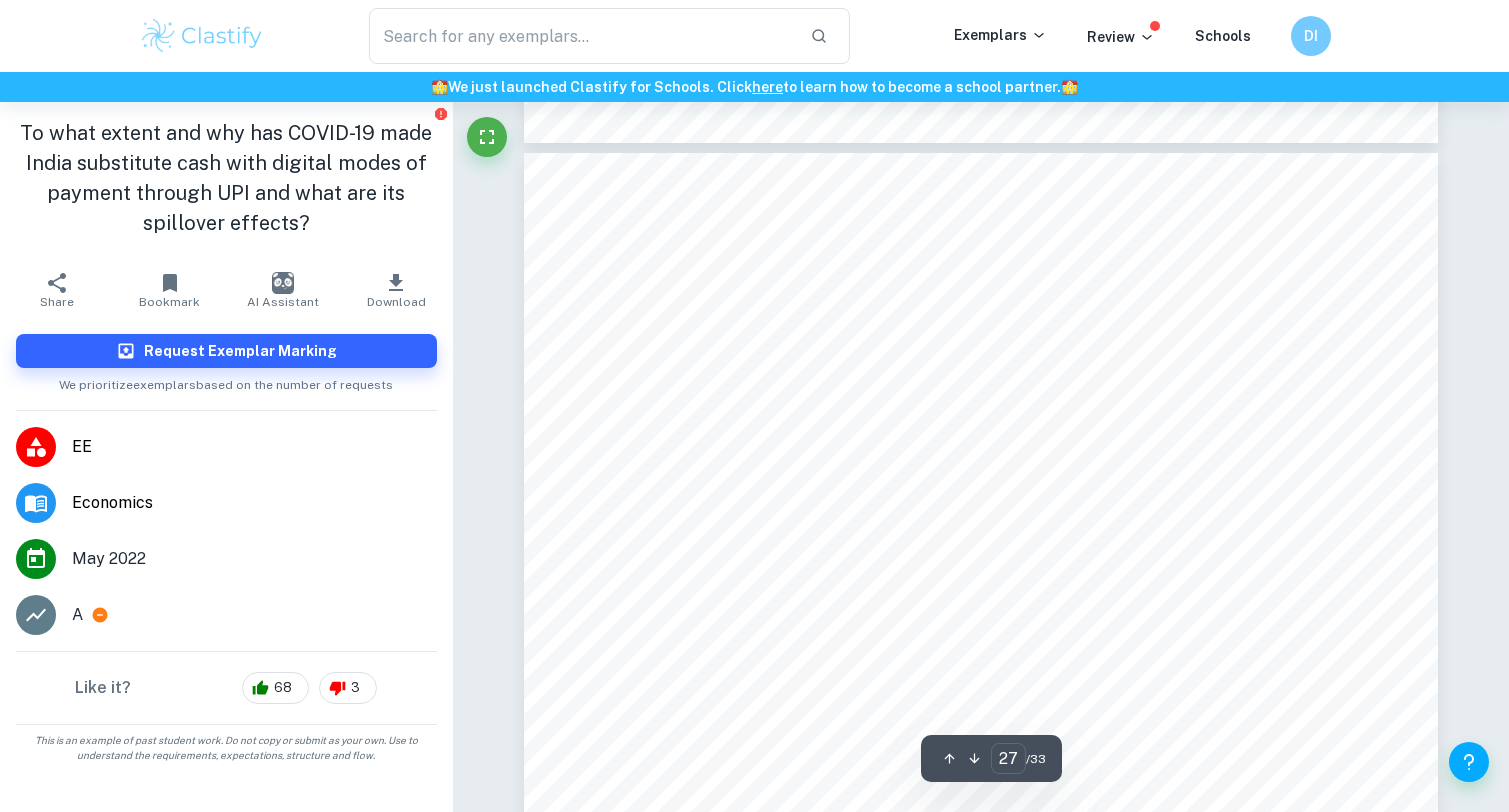 scroll, scrollTop: 33461, scrollLeft: 0, axis: vertical 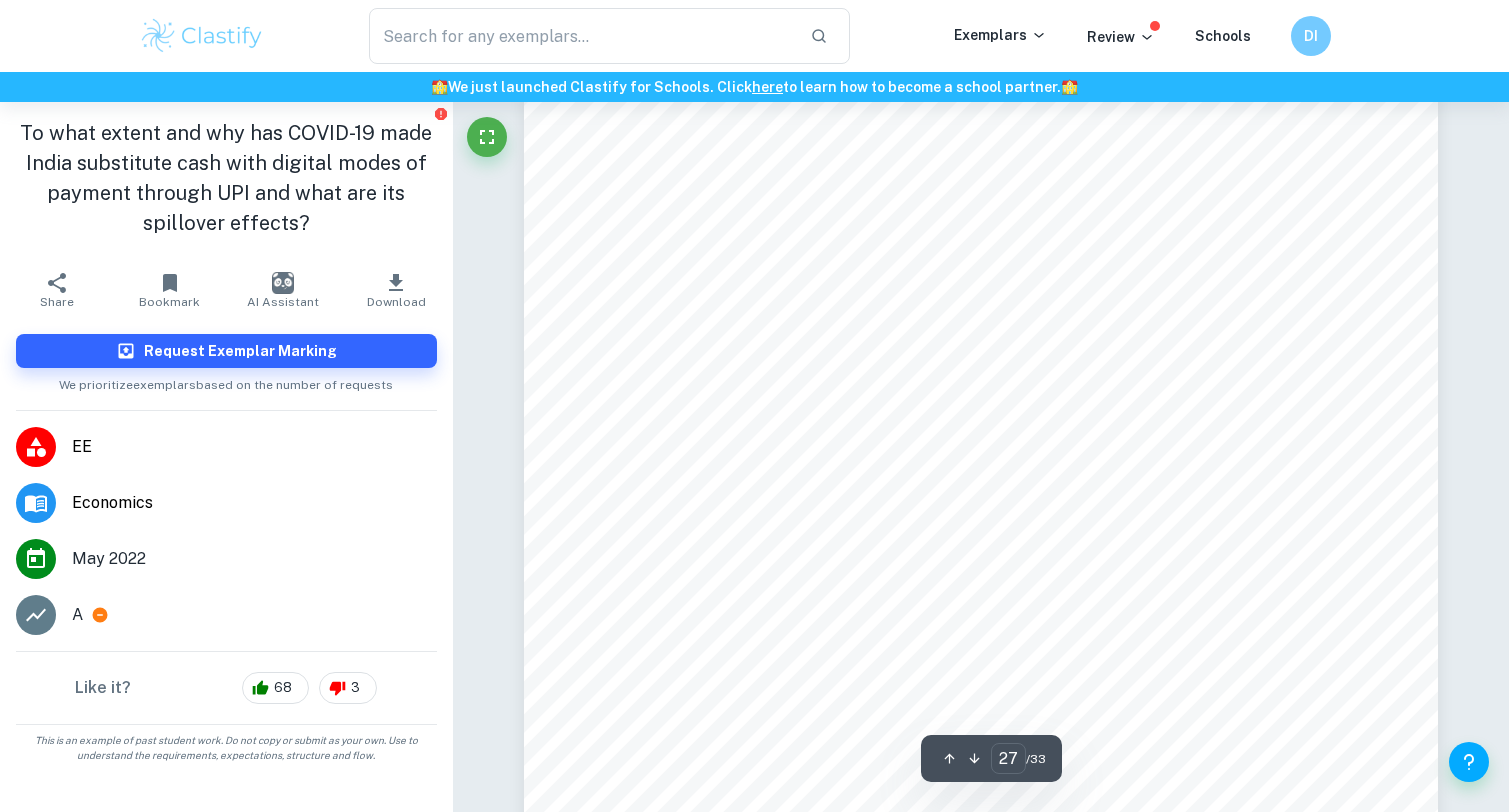 drag, startPoint x: 764, startPoint y: 263, endPoint x: 1122, endPoint y: 245, distance: 358.45224 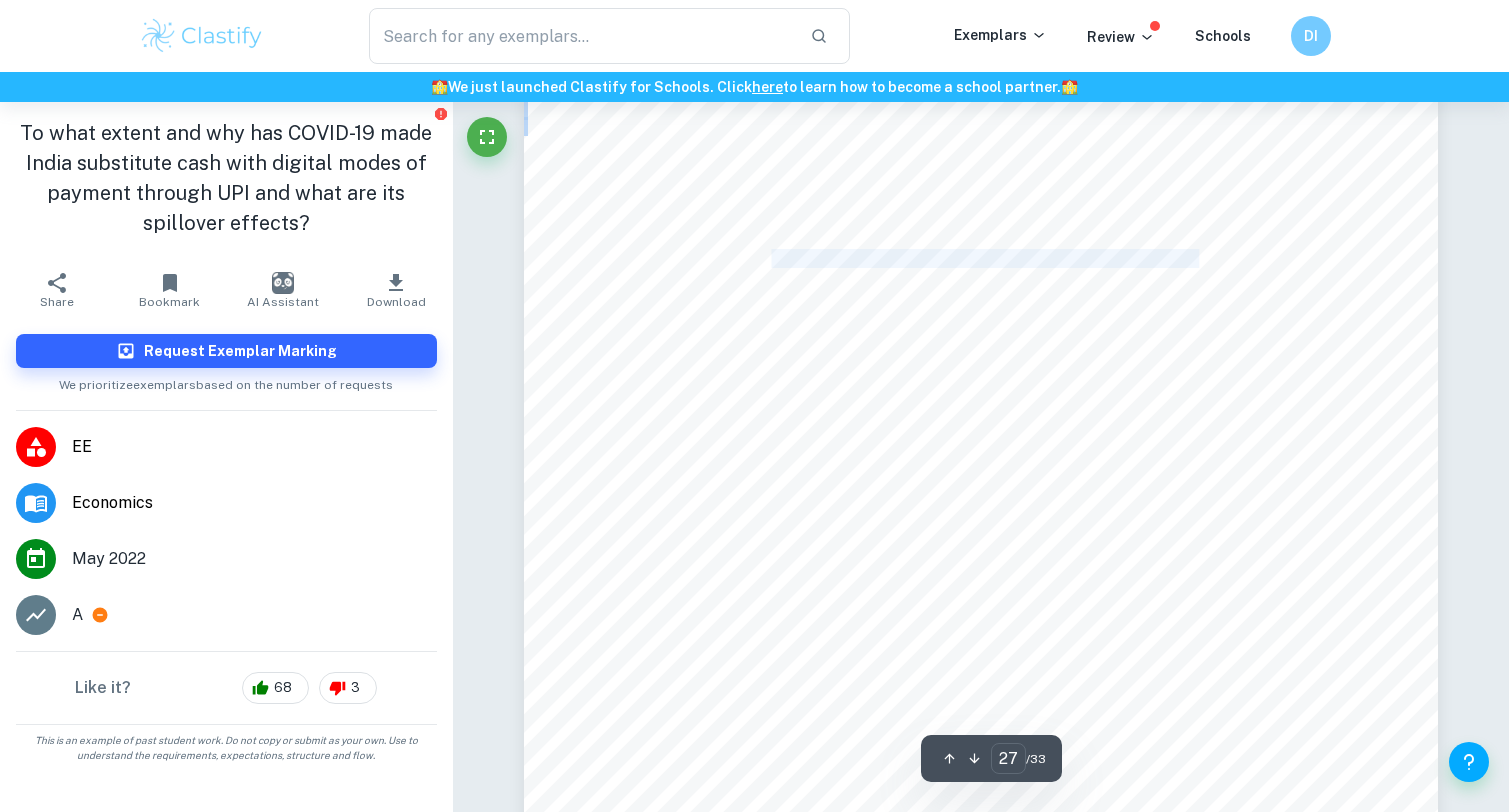 drag, startPoint x: 774, startPoint y: 251, endPoint x: 1297, endPoint y: 260, distance: 523.07745 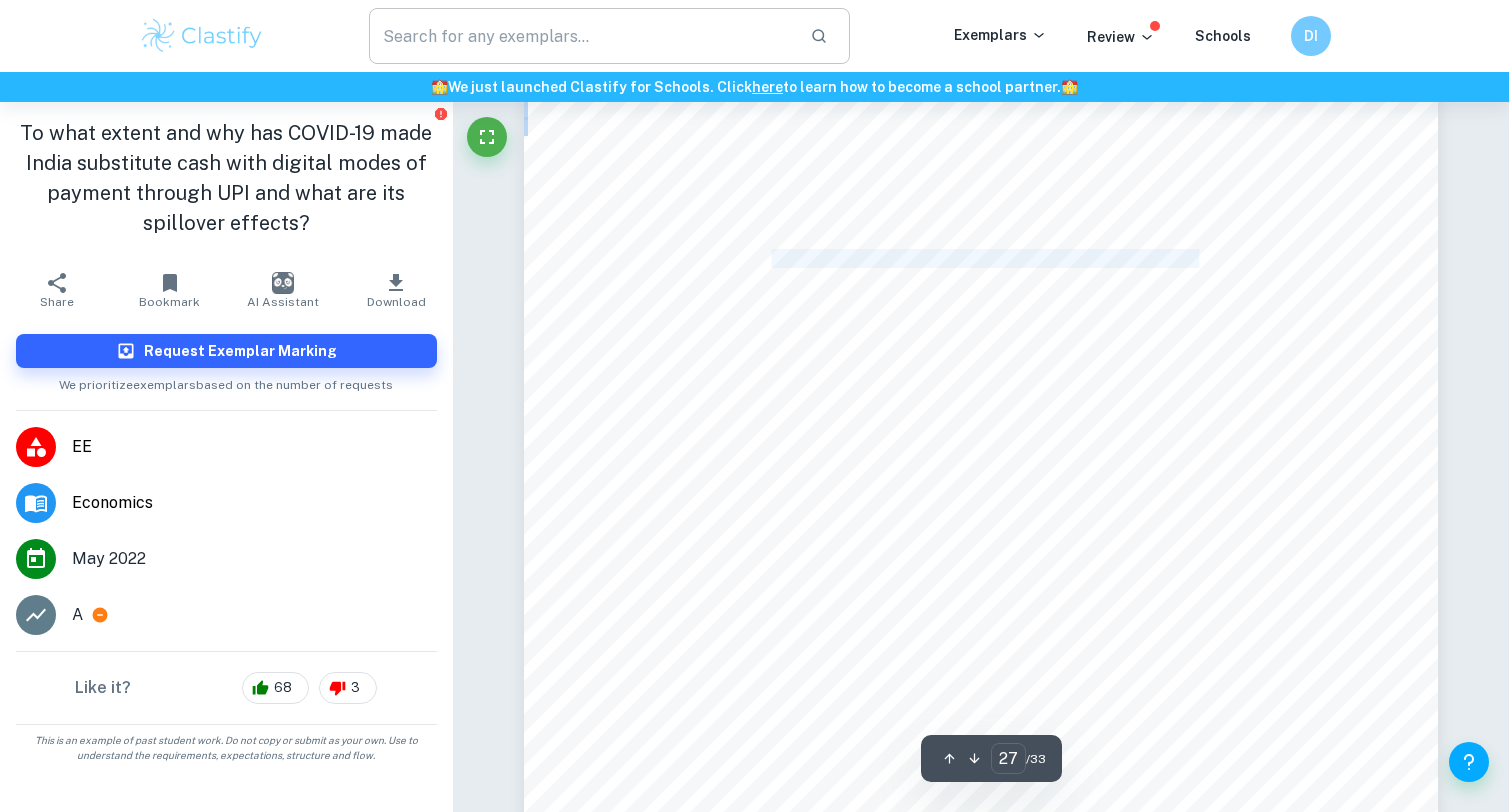 copy on "The following graphics were produced by KPMG & ET edge* 23 Impact of COVID-19 on Digital Payments in [COUNTRY]. https://assets.kpmg/content/dam/kpmg/in/pdf/2020/08/impacting-digital-payments-in-india.pdf." 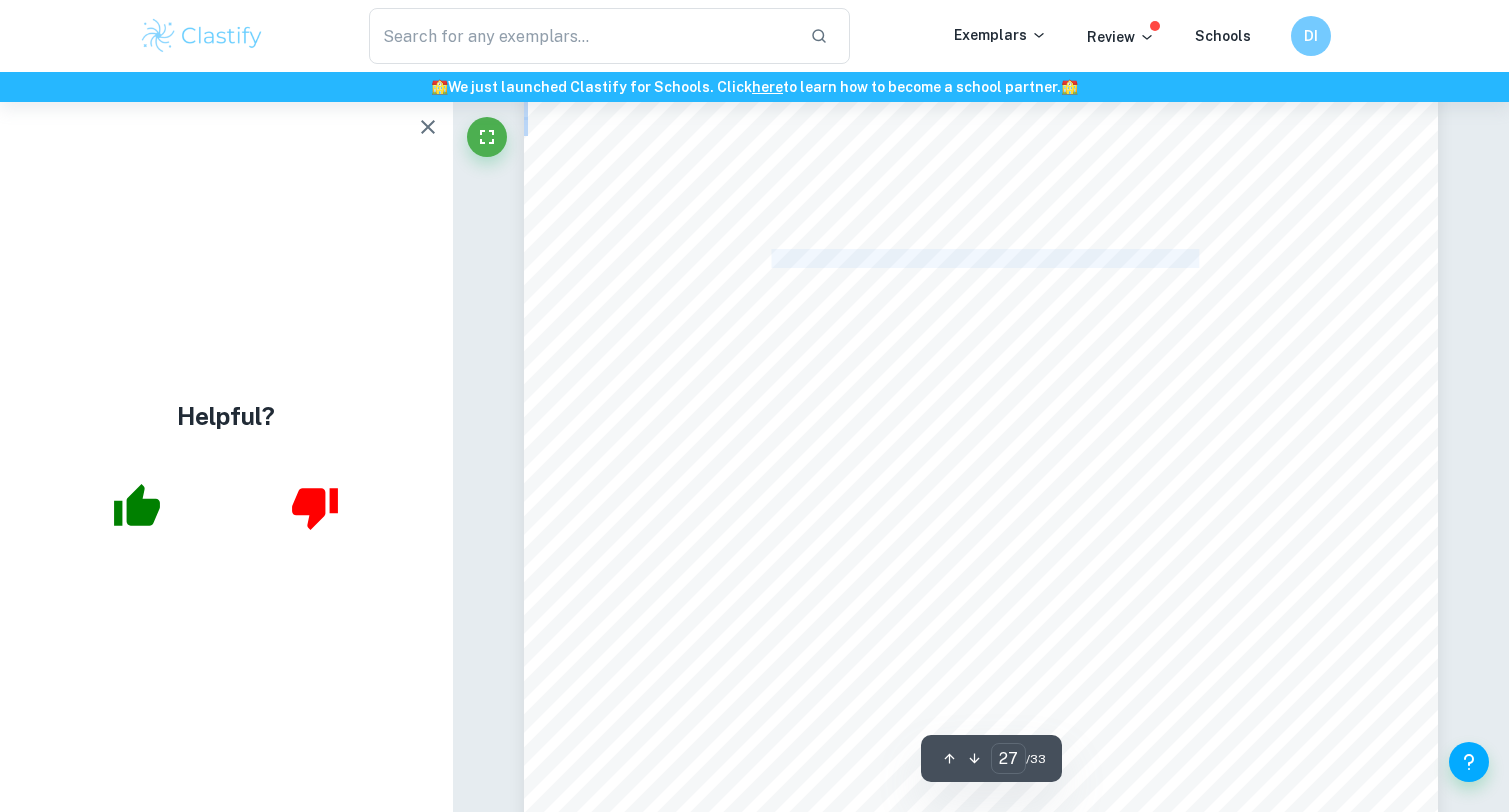 click on "*The following graphics were produced by KPMG & ET edge*" at bounding box center (980, 259) 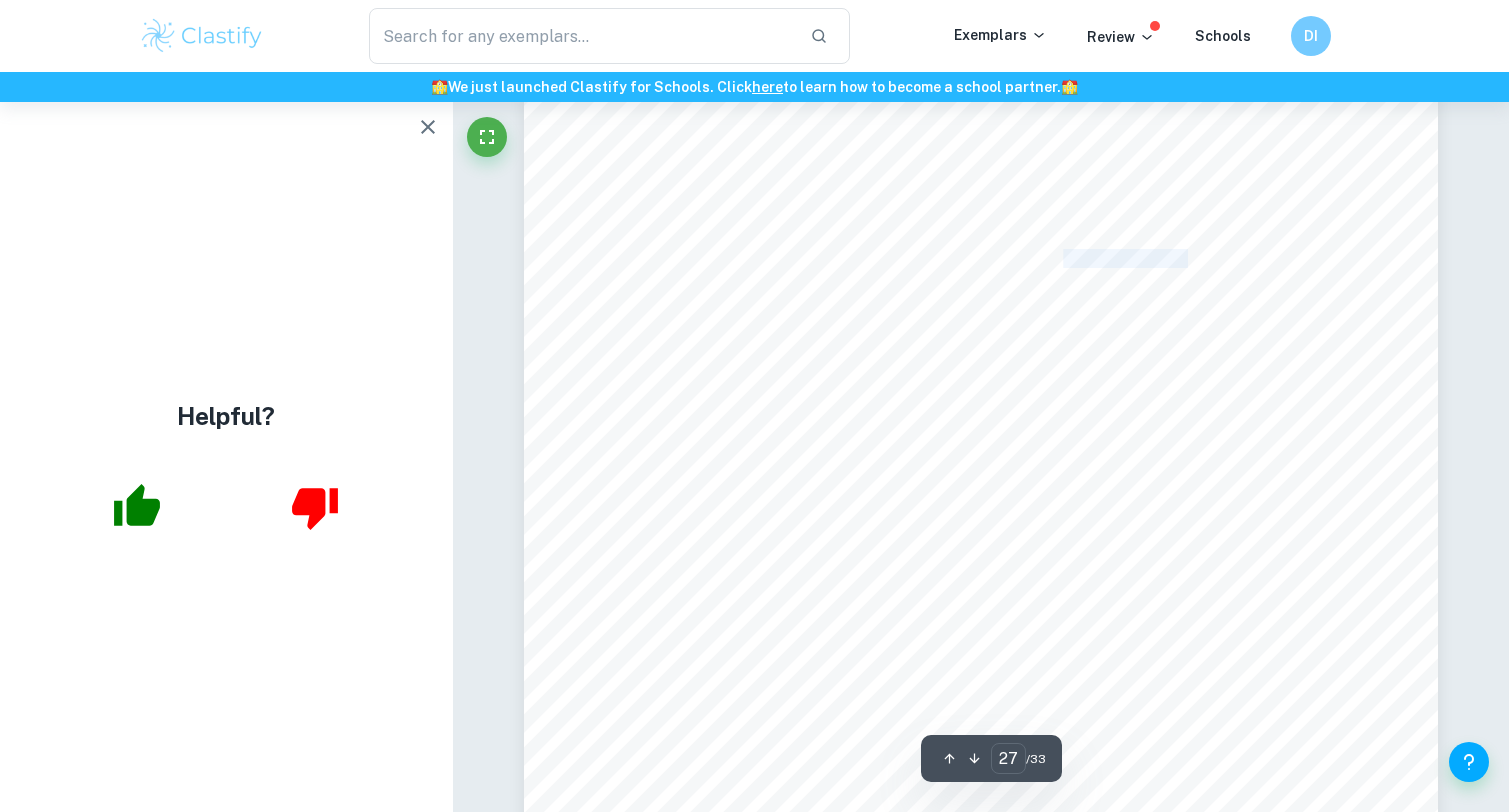 drag, startPoint x: 1063, startPoint y: 259, endPoint x: 1185, endPoint y: 260, distance: 122.0041 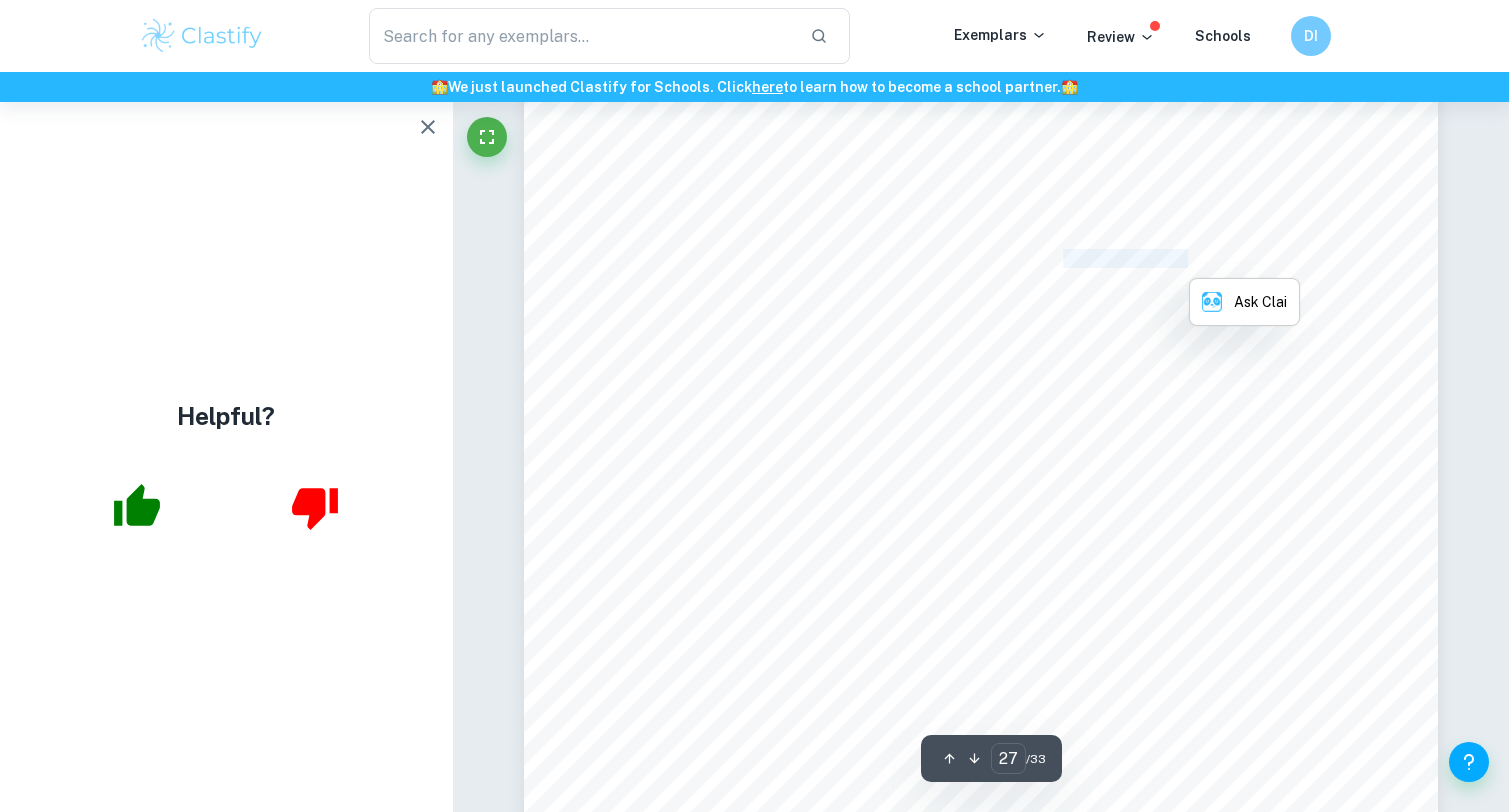 copy on "KPMG & ET edge" 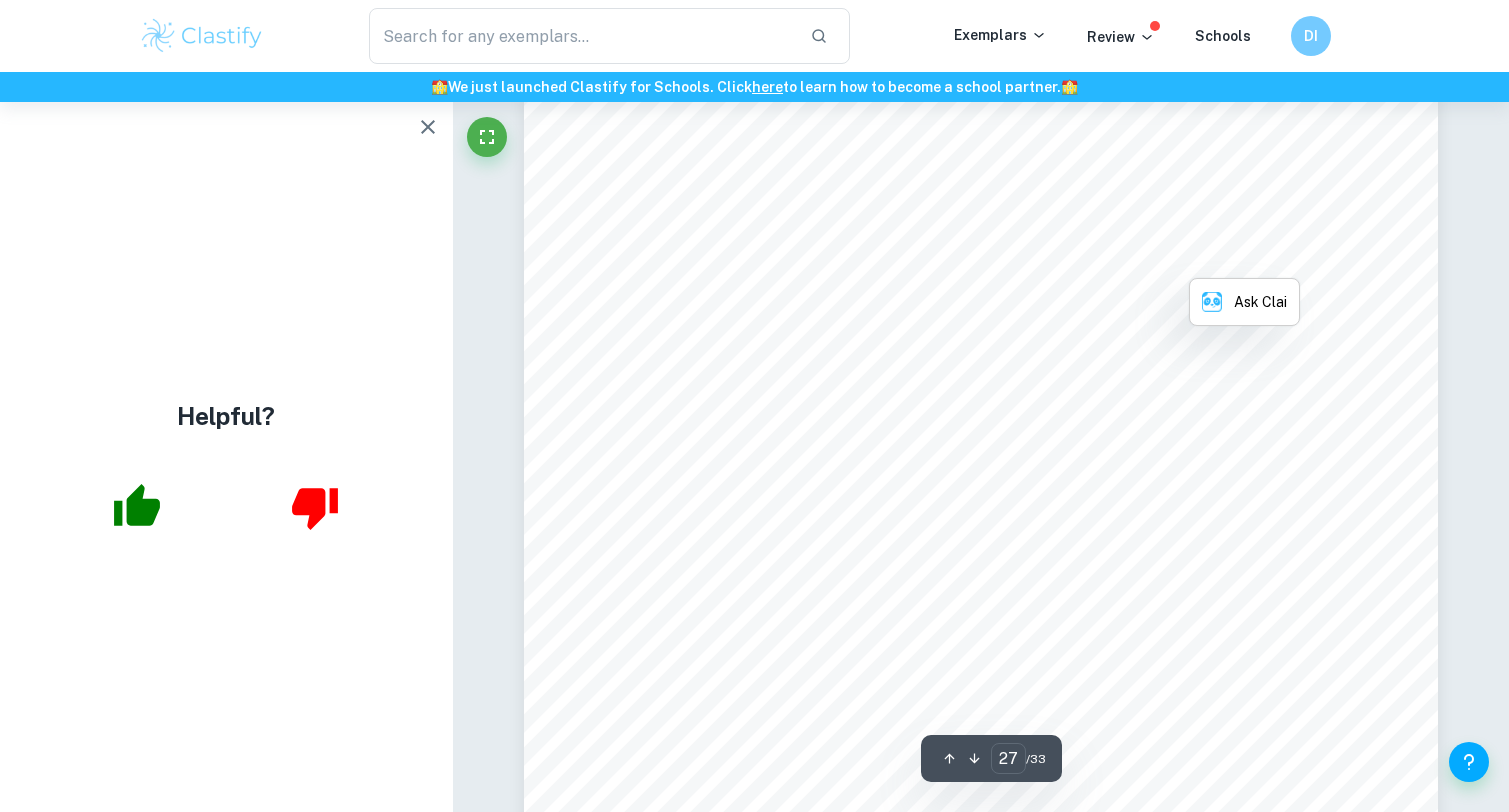 click on "Appendix - 2 (Survey) 23 *The following graphics were produced by KPMG & ET edge* 23 Impact of COVID-19 on Digital Payments in [COUNTRY]. https://assets.kpmg/content/dam/kpmg/in/pdf/2020/08/impacting-digital-payments-in-india.pdf." at bounding box center (981, 733) 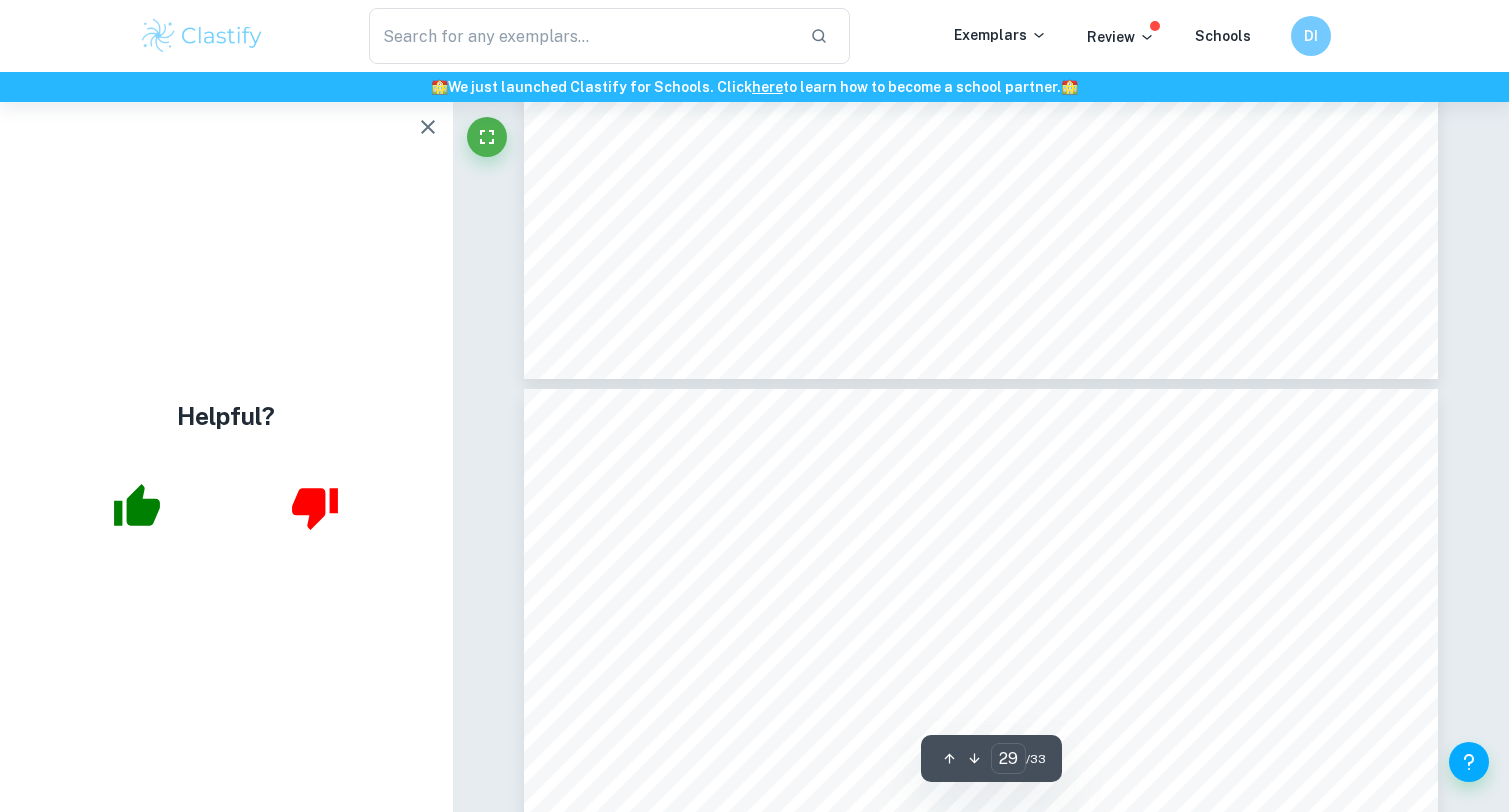 type on "28" 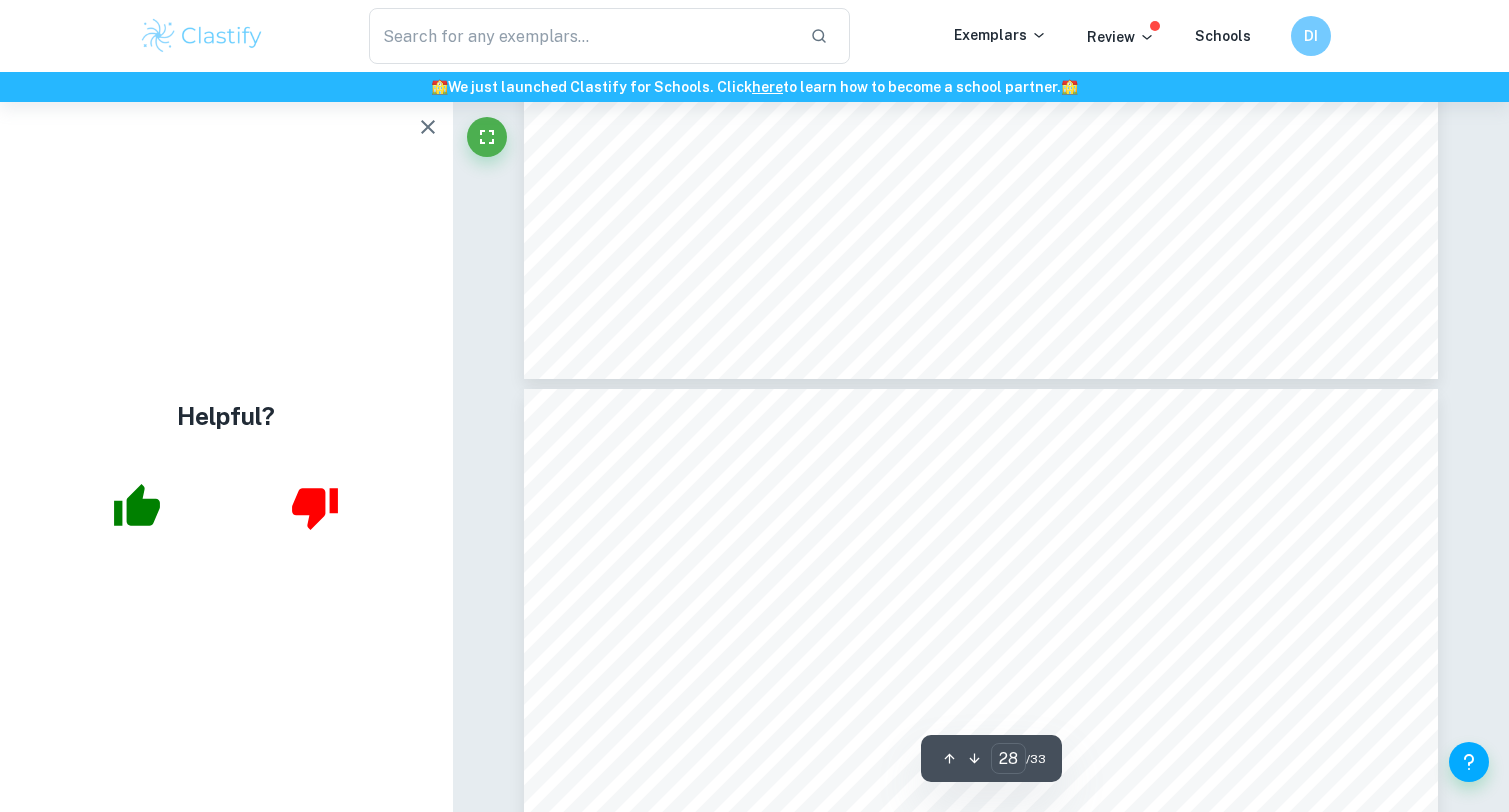 scroll, scrollTop: 36061, scrollLeft: 0, axis: vertical 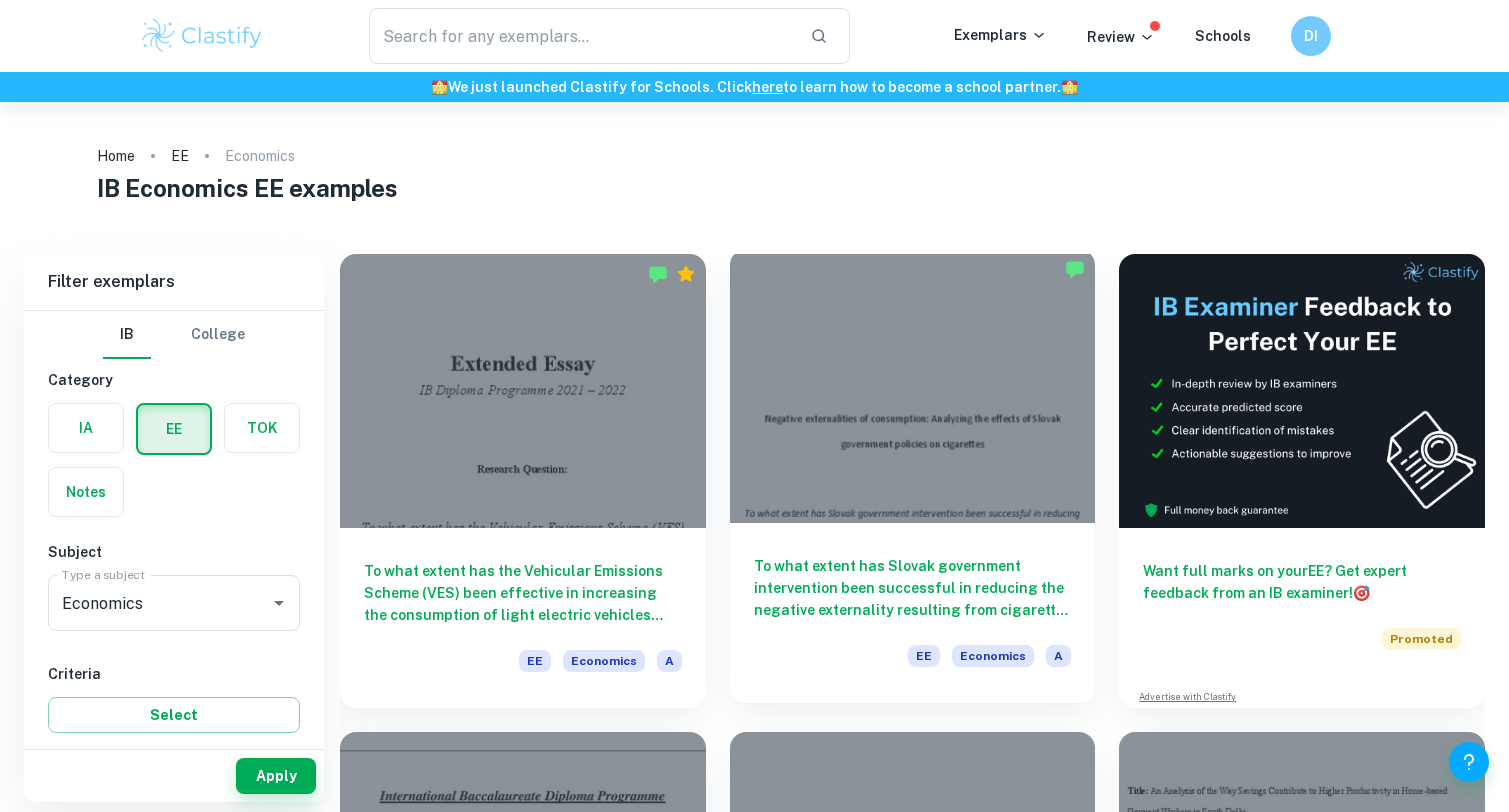 click at bounding box center (913, 386) 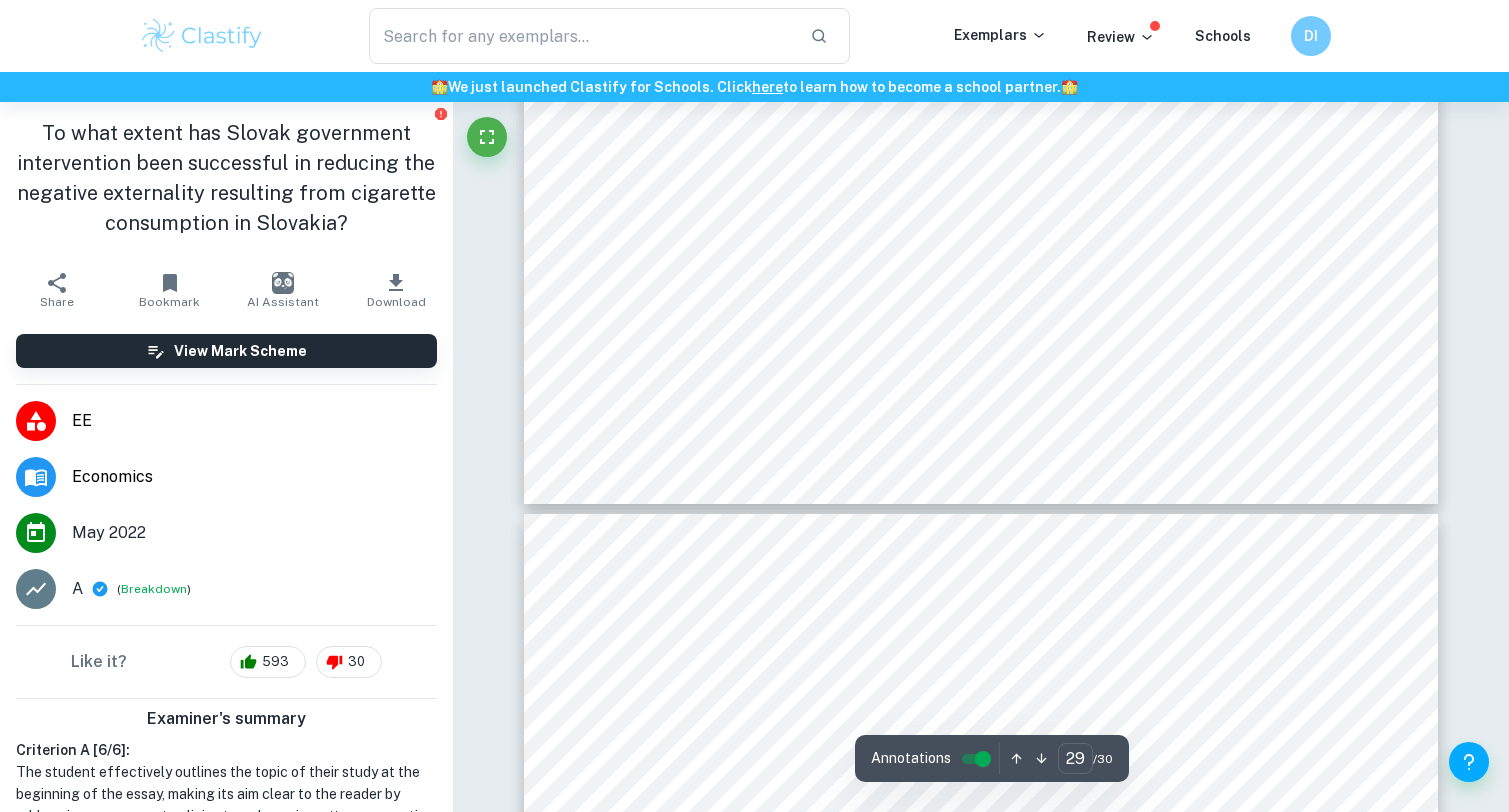 type on "30" 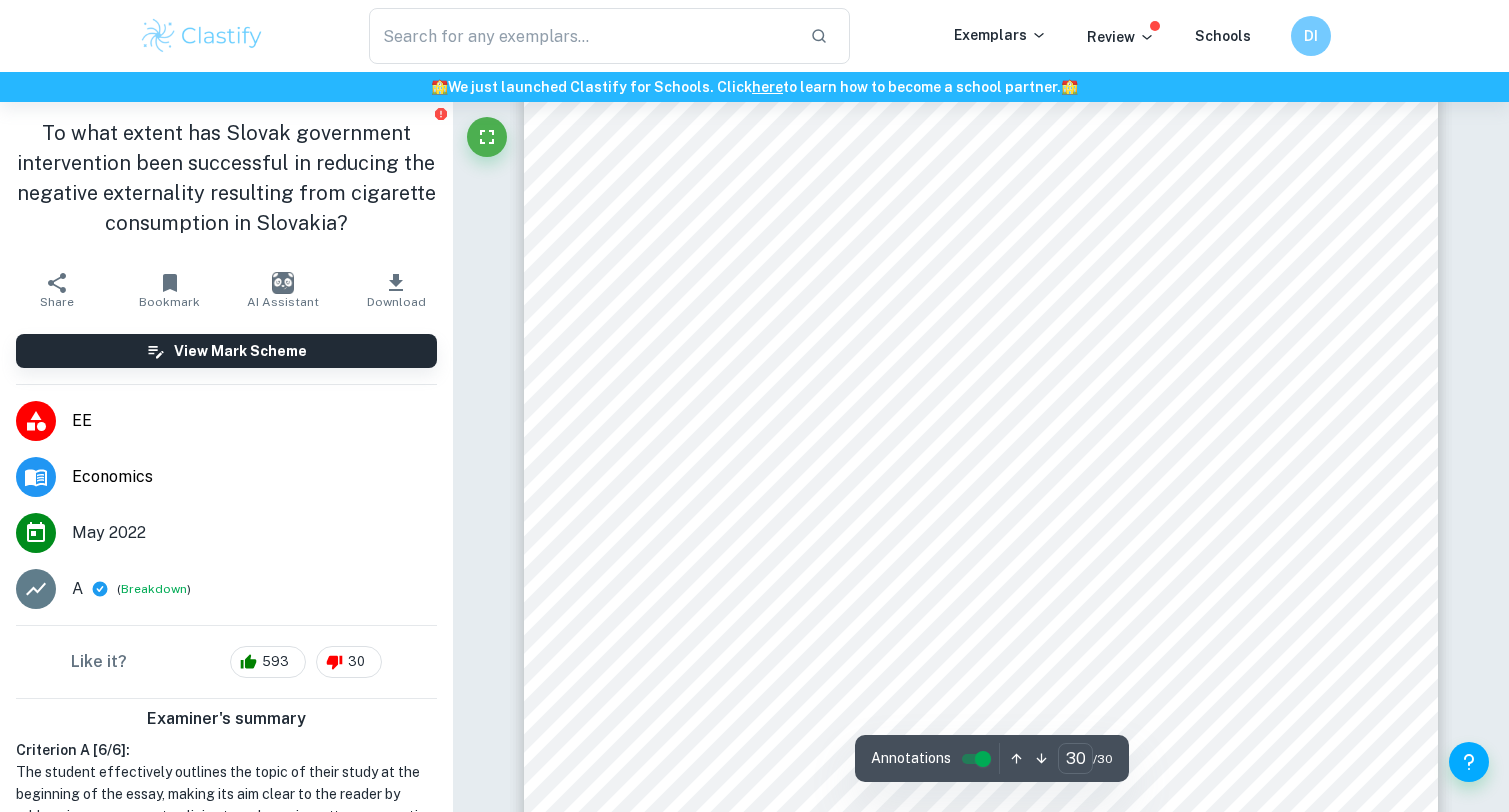 scroll, scrollTop: 35257, scrollLeft: 0, axis: vertical 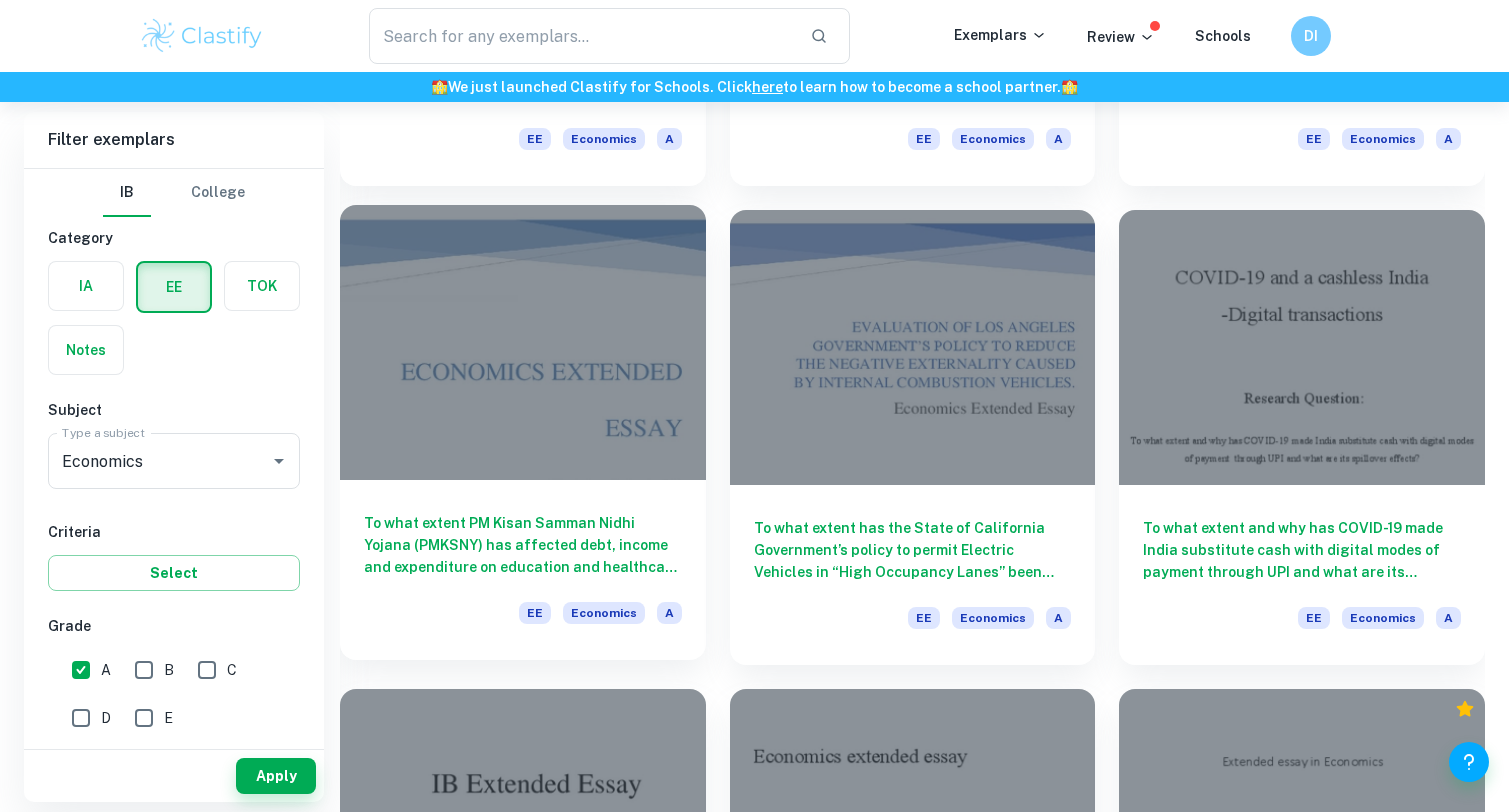 click on "To what extent PM Kisan Samman Nidhi Yojana (PMKSNY) has affected debt, income and expenditure on education and healthcare raising the living standards of farmers in Sitapura Ramoli village and Achanchukya village in Jaipur from 2020-2021?" at bounding box center (523, 545) 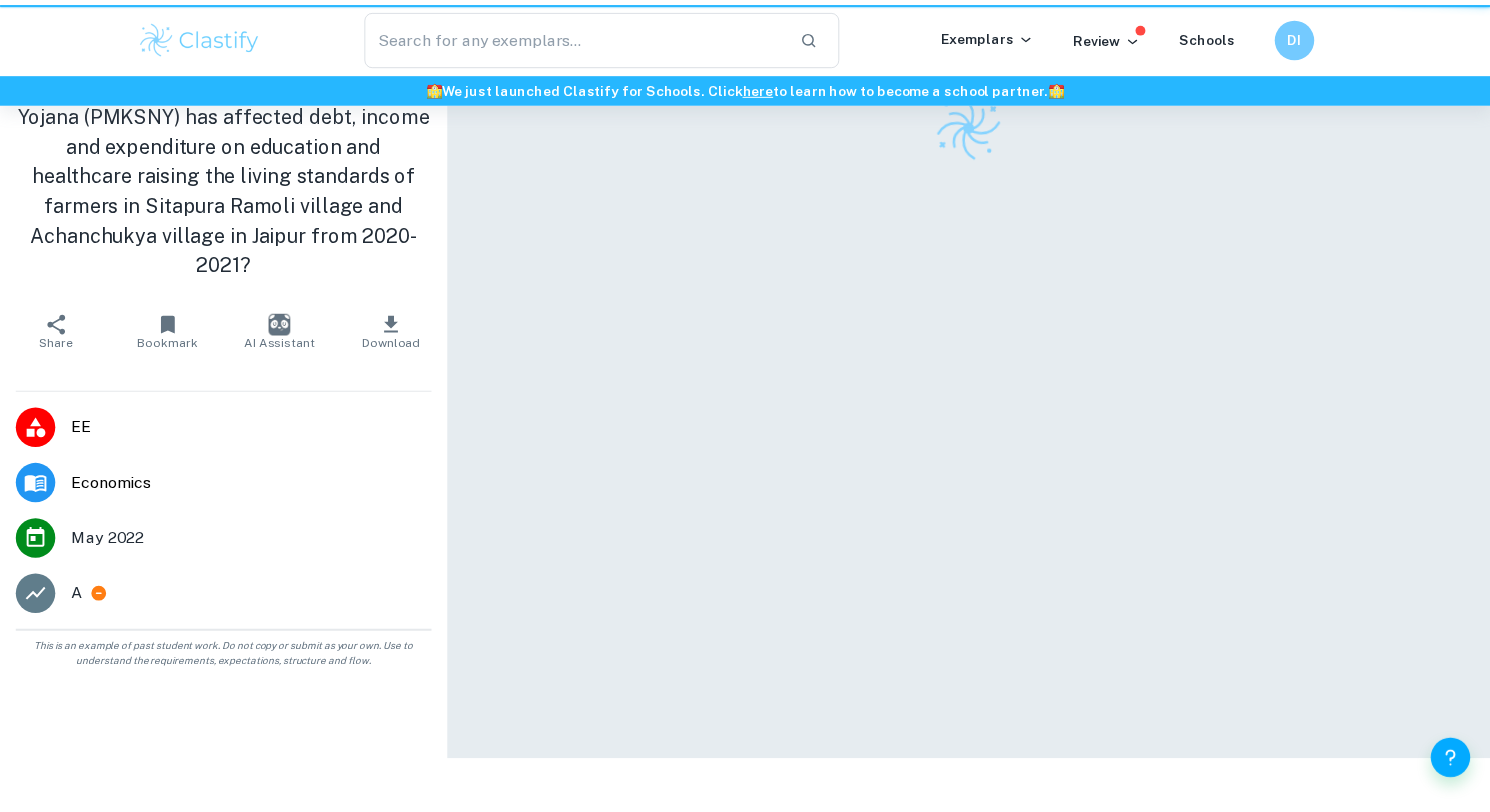 scroll, scrollTop: 0, scrollLeft: 0, axis: both 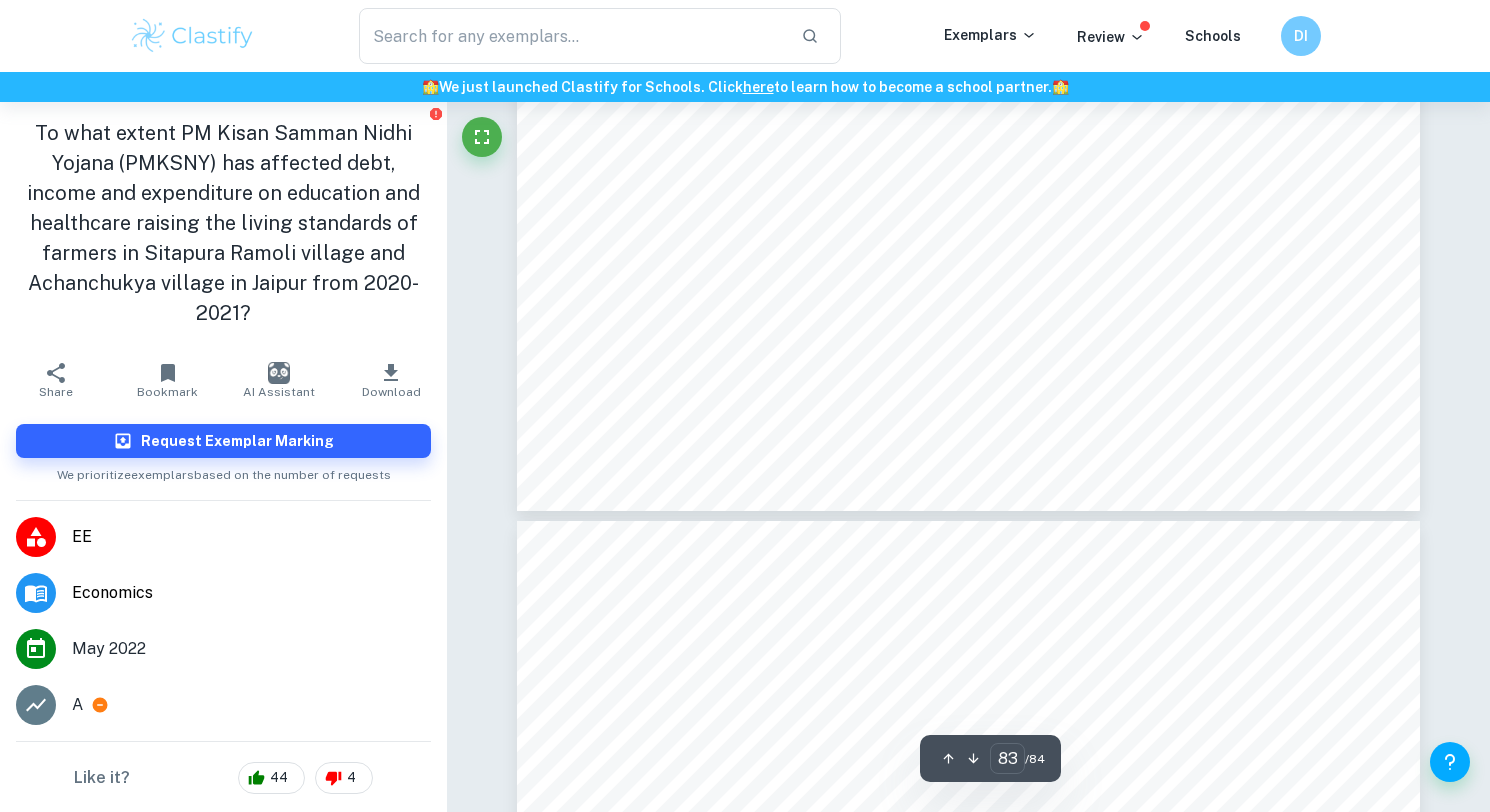 type on "84" 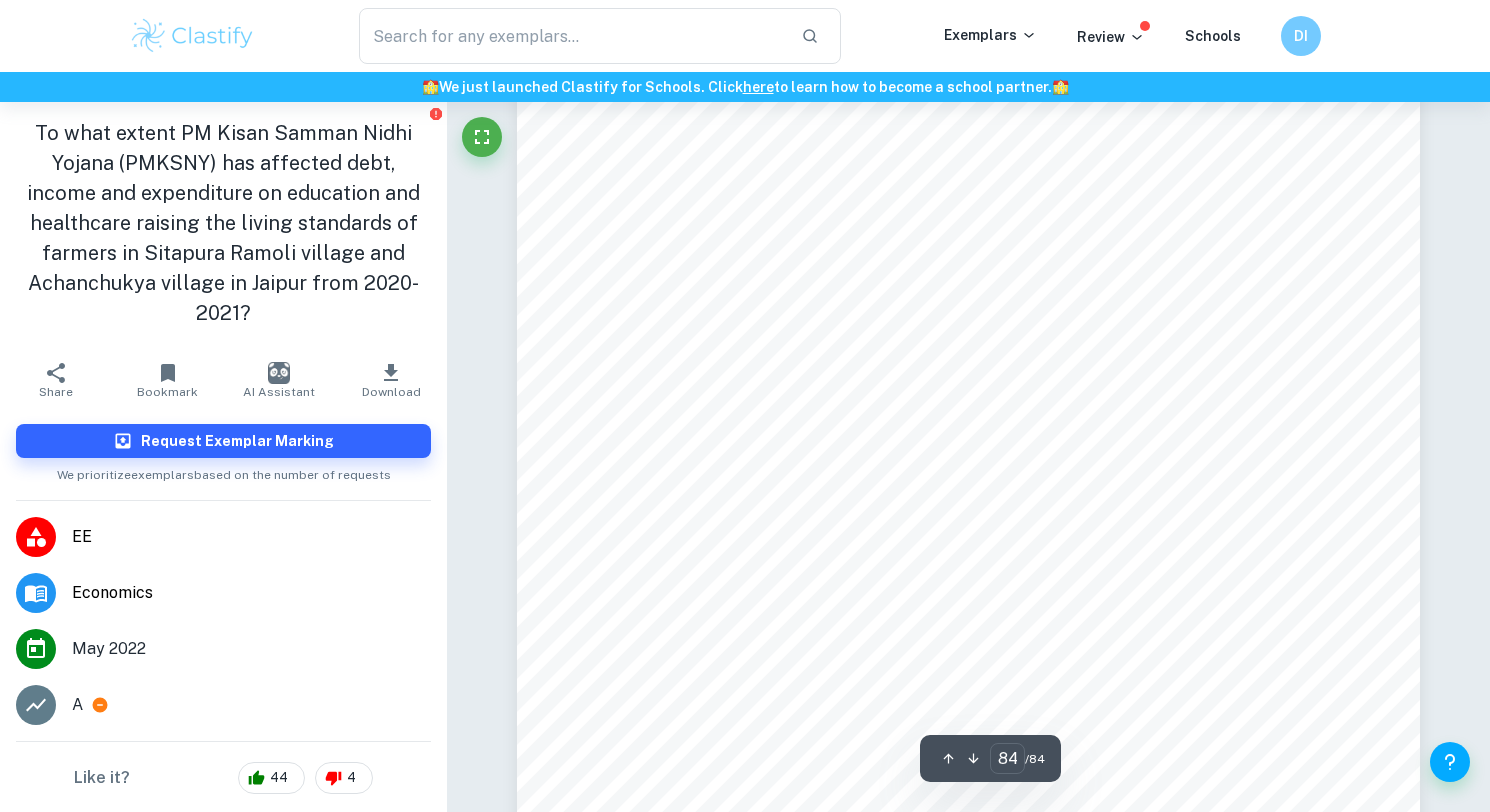 scroll, scrollTop: 107573, scrollLeft: 0, axis: vertical 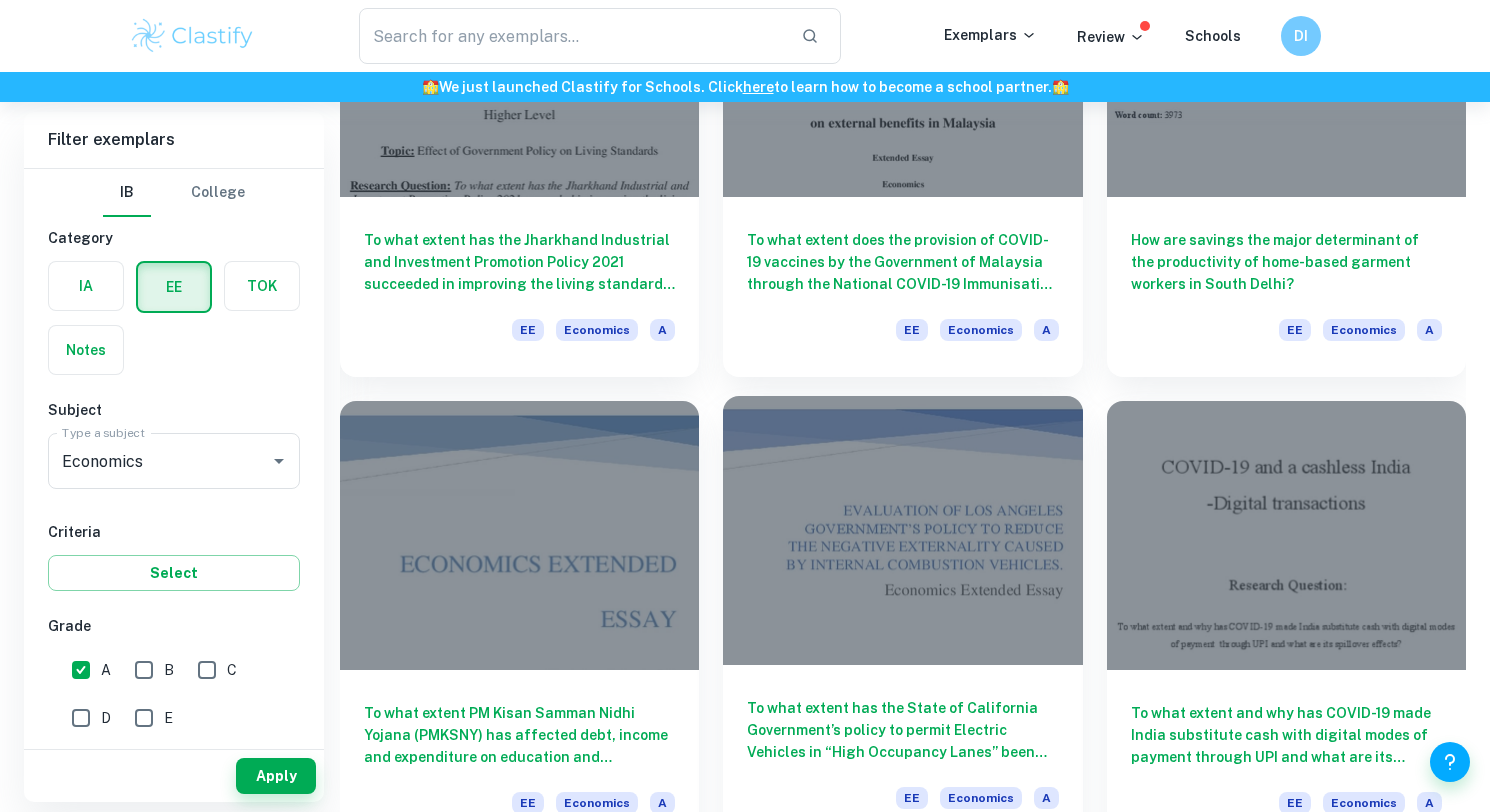 click at bounding box center [902, 530] 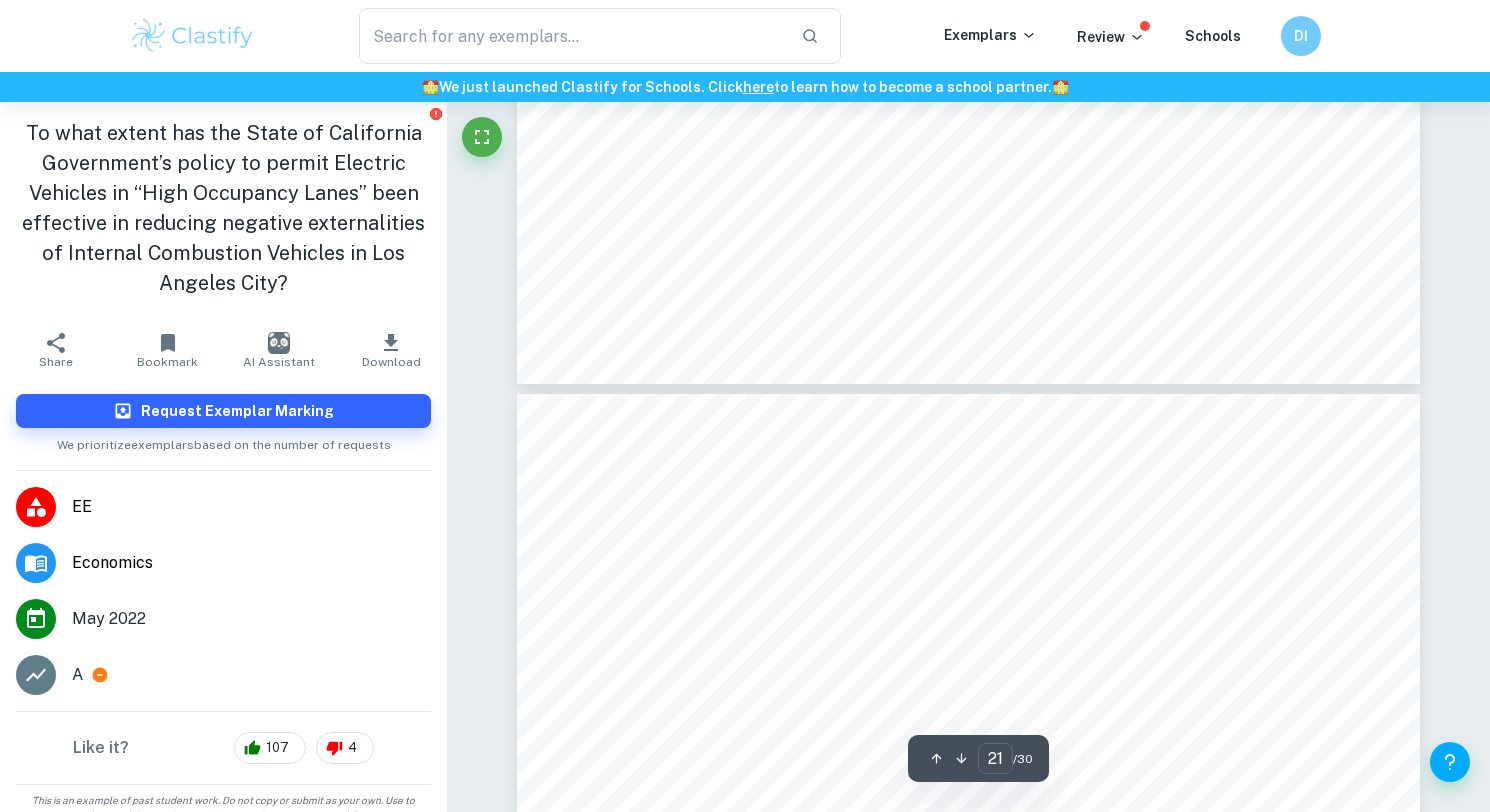 type on "20" 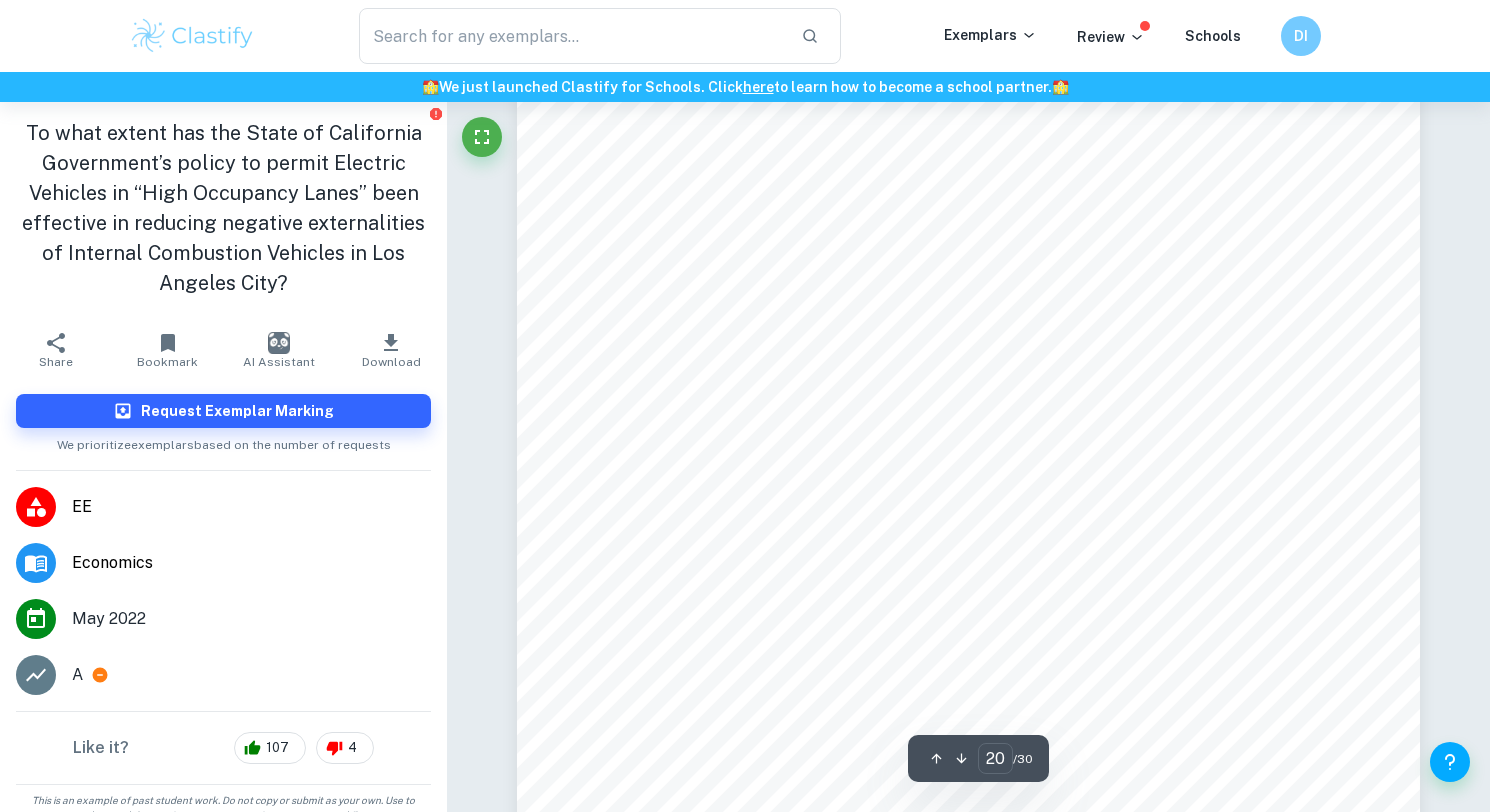 scroll, scrollTop: 22660, scrollLeft: 0, axis: vertical 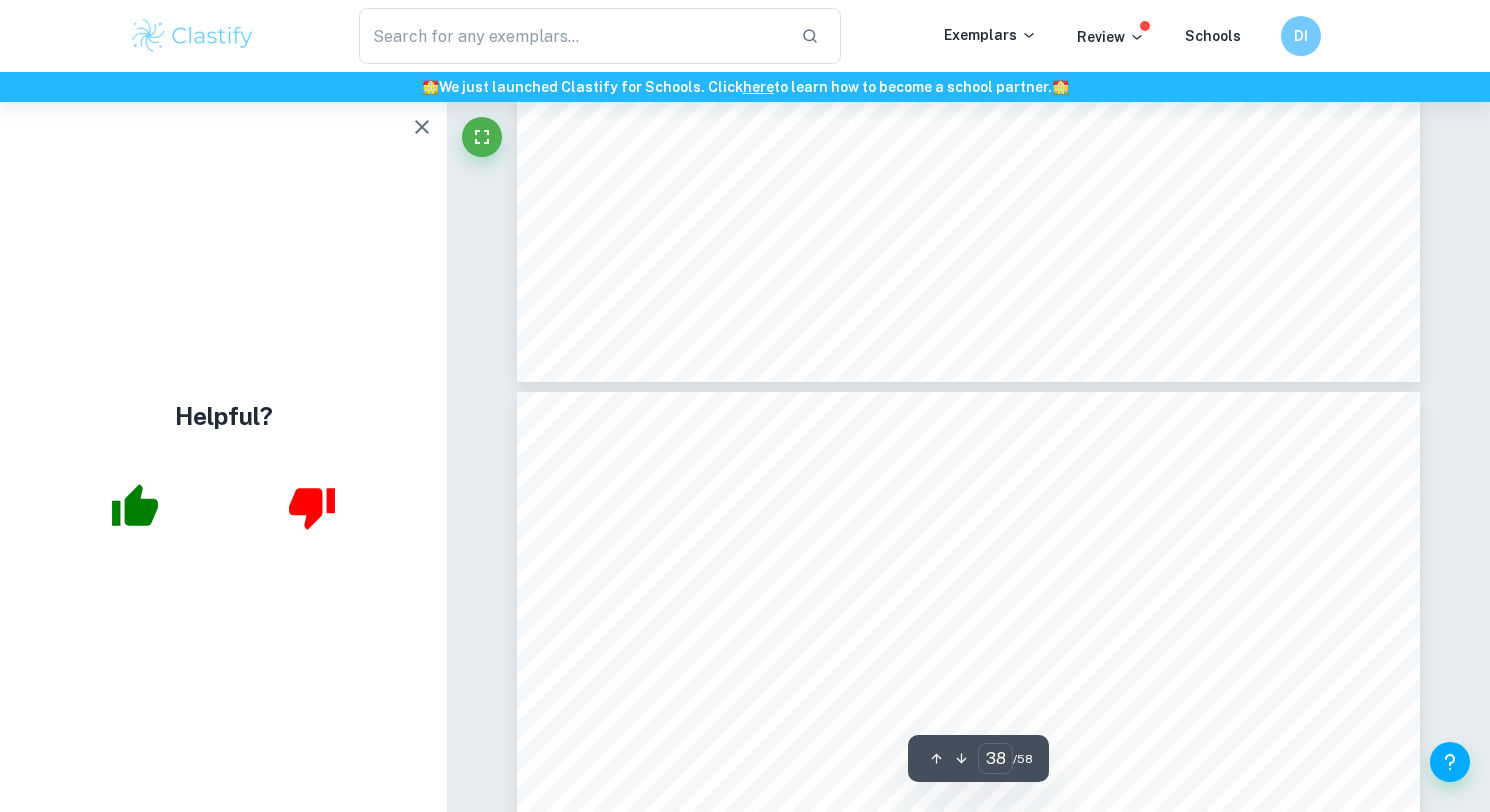 type on "37" 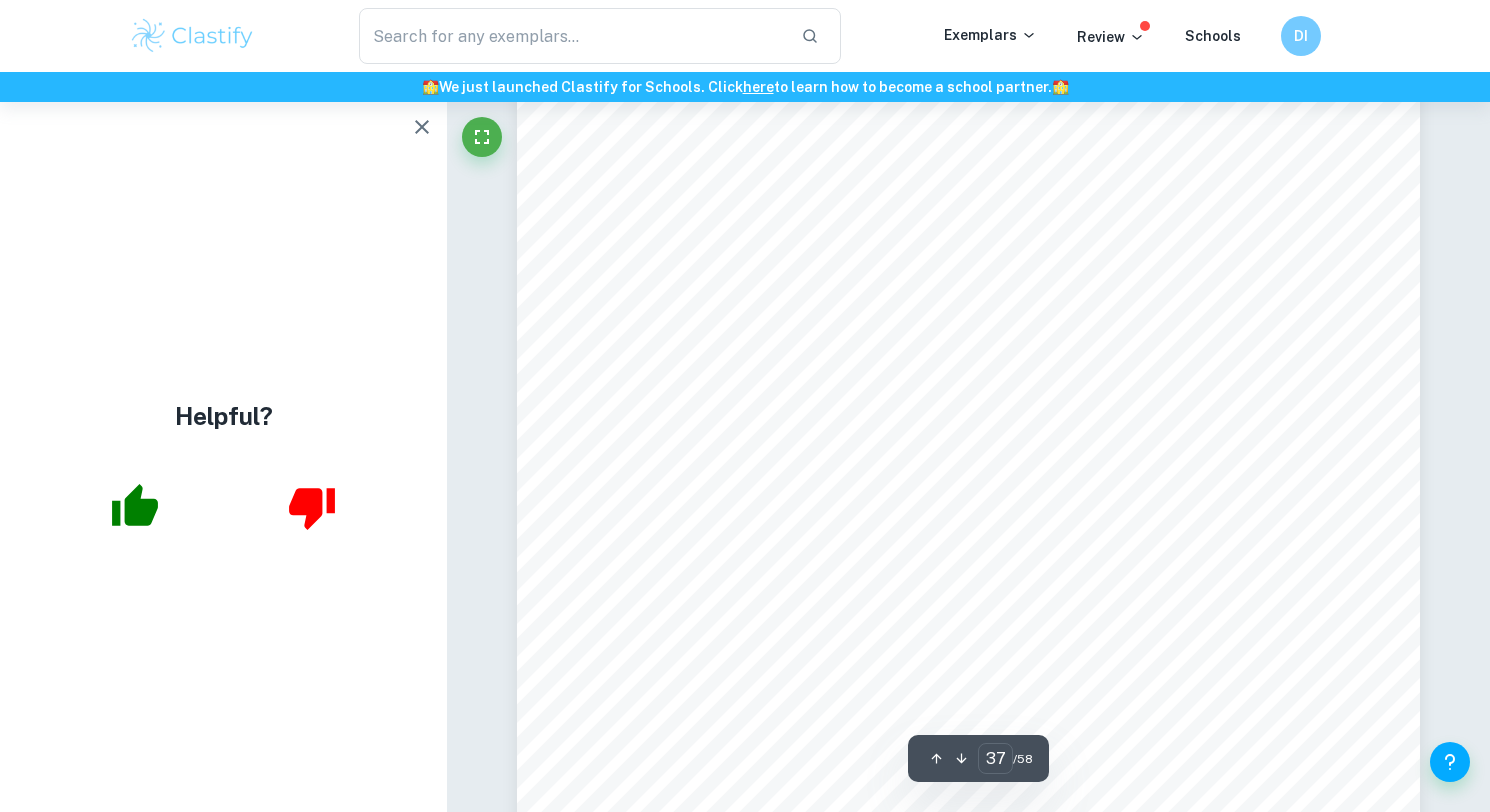 scroll, scrollTop: 42461, scrollLeft: 0, axis: vertical 